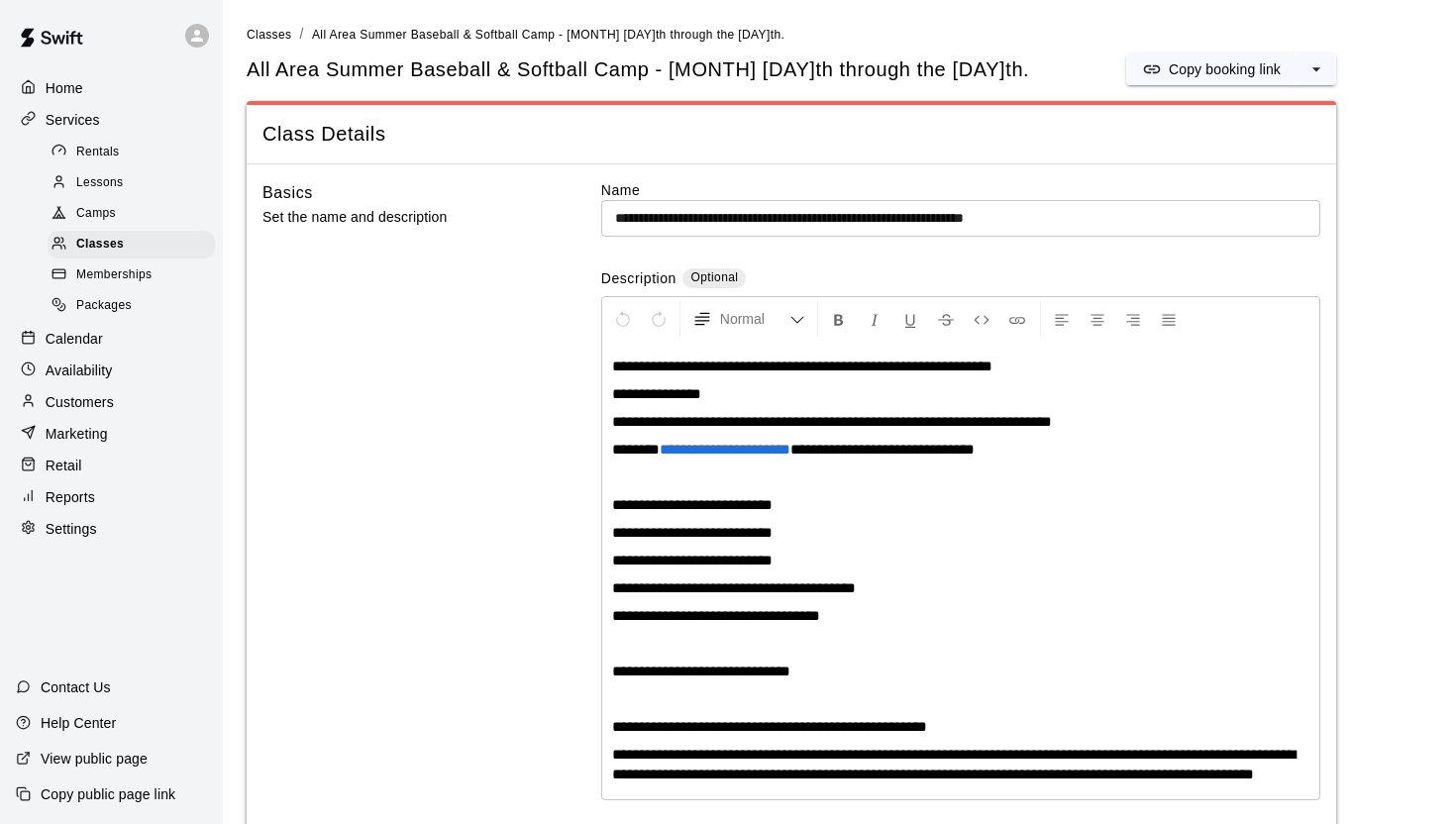scroll, scrollTop: 2489, scrollLeft: 0, axis: vertical 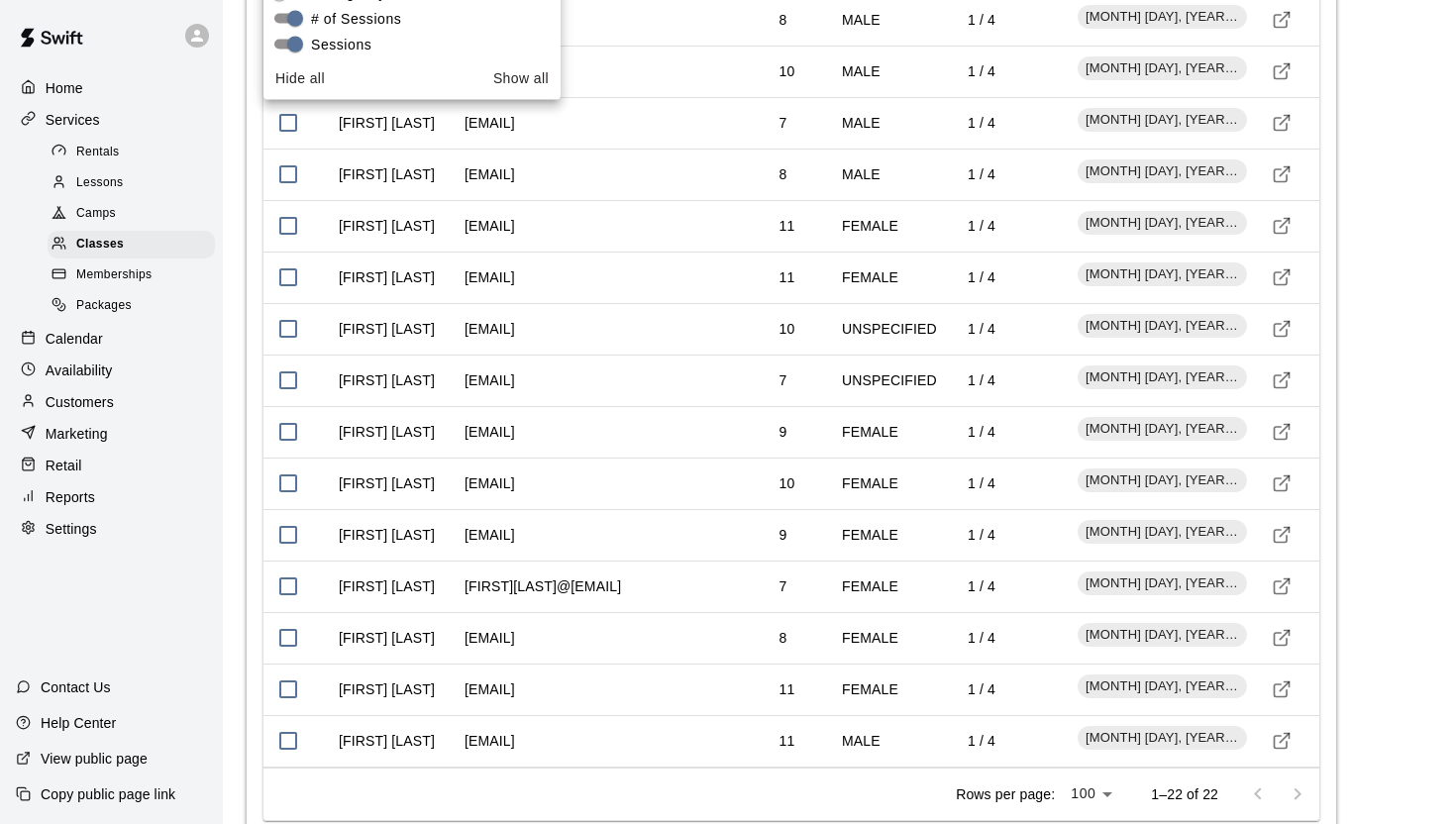 click on "Calendar" at bounding box center [74, 339] 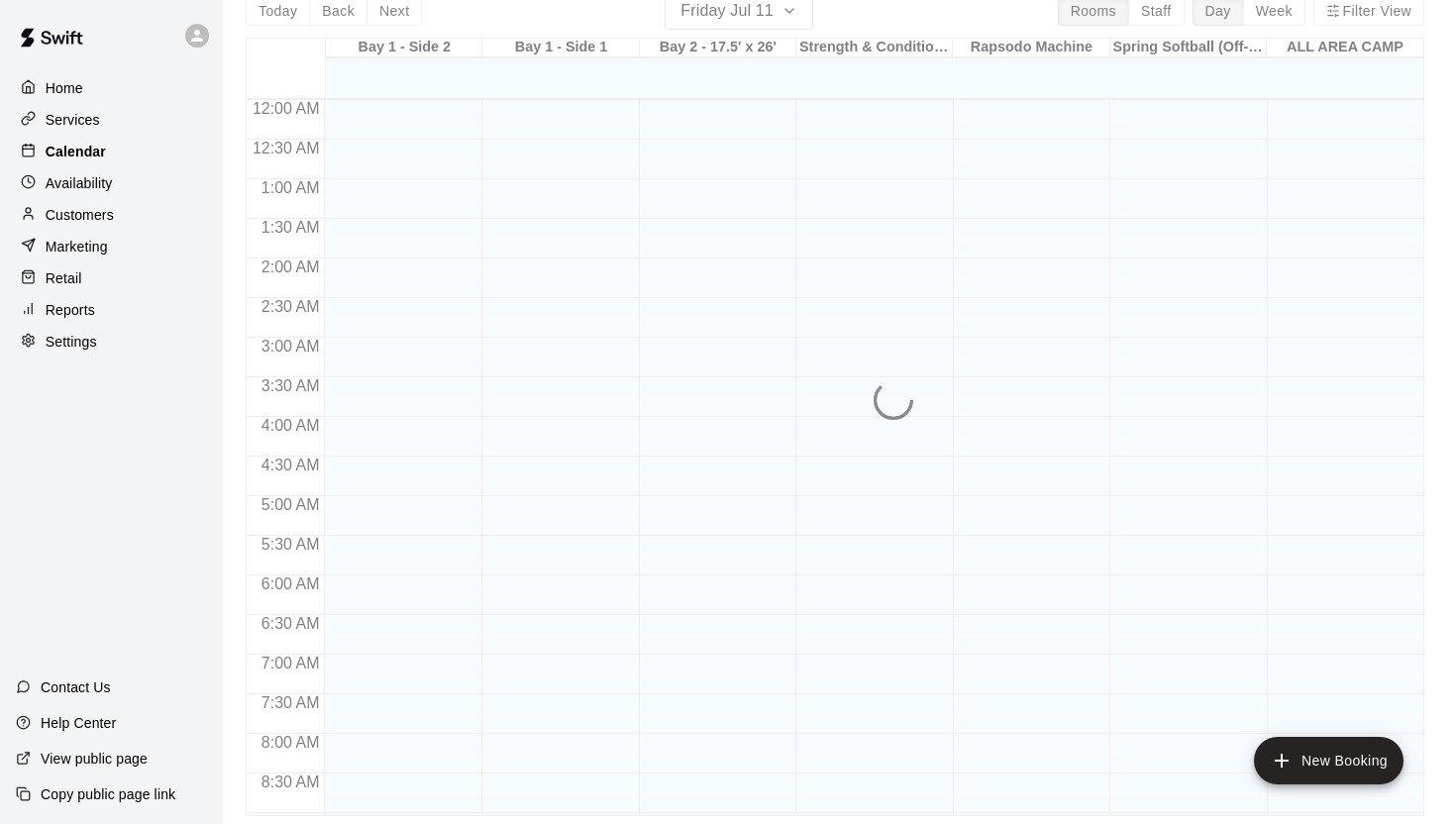 scroll, scrollTop: 0, scrollLeft: 0, axis: both 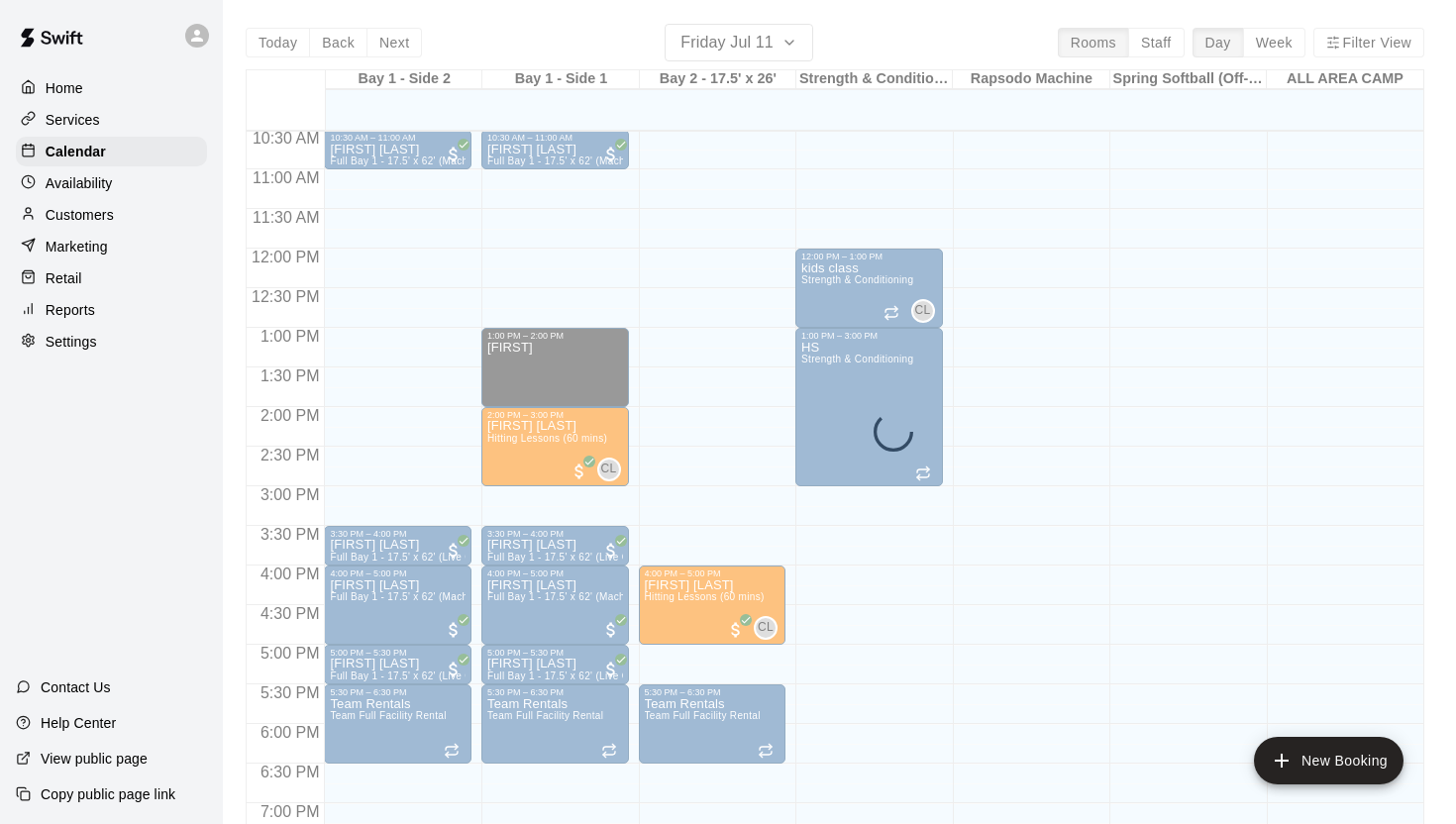 click on "Services" at bounding box center [72, 120] 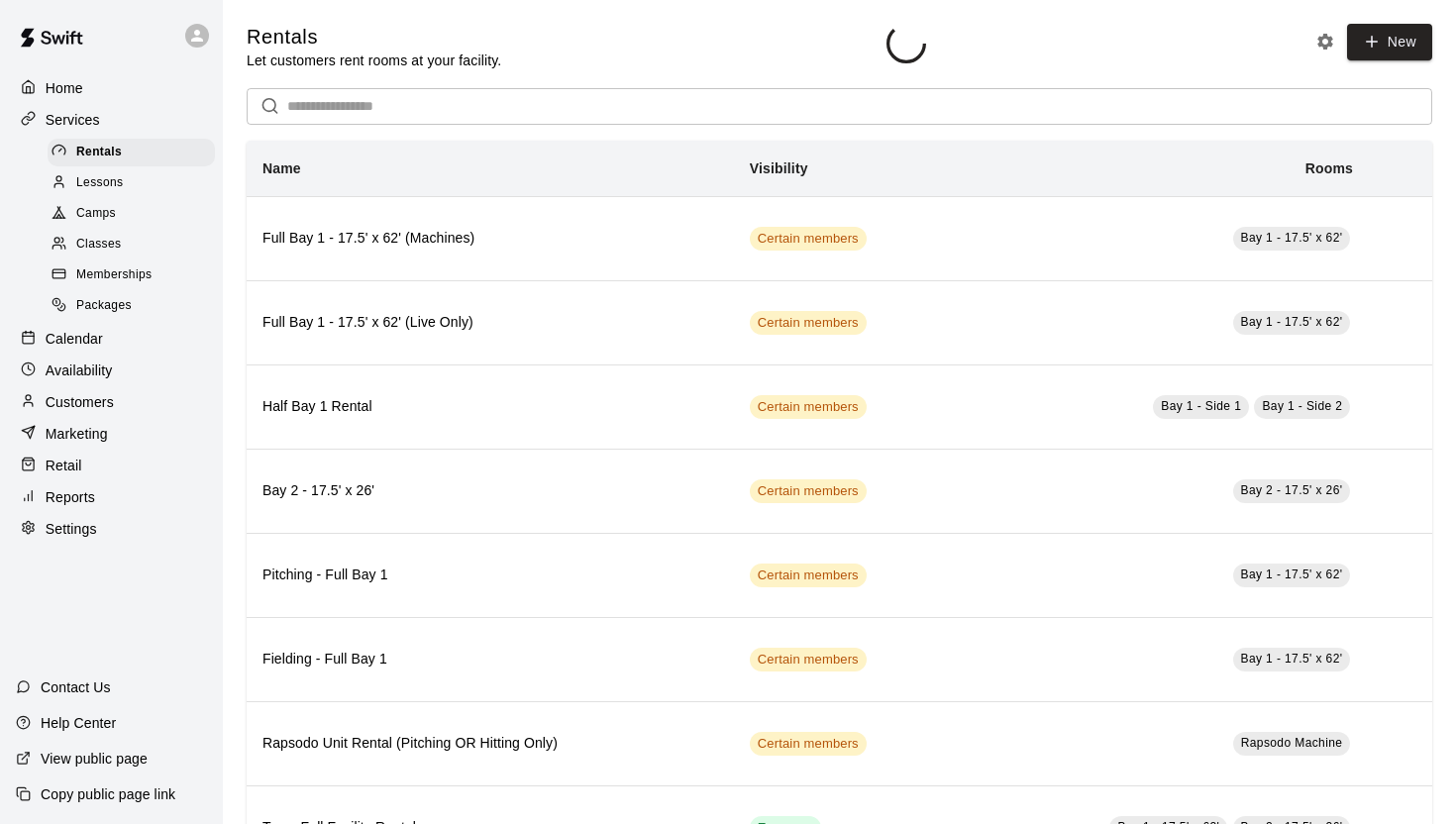 click on "Classes" at bounding box center (98, 245) 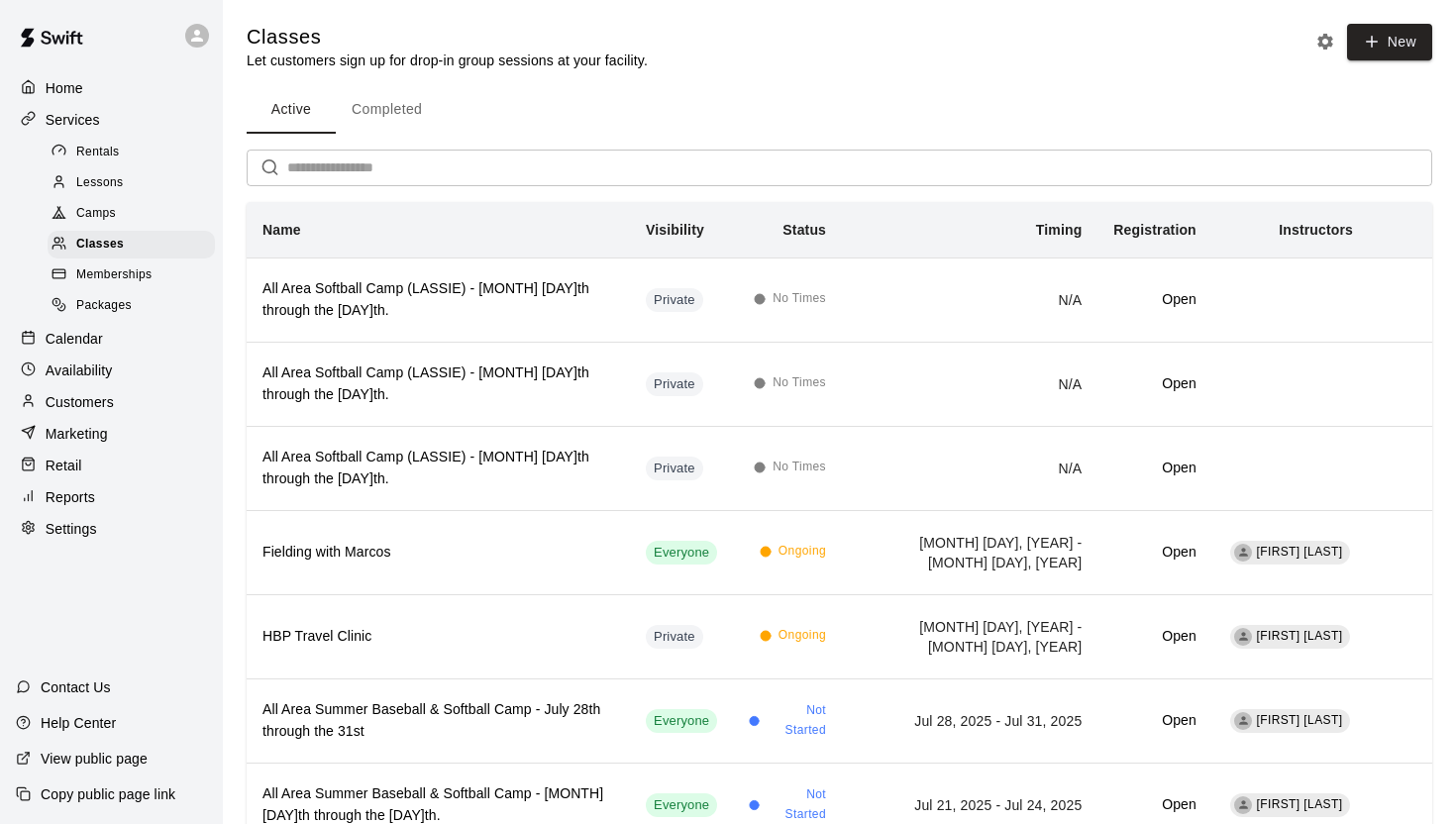 click on "Memberships" at bounding box center [114, 275] 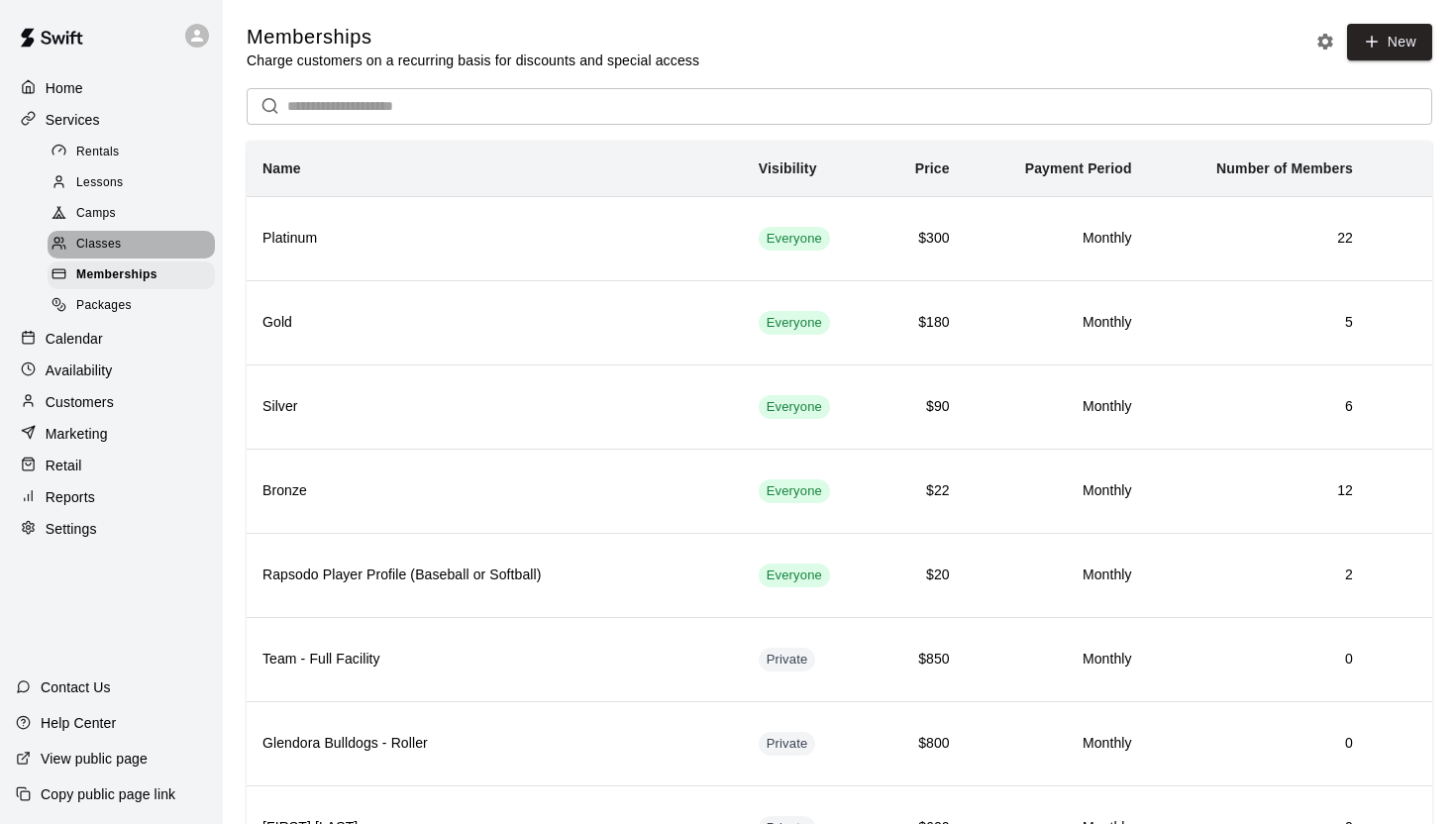 click on "Classes" at bounding box center (98, 245) 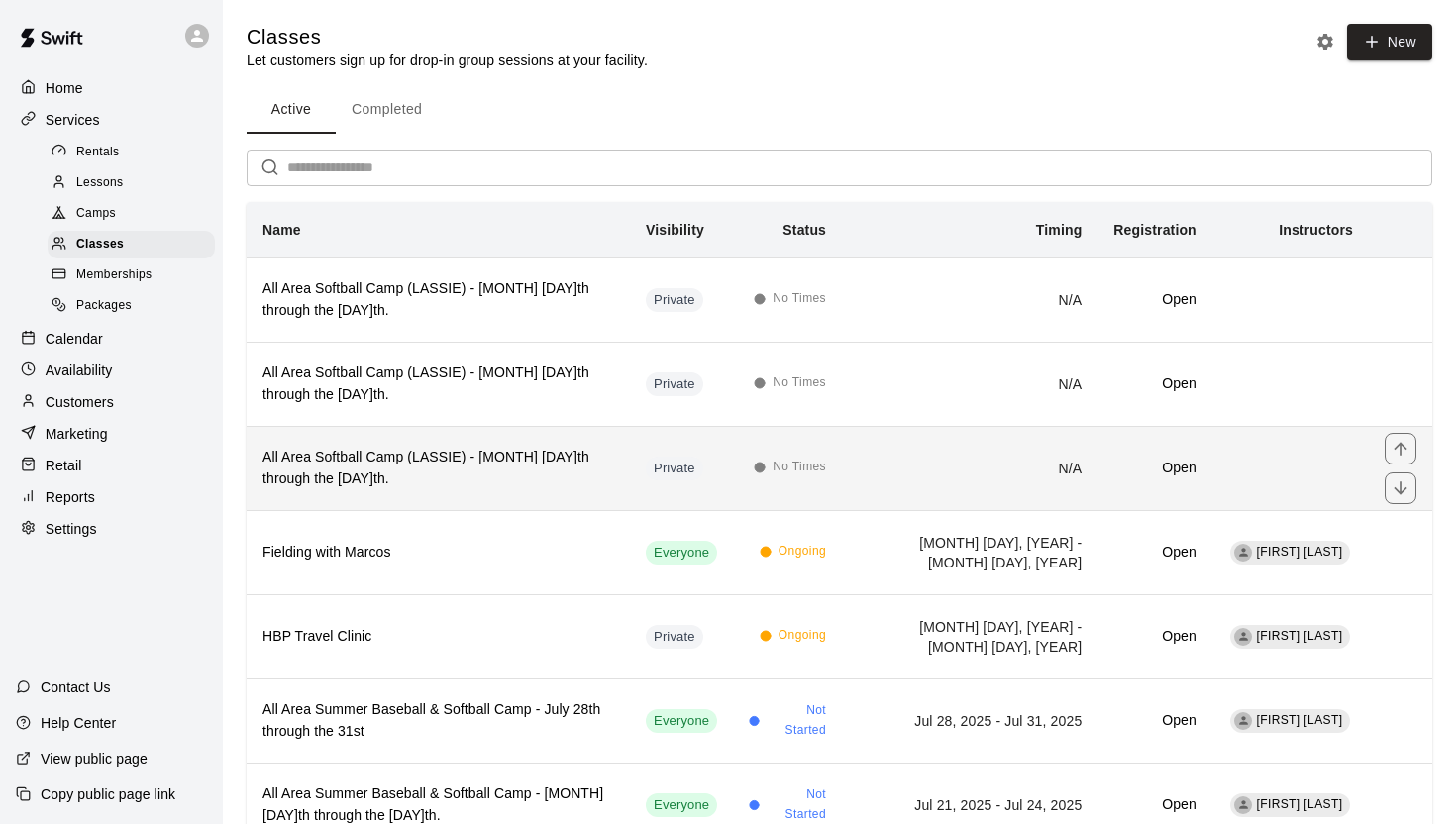 scroll, scrollTop: 162, scrollLeft: 0, axis: vertical 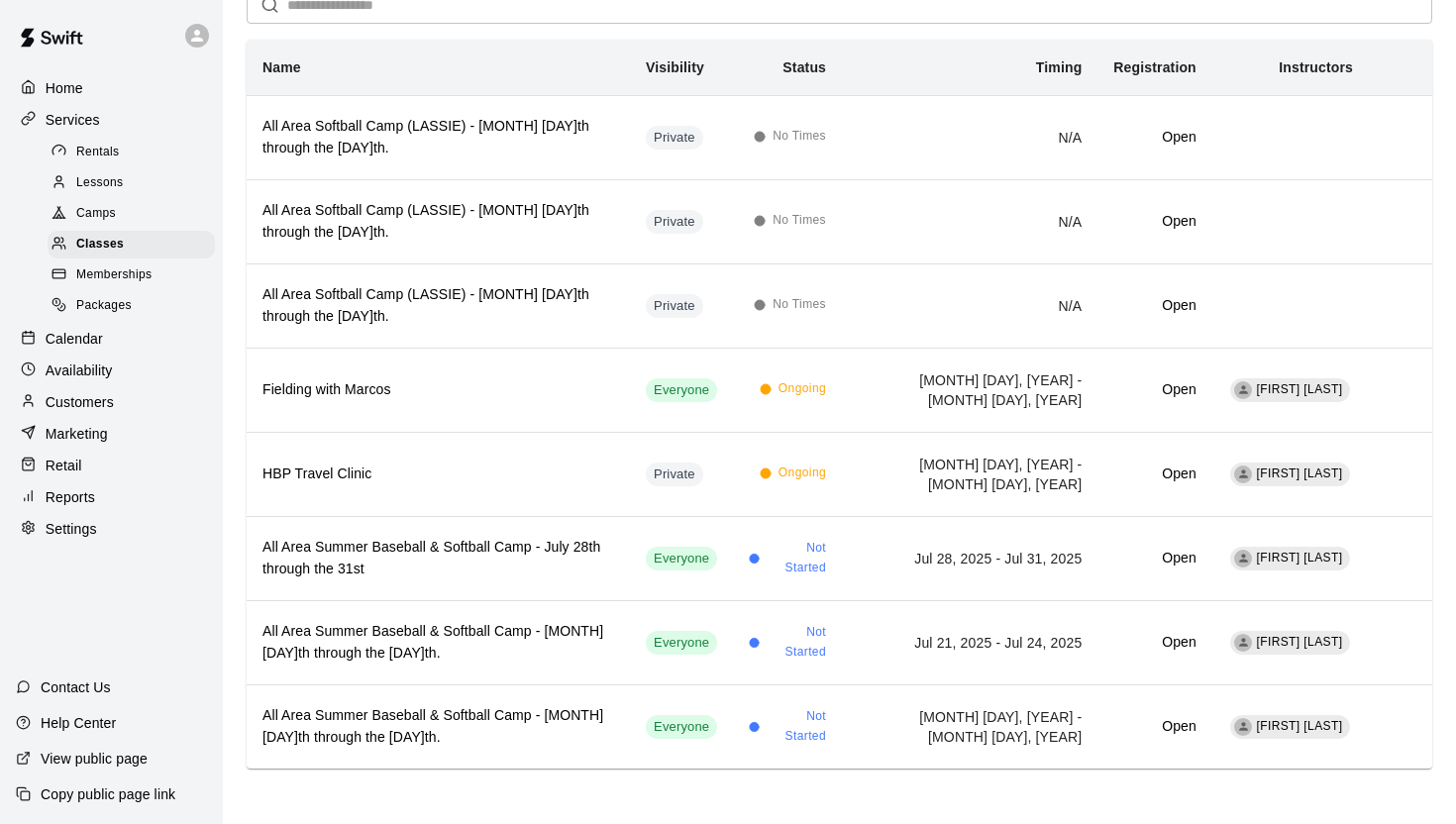 click on "Customers" at bounding box center [79, 402] 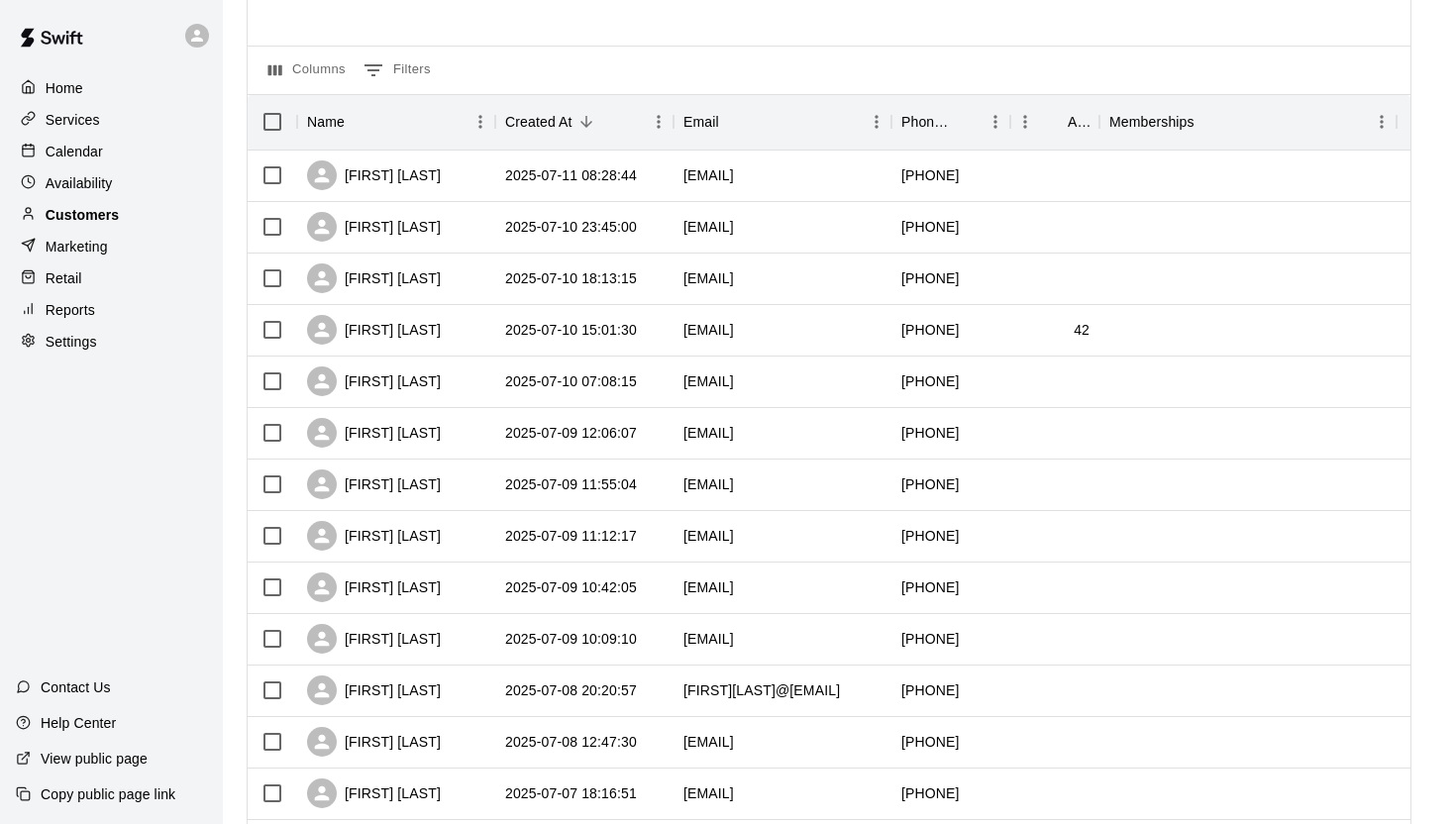 scroll, scrollTop: 0, scrollLeft: 0, axis: both 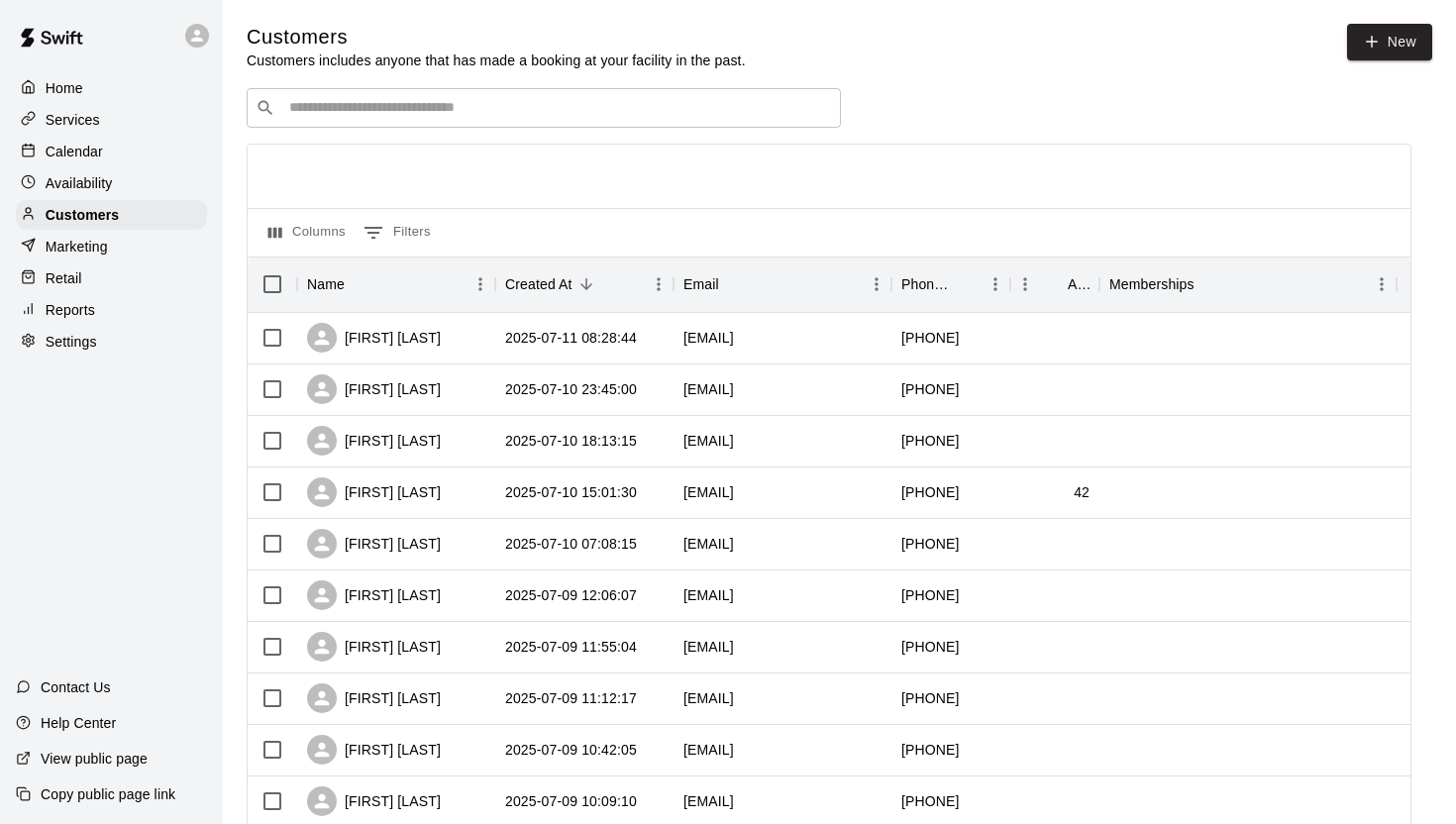 click on "Services" at bounding box center [111, 120] 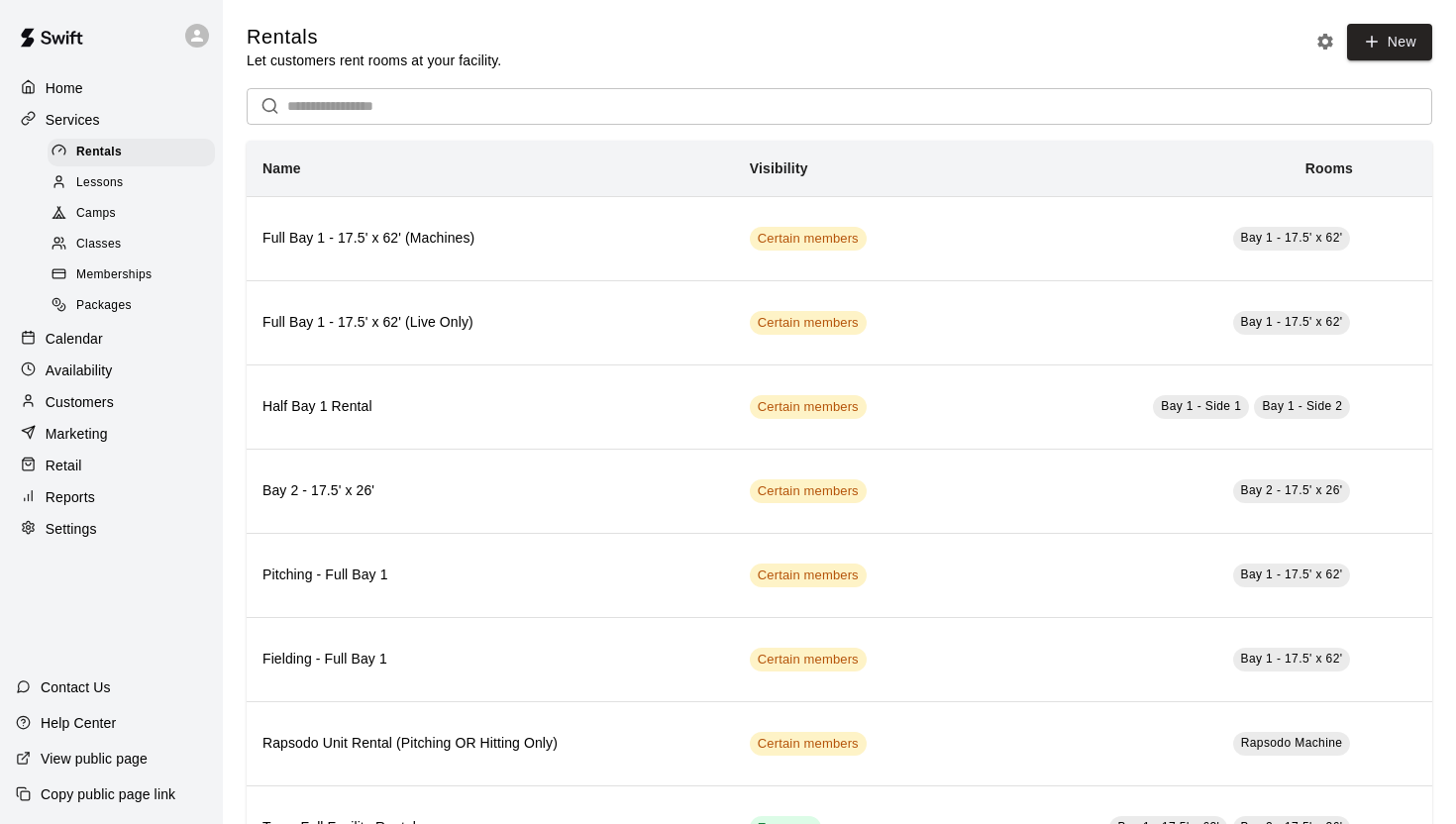 click on "Classes" at bounding box center [98, 245] 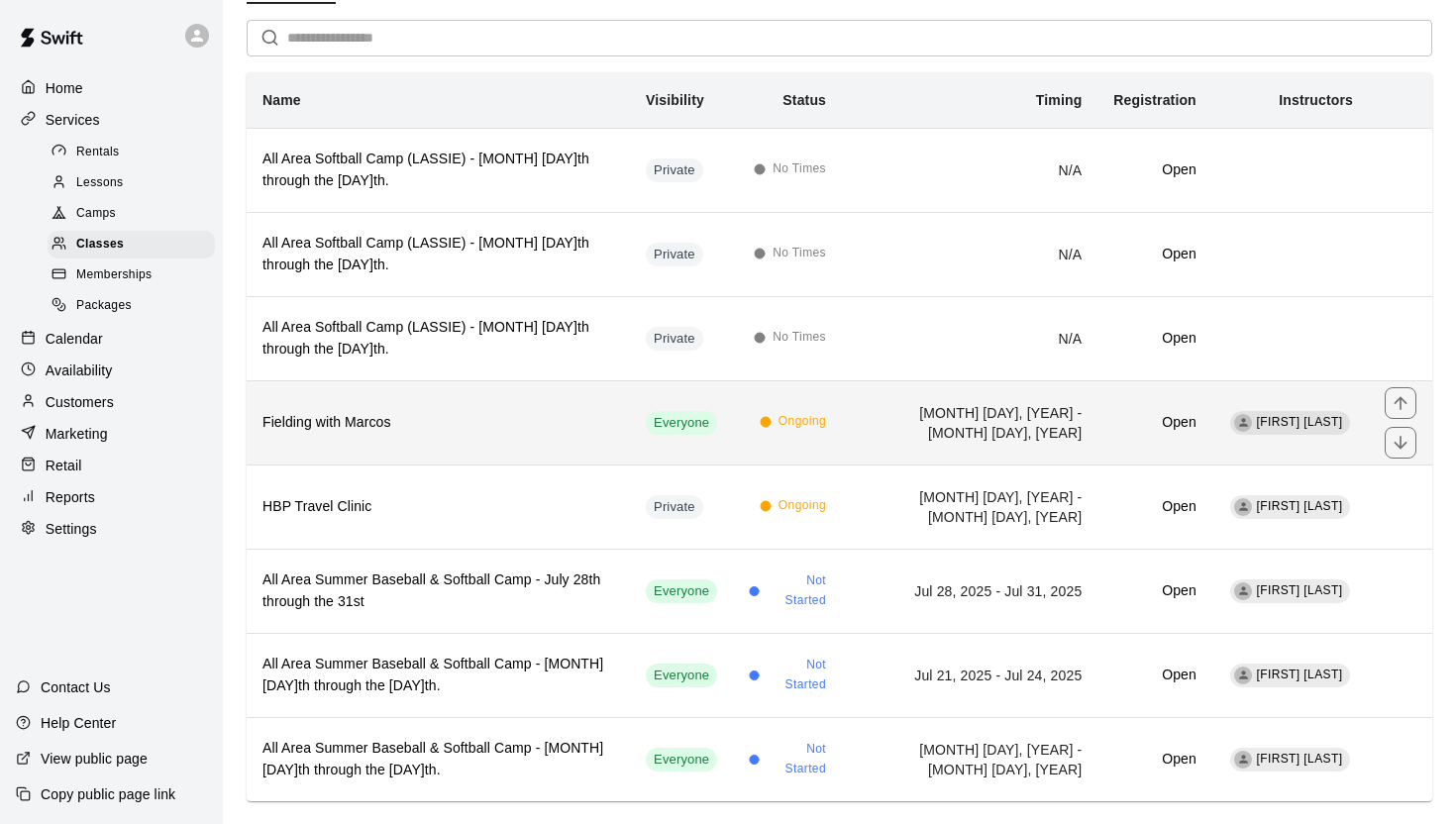 scroll, scrollTop: 162, scrollLeft: 0, axis: vertical 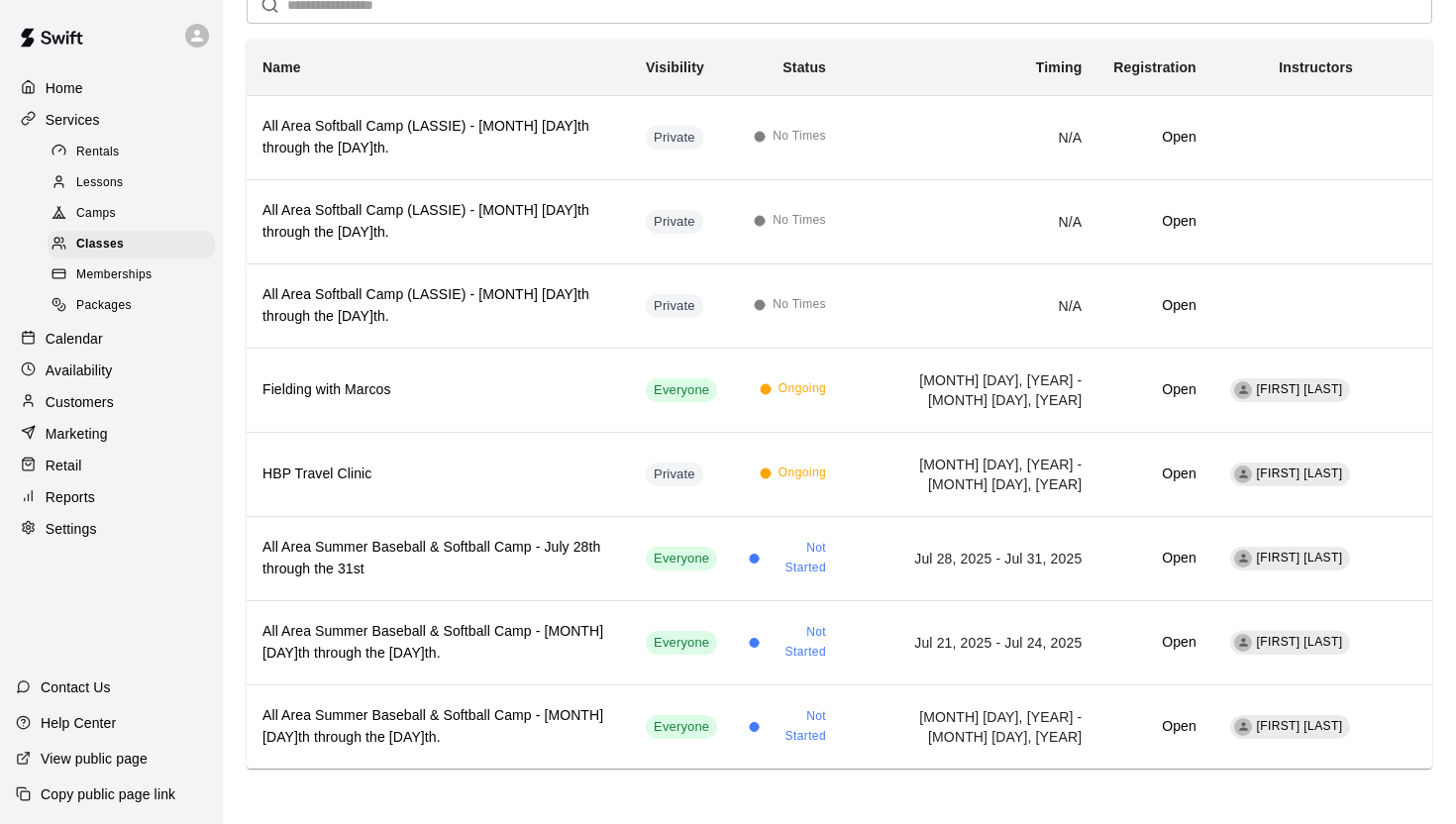 click on "Calendar" at bounding box center [74, 339] 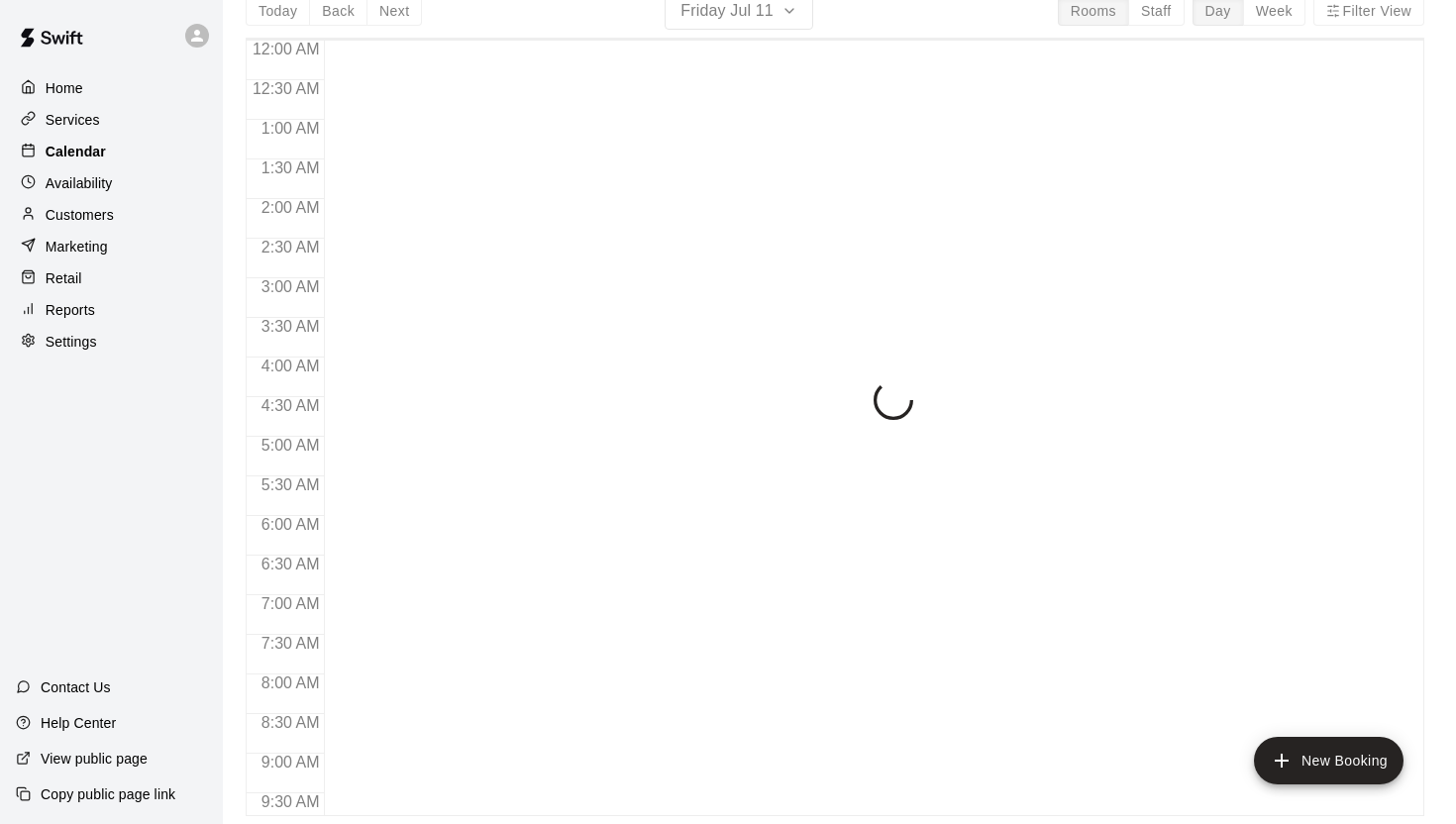 scroll, scrollTop: 0, scrollLeft: 0, axis: both 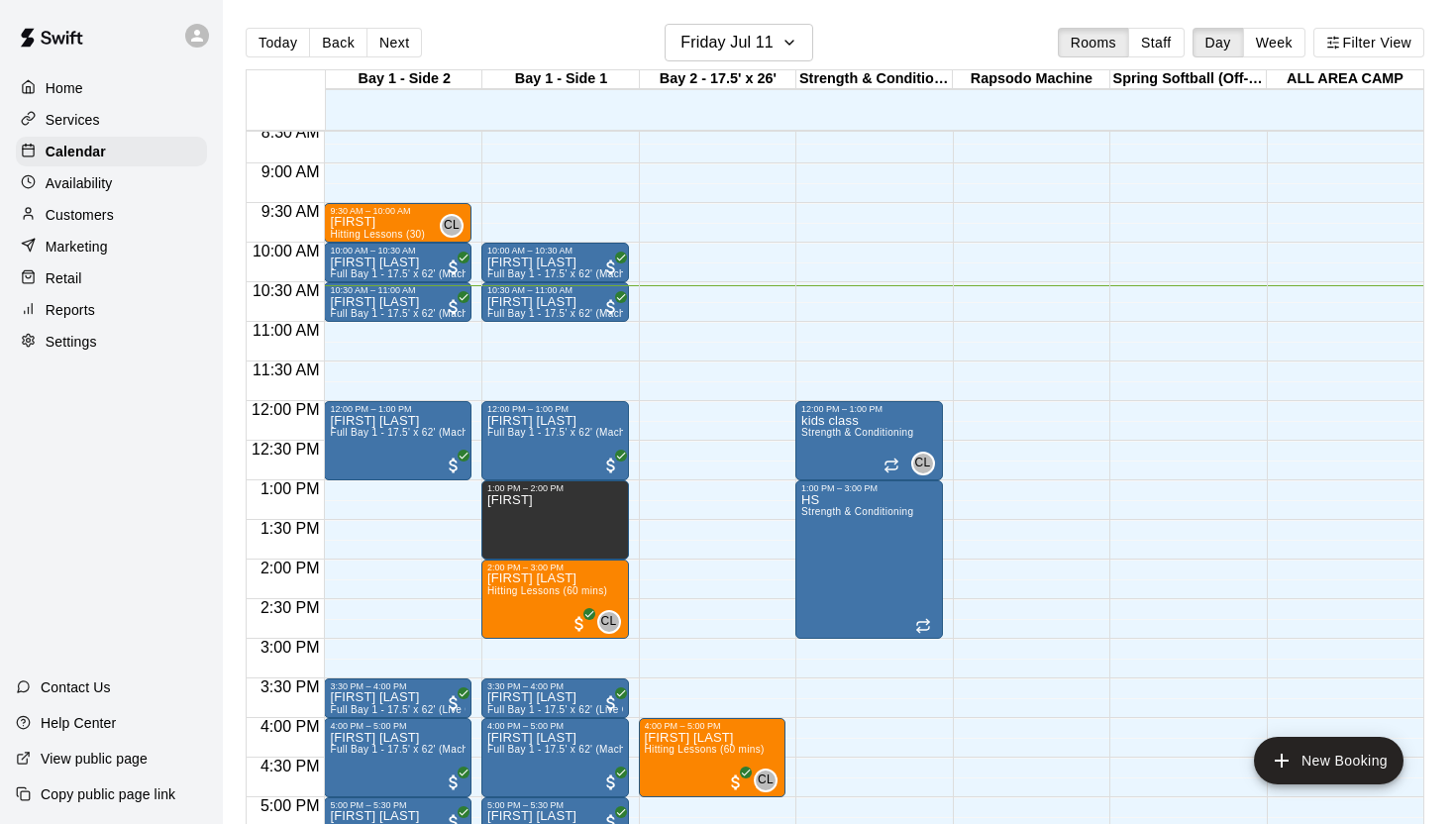 click on "Services" at bounding box center (72, 120) 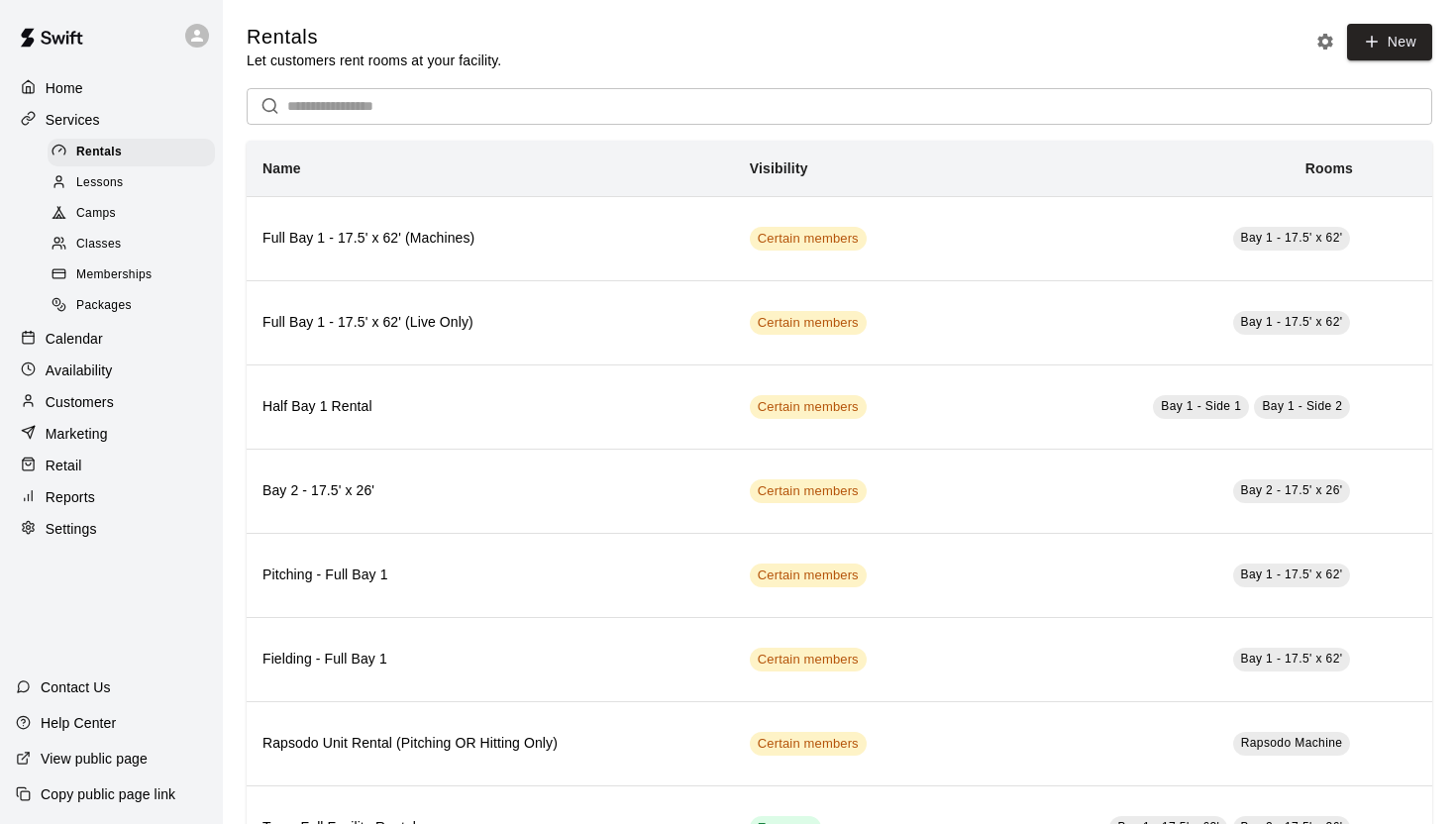 click on "Classes" at bounding box center (131, 245) 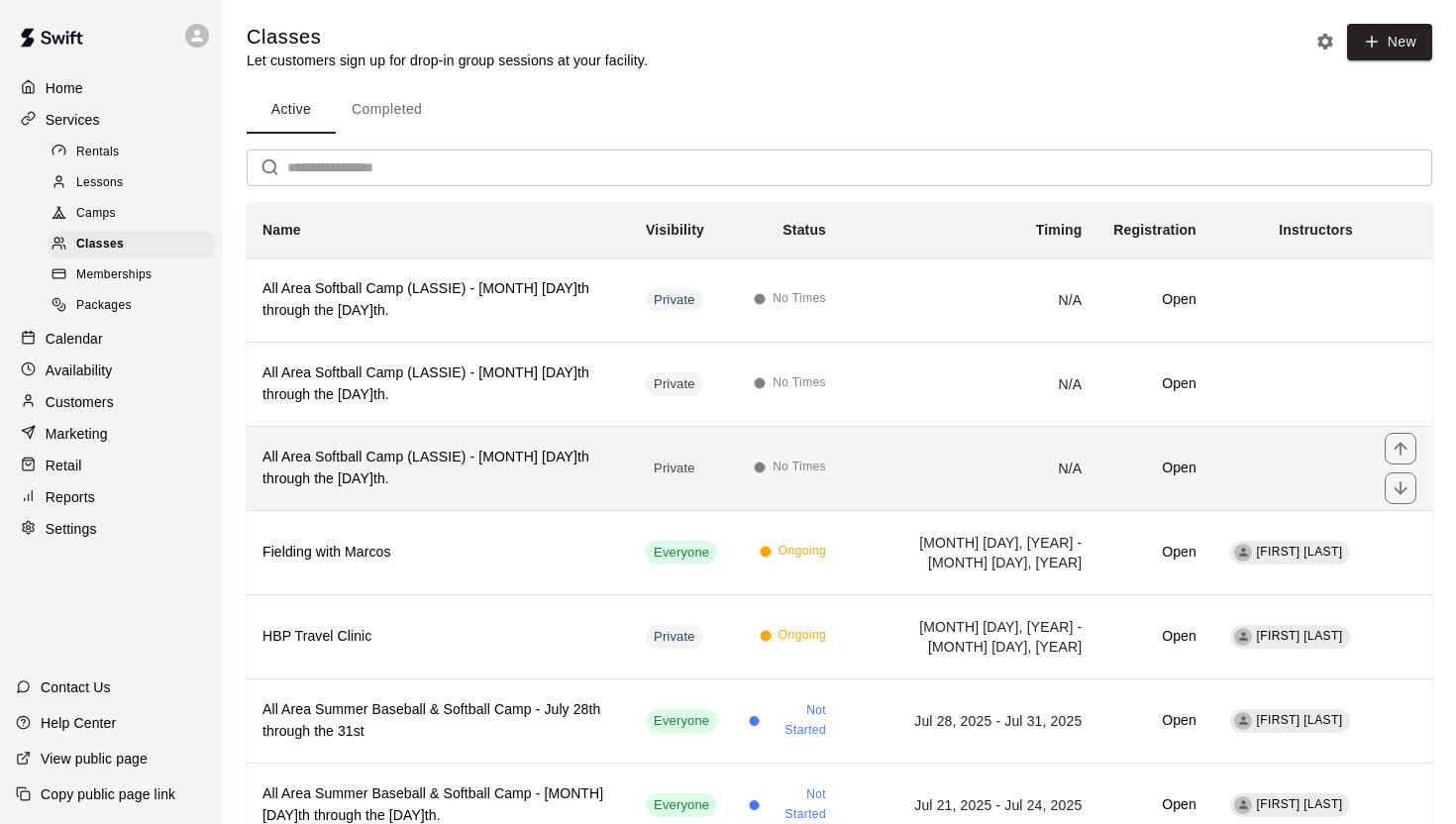 scroll, scrollTop: 162, scrollLeft: 0, axis: vertical 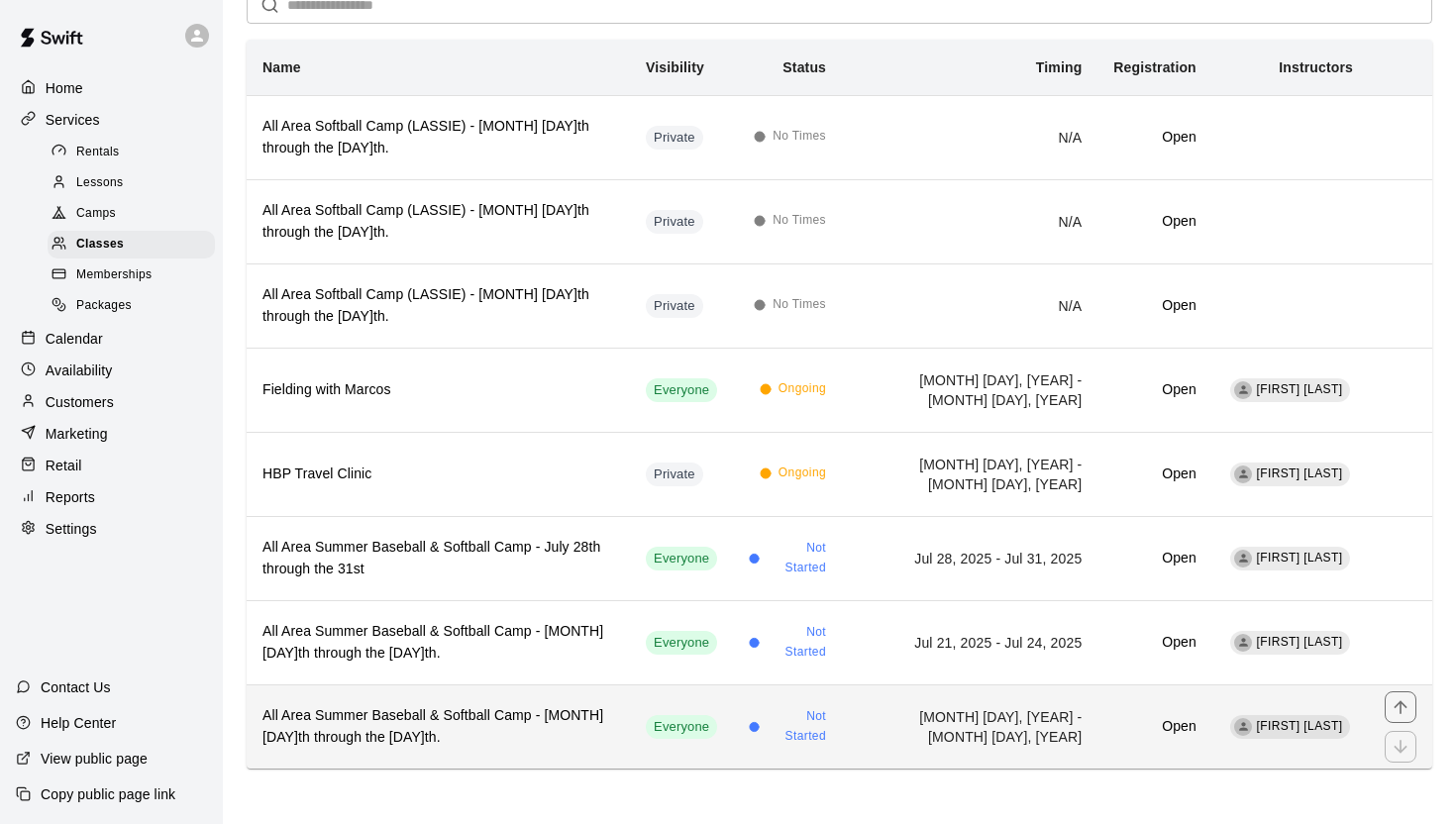 click on "All Area Summer Baseball & Softball Camp - July 14th through the 17th." at bounding box center (438, 727) 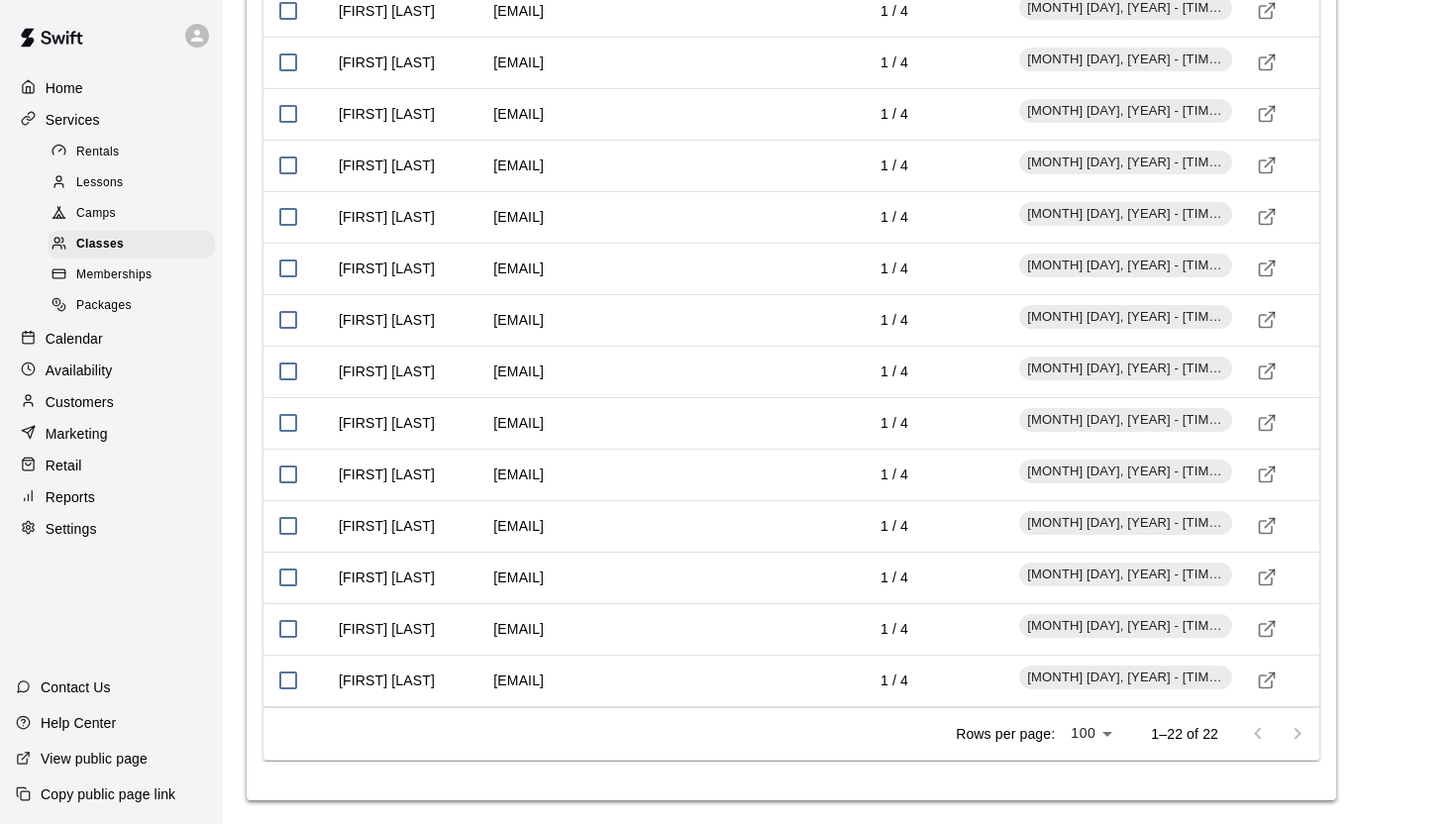 scroll, scrollTop: 2568, scrollLeft: 0, axis: vertical 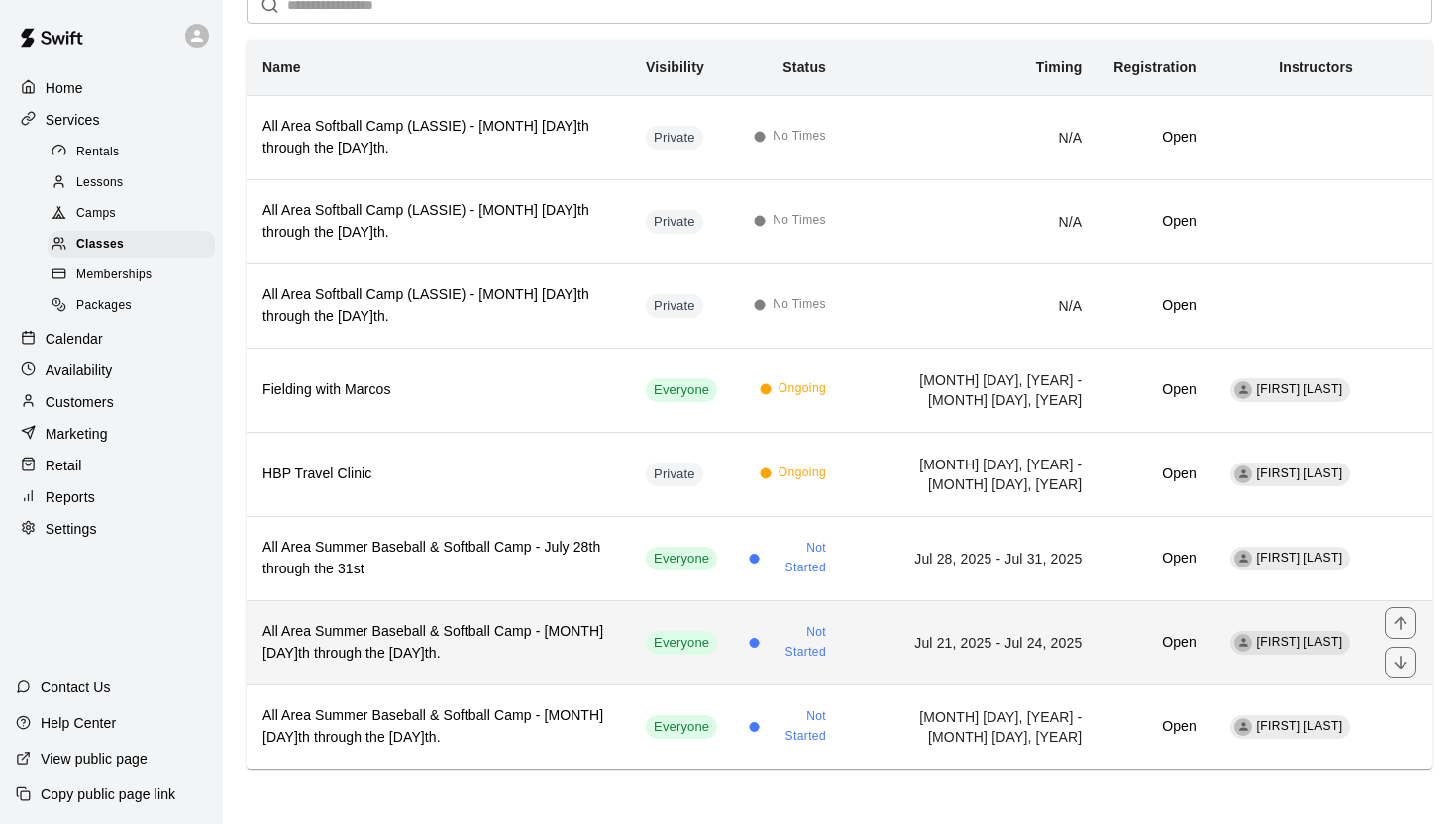 click on "All Area Summer Baseball & Softball Camp - July 21st through the 24th." at bounding box center [438, 643] 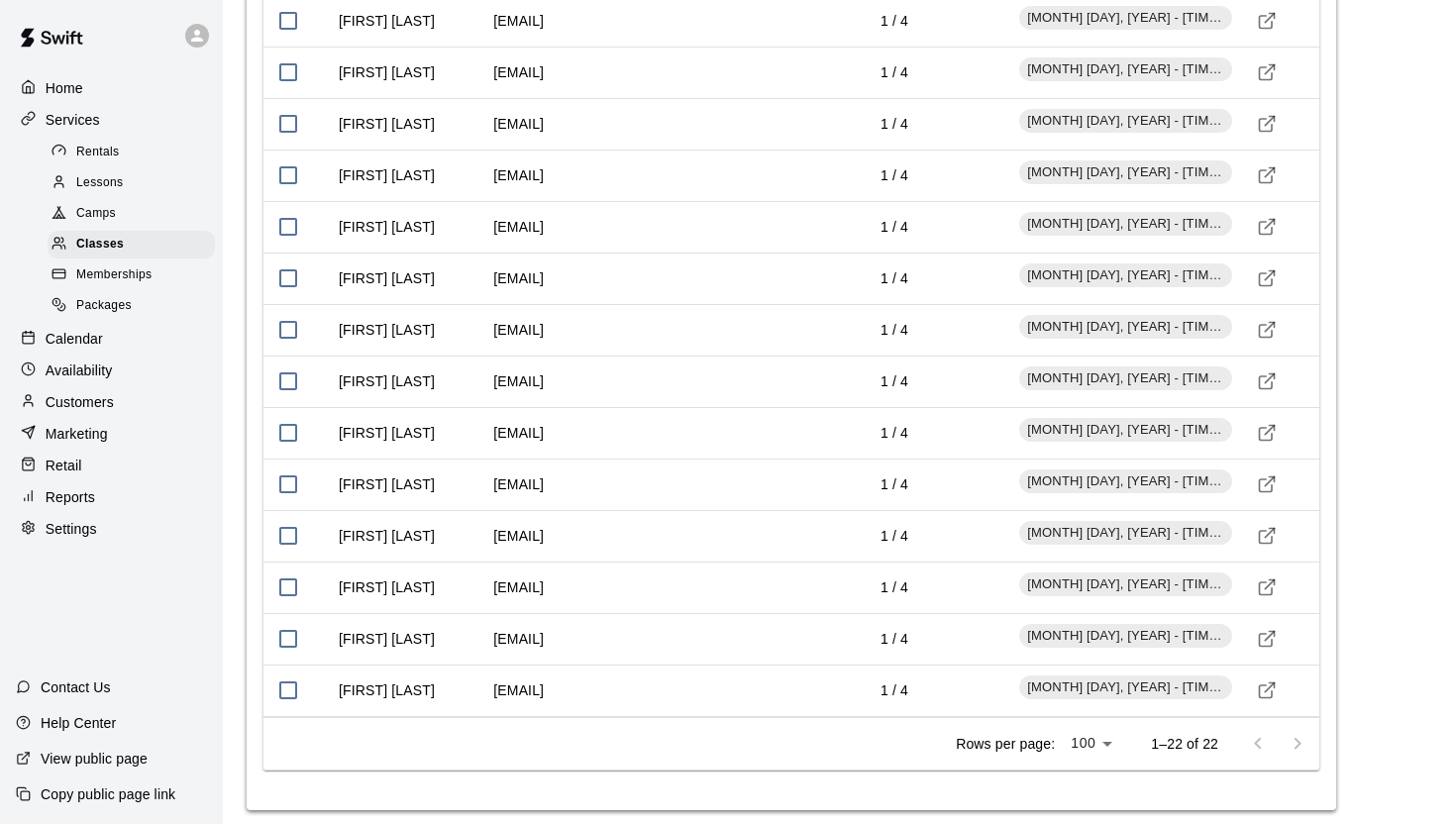 scroll, scrollTop: 2568, scrollLeft: 0, axis: vertical 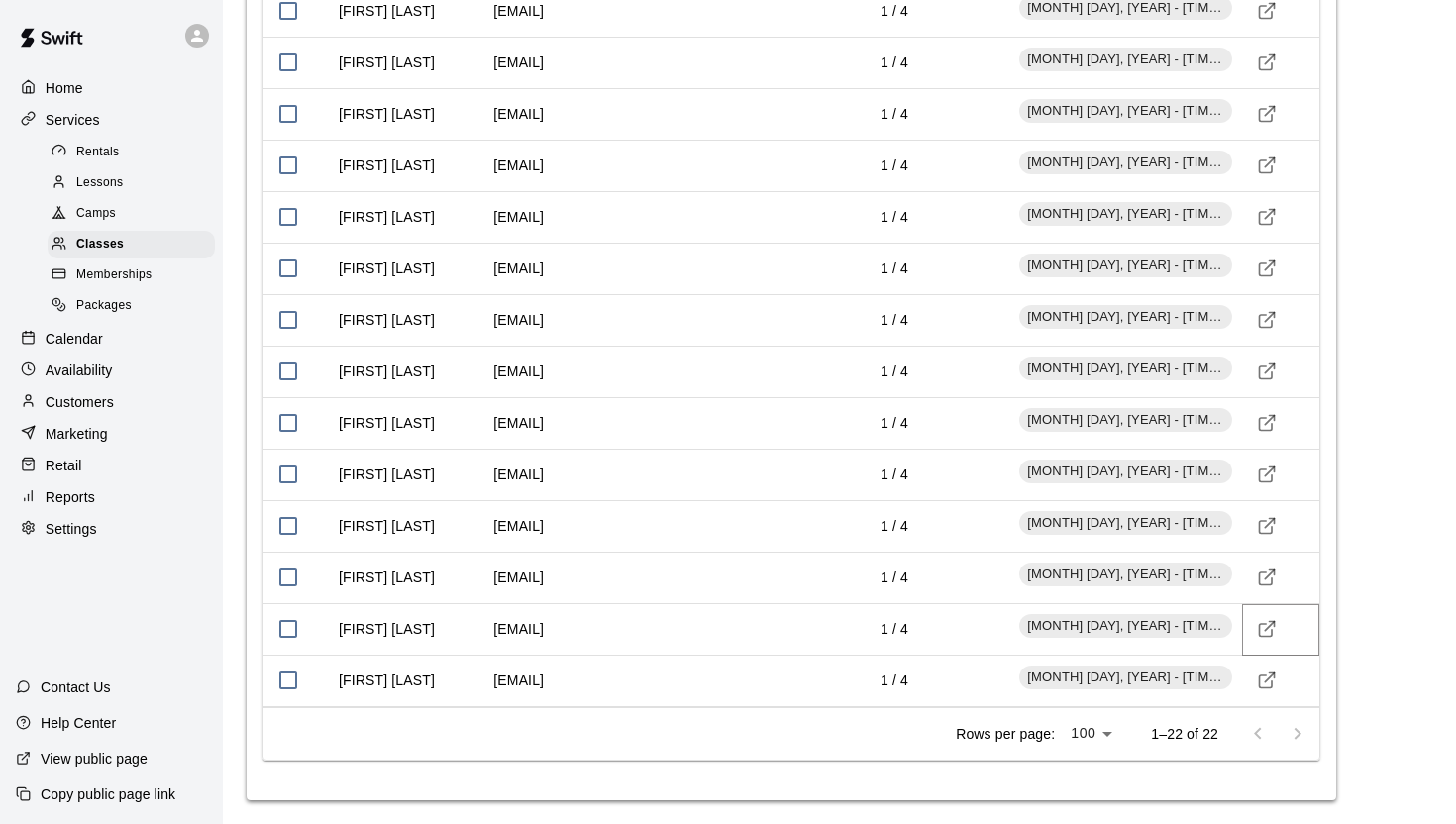 click 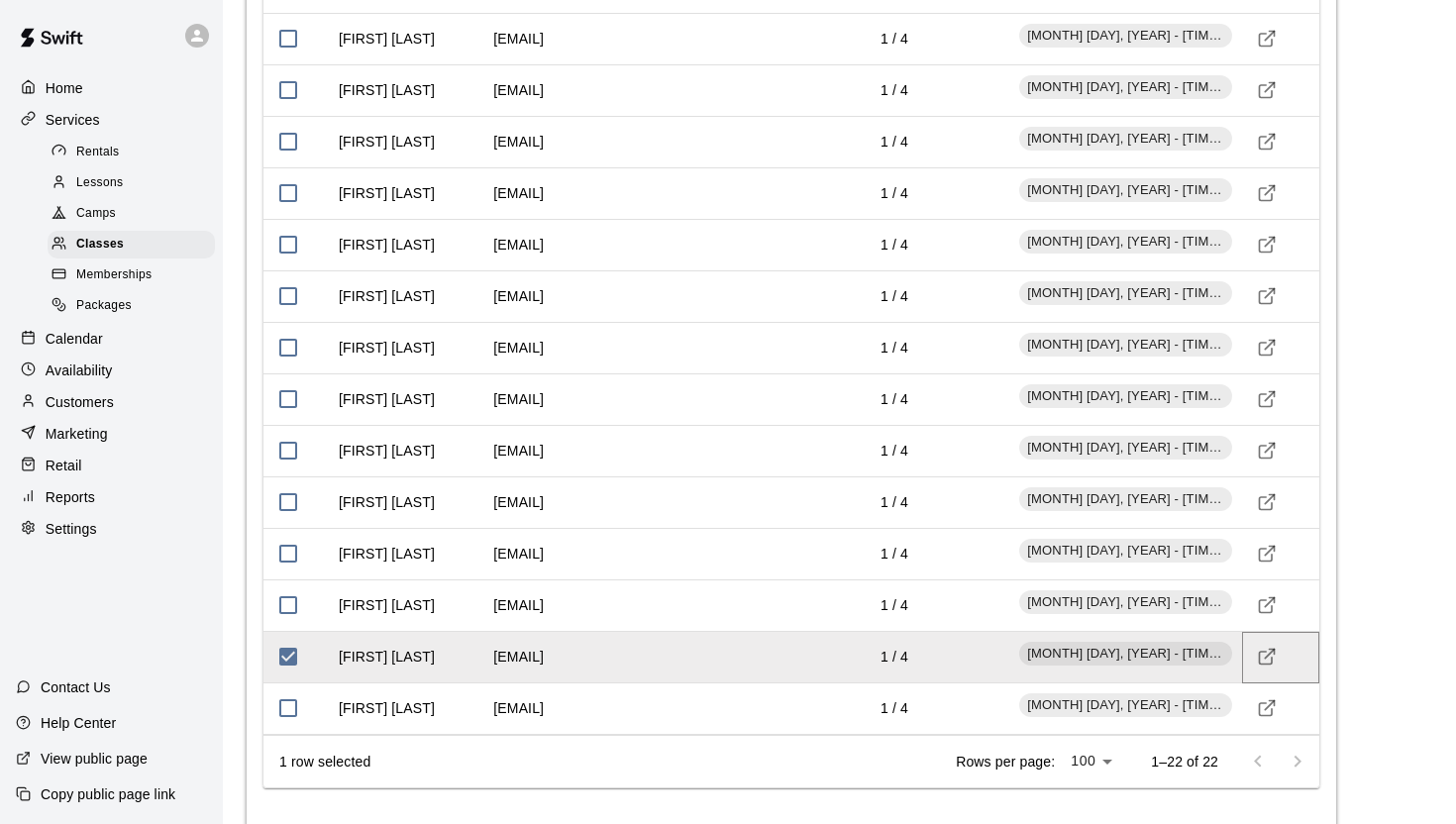 scroll, scrollTop: 2487, scrollLeft: 0, axis: vertical 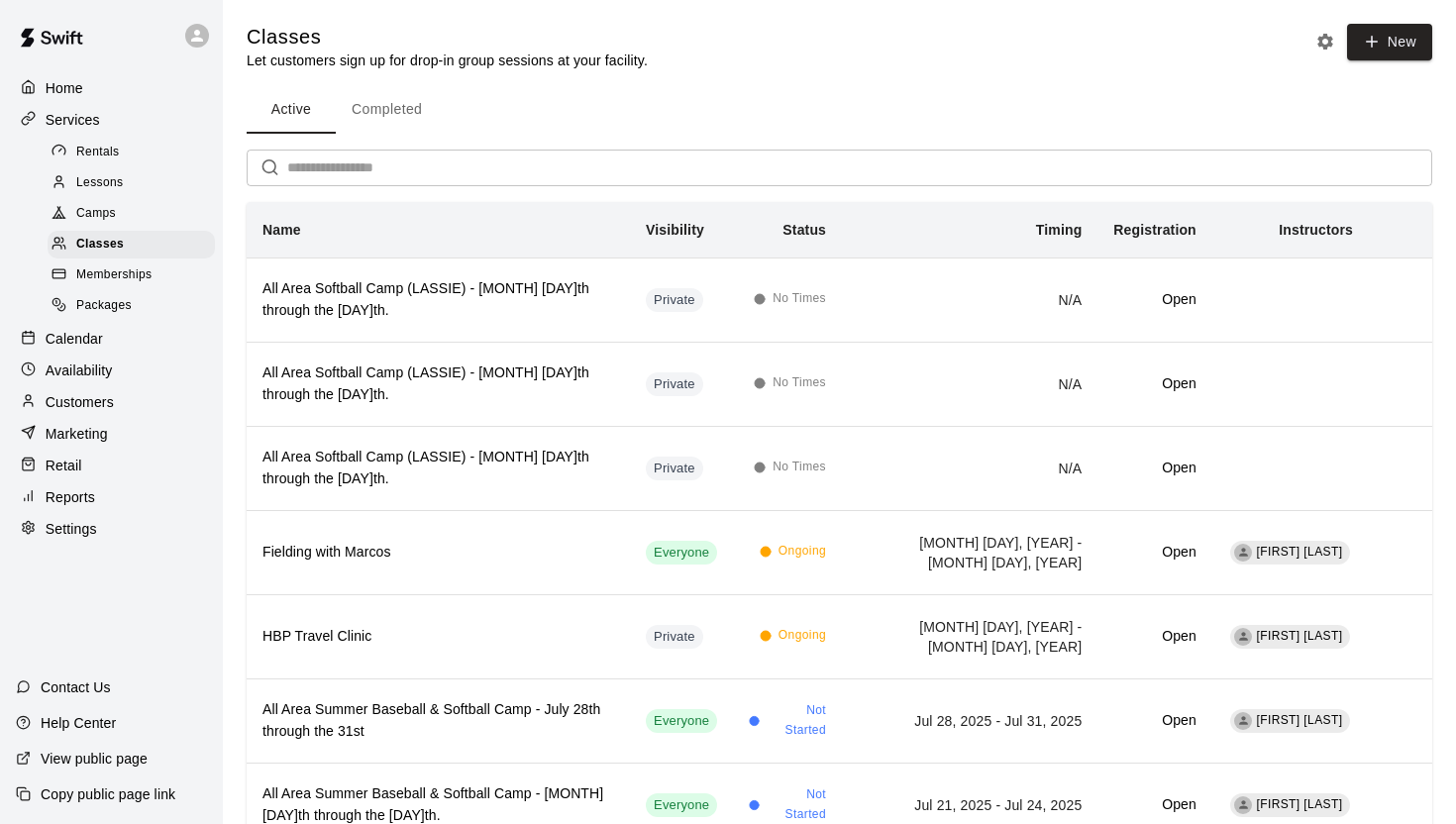 click on "Camps" at bounding box center [131, 214] 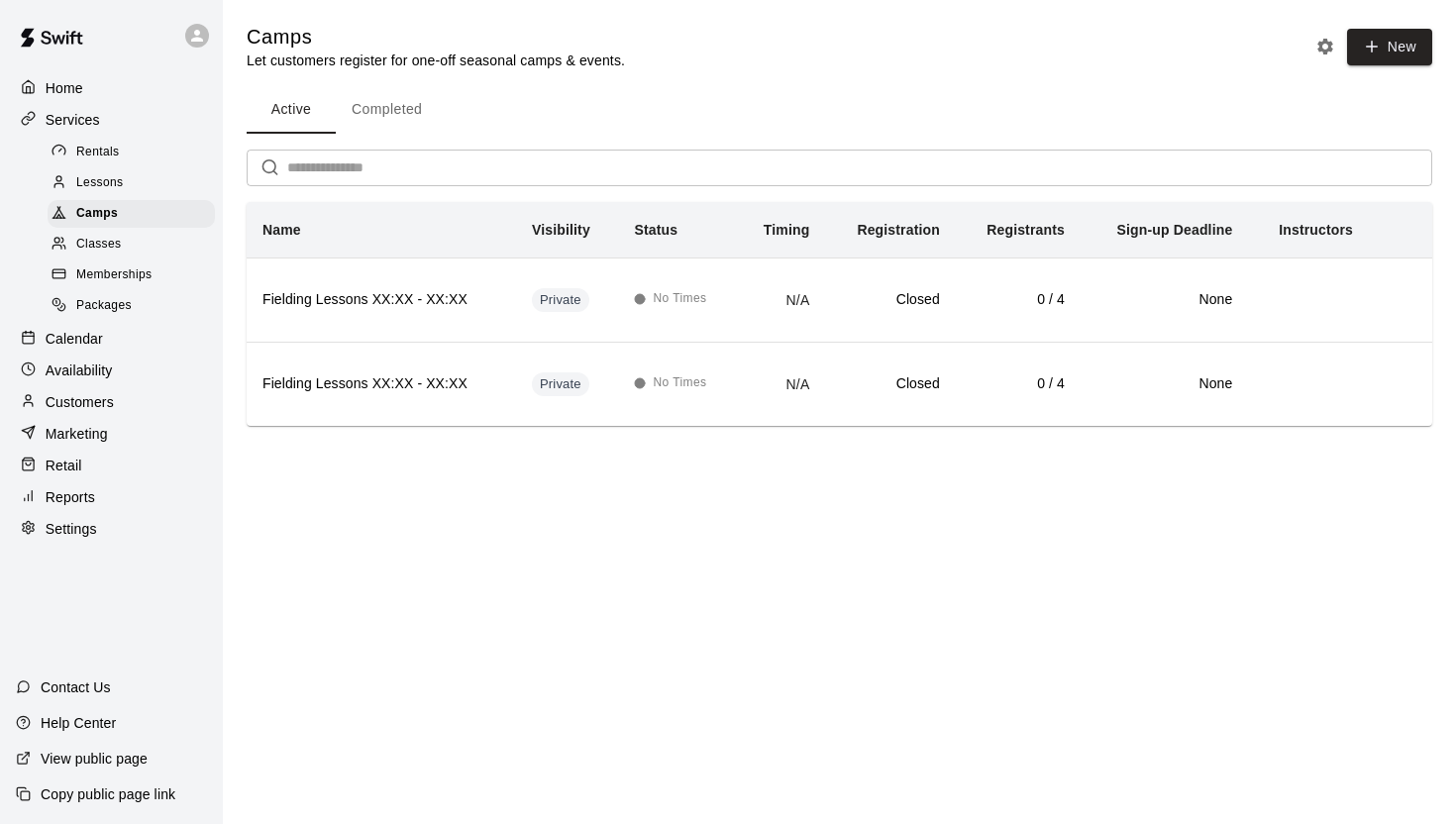 click on "Lessons" at bounding box center (100, 183) 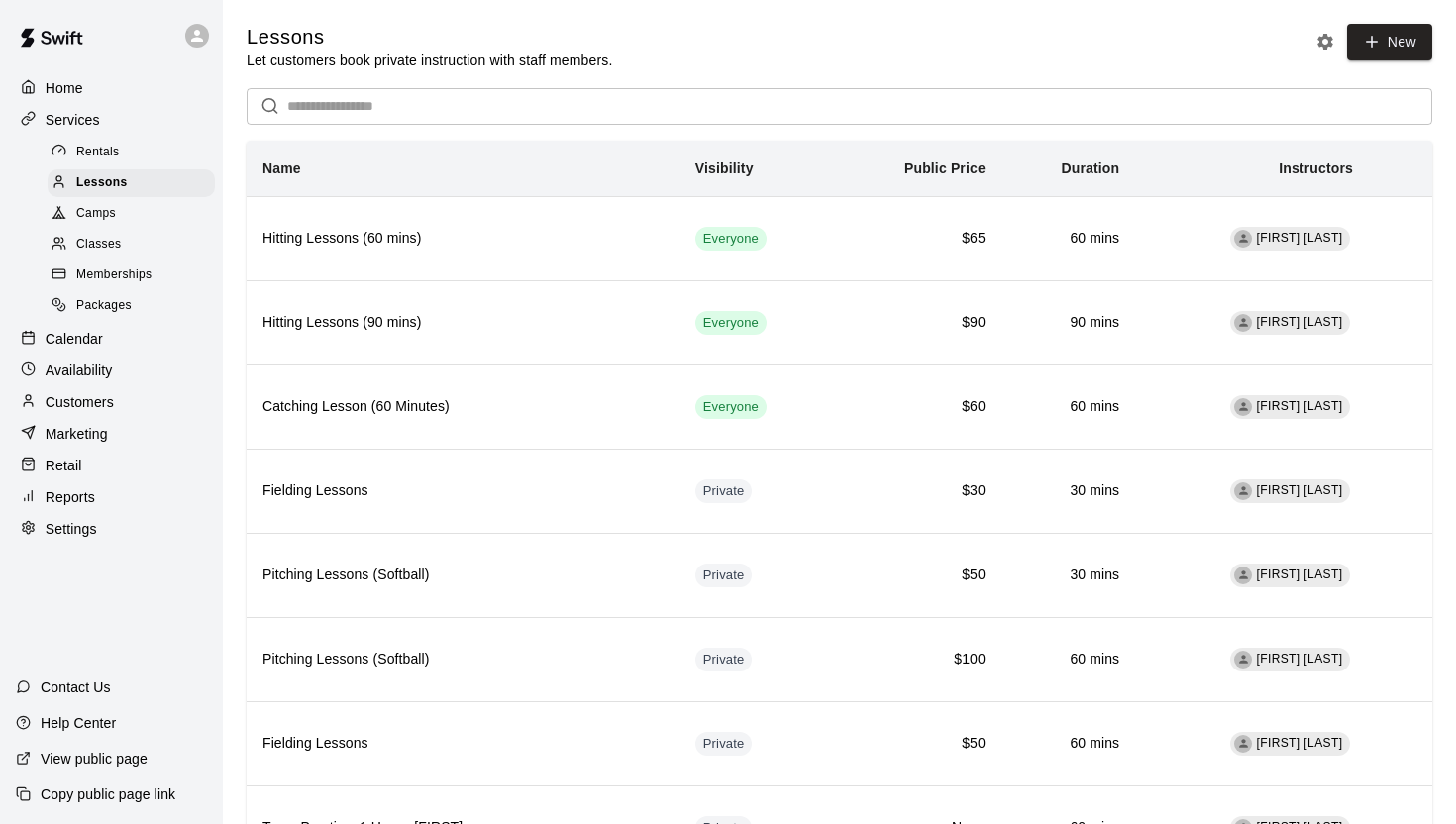 click on "Rentals" at bounding box center [98, 153] 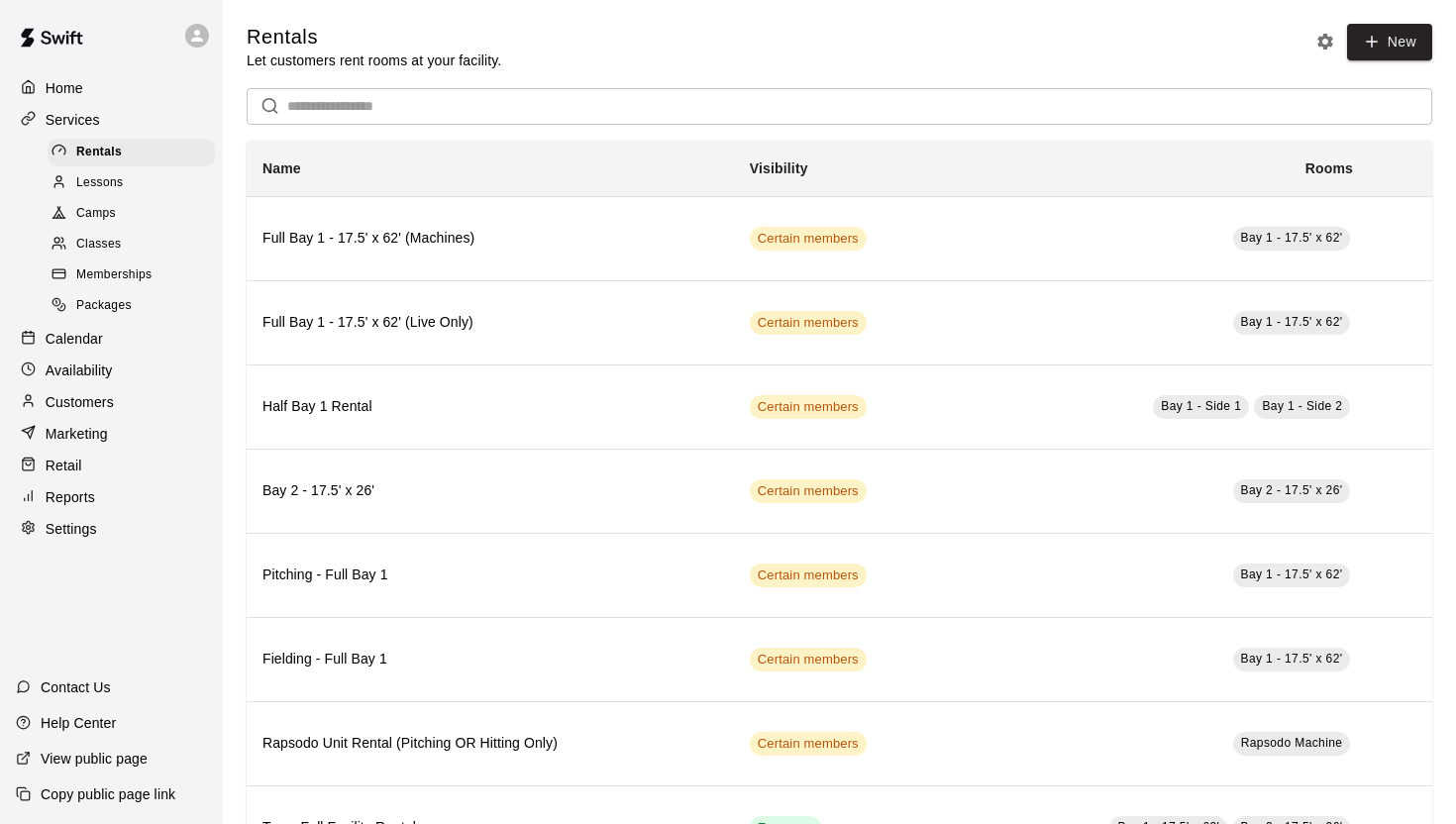 click on "Calendar" at bounding box center (74, 339) 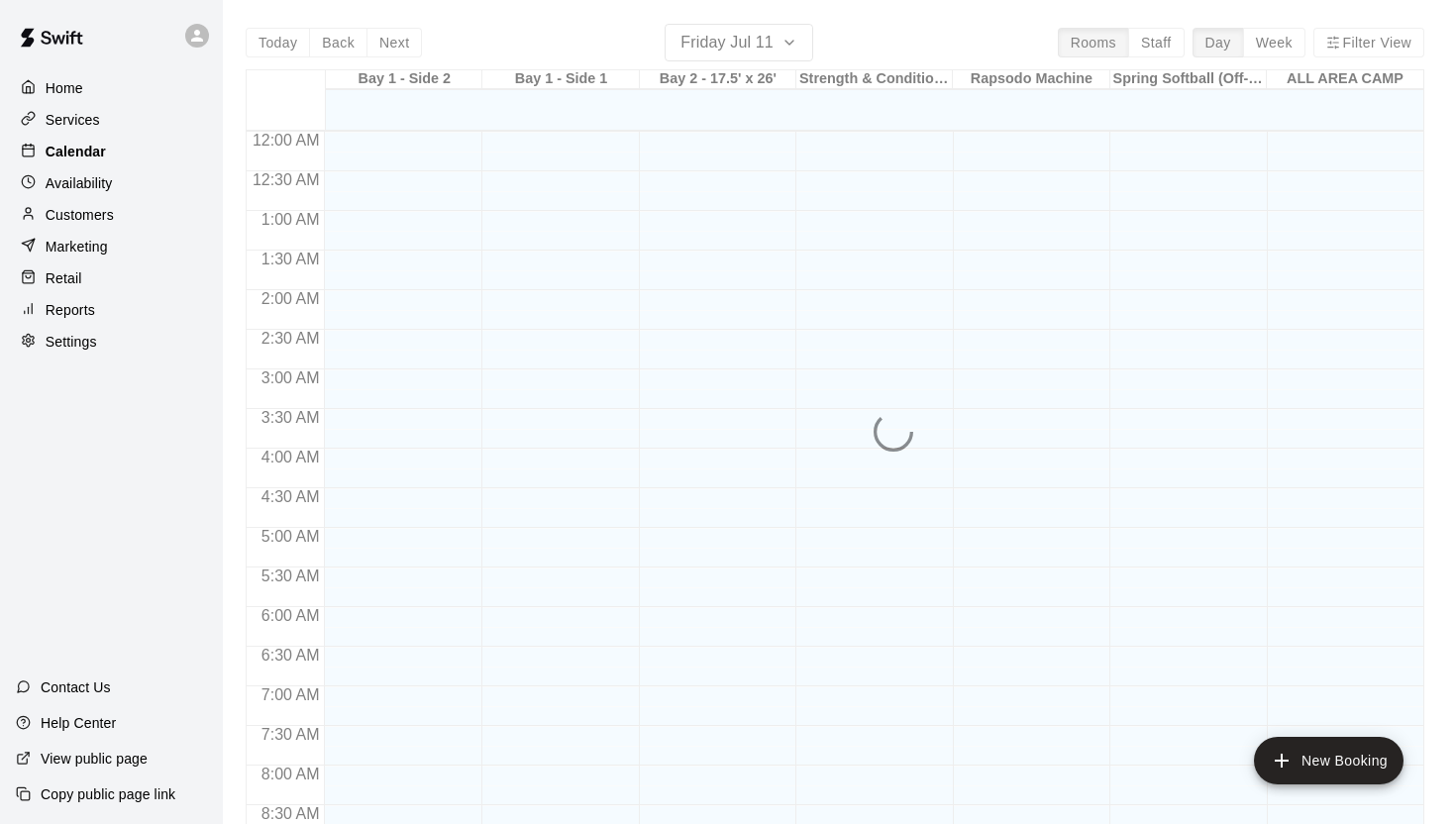 scroll, scrollTop: 851, scrollLeft: 0, axis: vertical 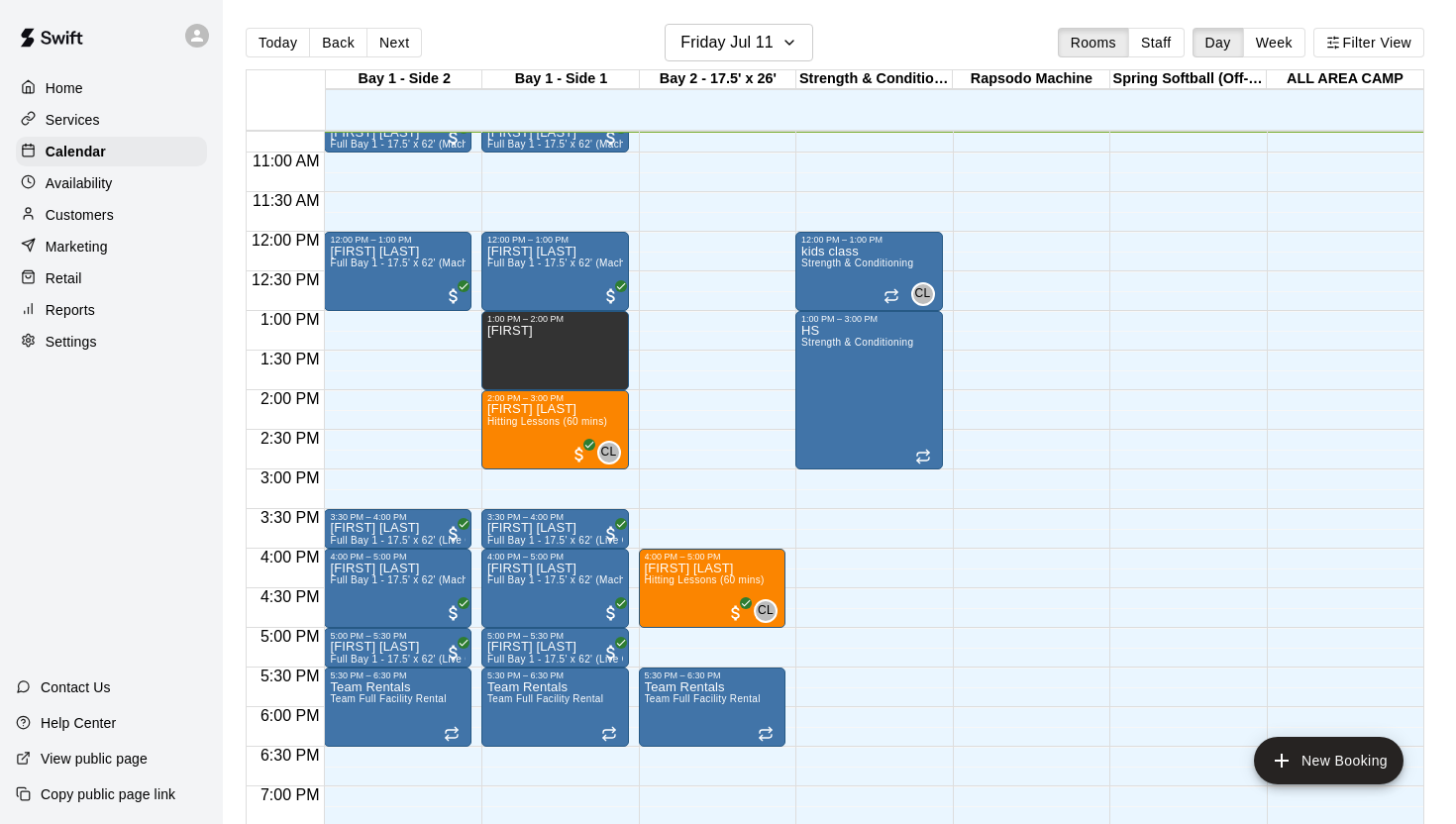 click on "Availability" at bounding box center (111, 183) 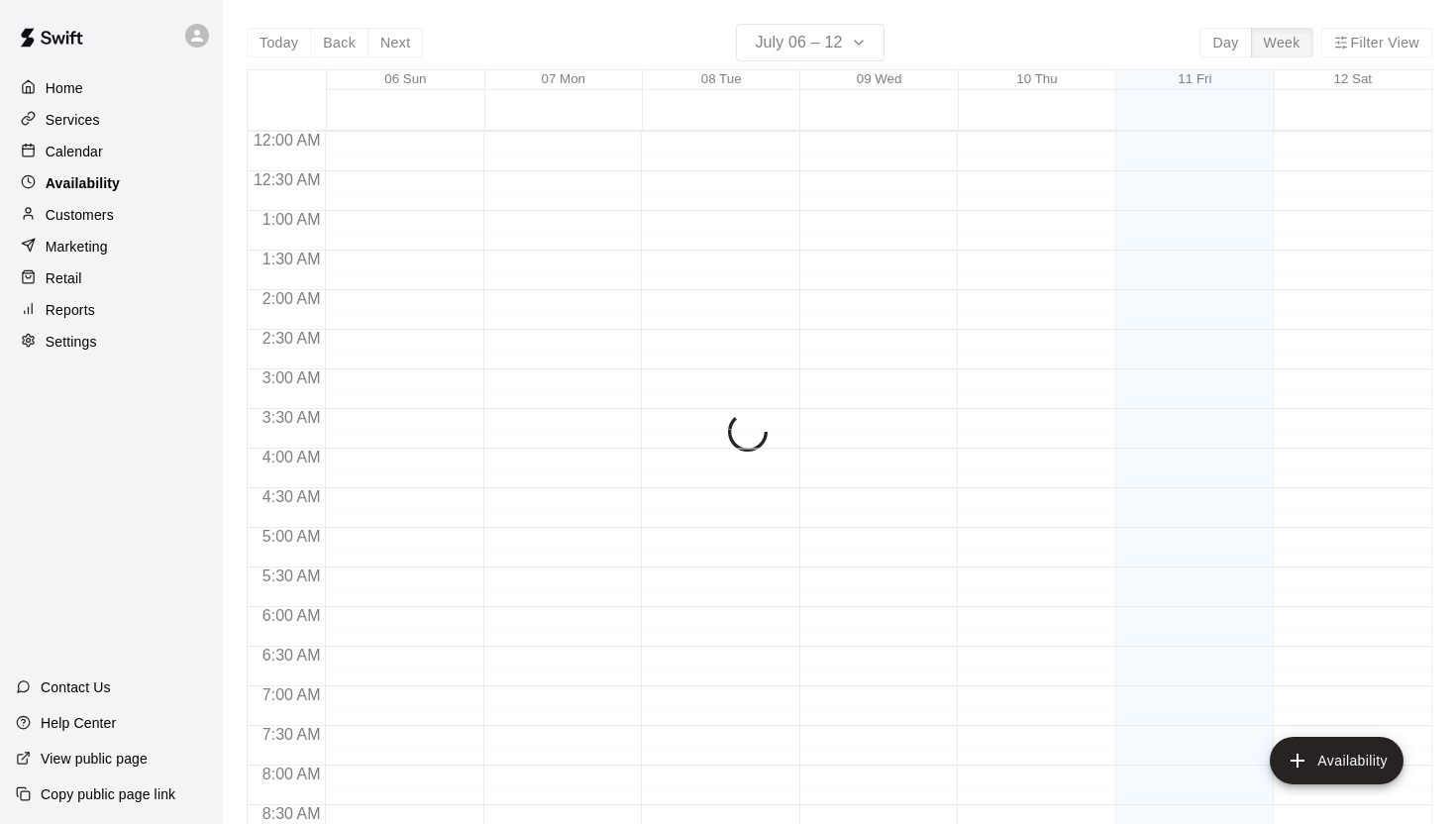 scroll, scrollTop: 851, scrollLeft: 0, axis: vertical 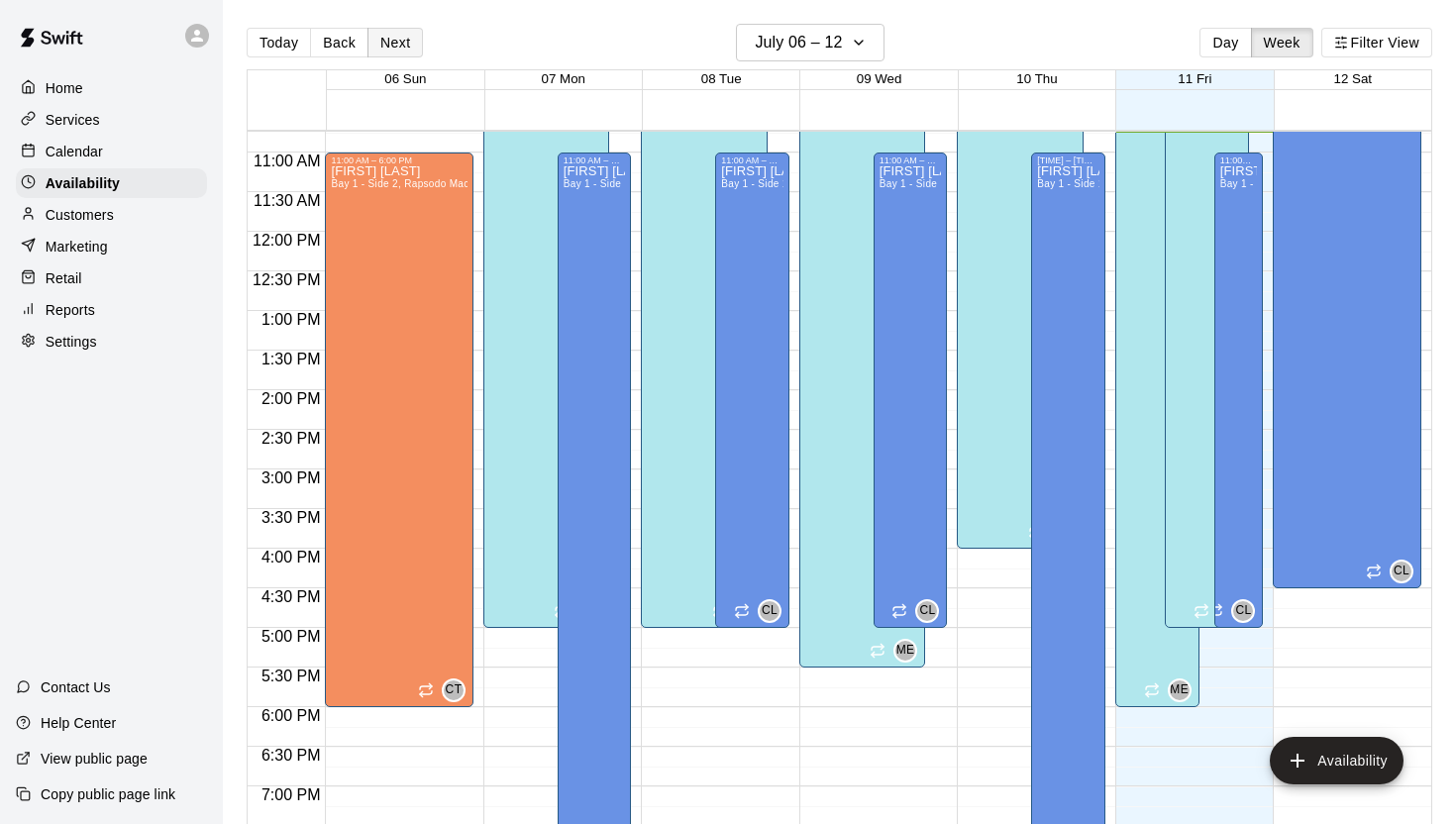 click on "Next" at bounding box center [395, 43] 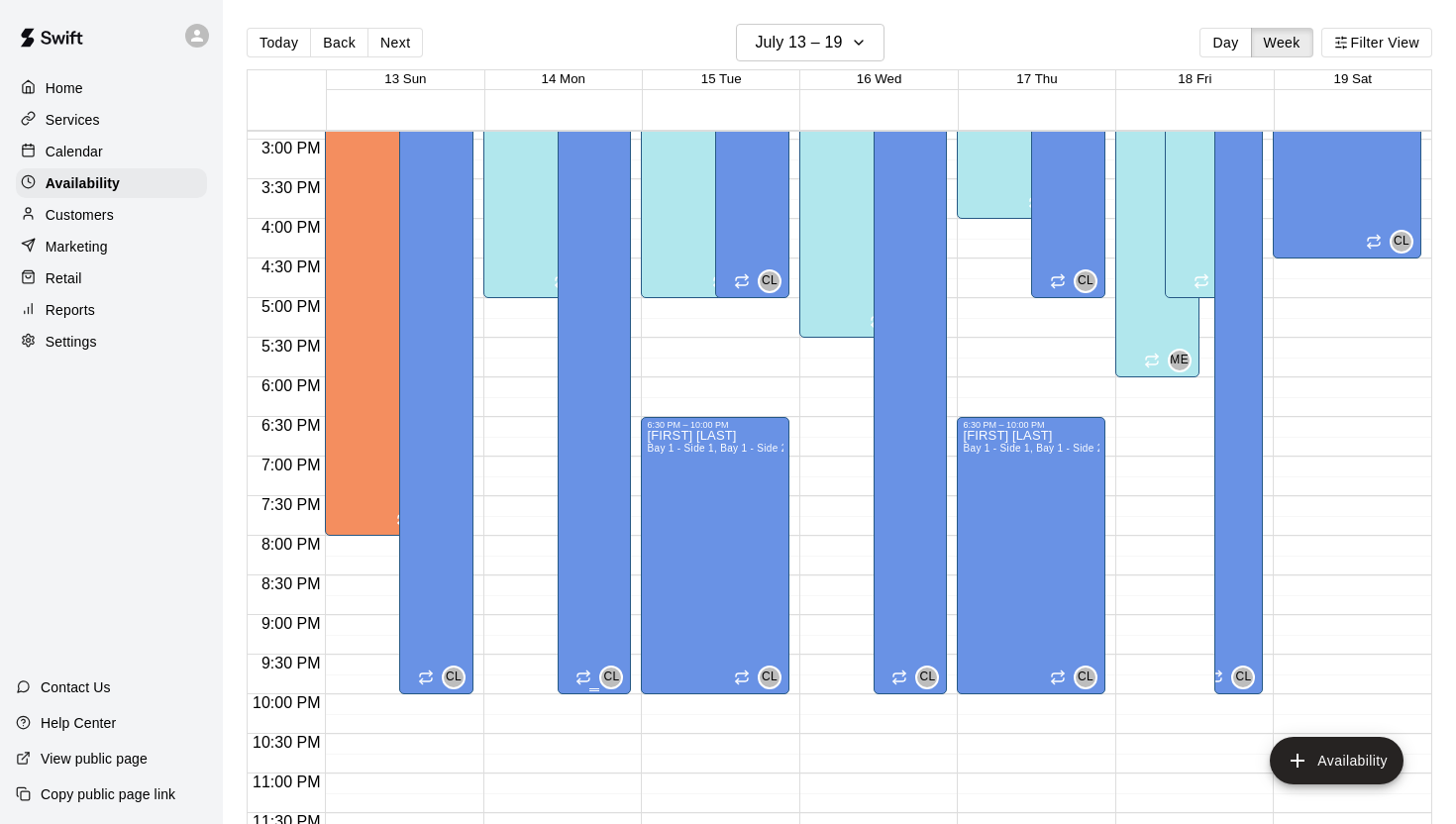 scroll, scrollTop: 1187, scrollLeft: 0, axis: vertical 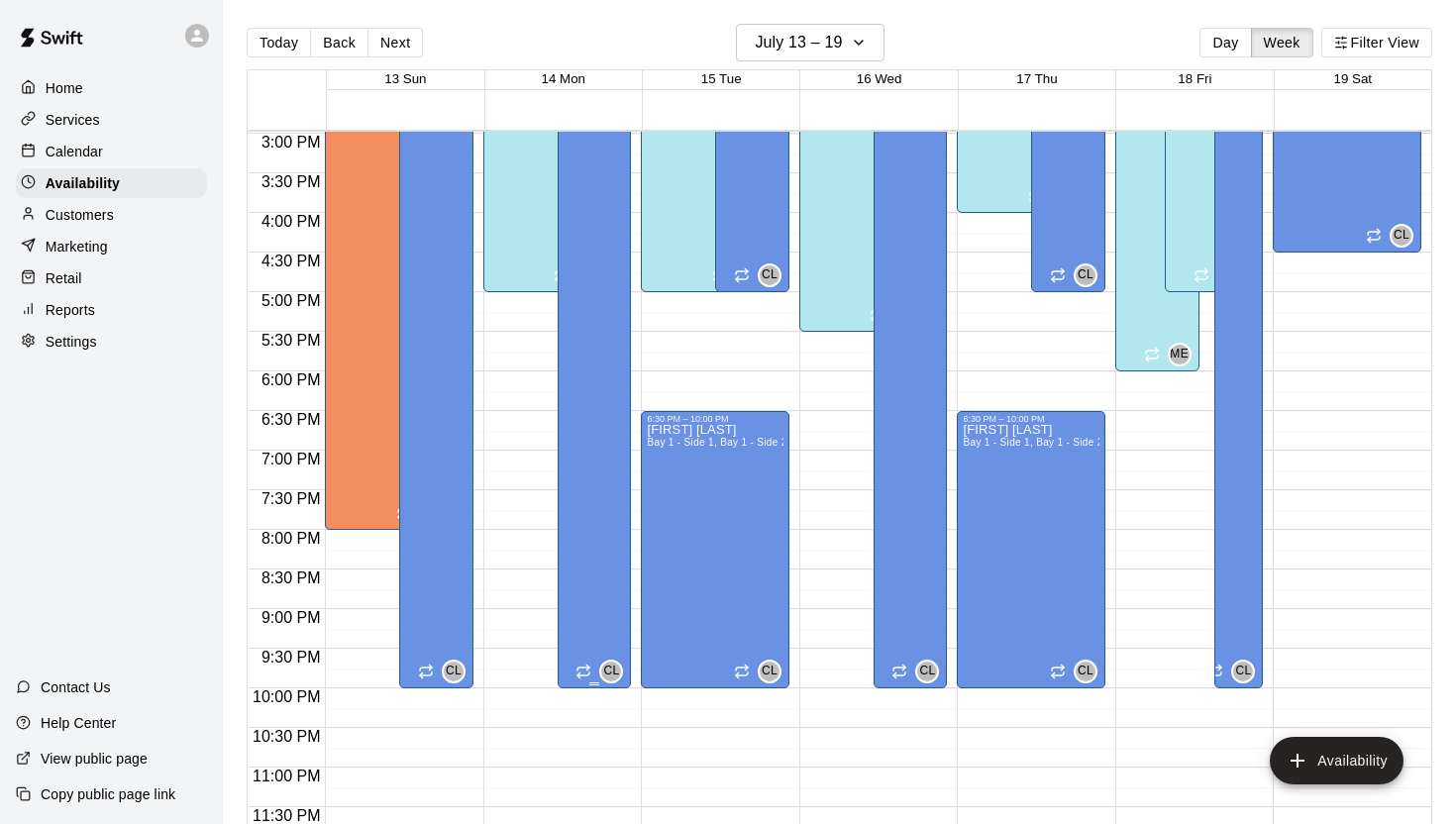 click on "Cam Lee Bay 1 - Side 1, Bay 1 - Side 2, Bay 2 - 17.5' x 26', Strength & Conditioning , Spring Softball (Off-Site), ALL AREA CAMP, Rapsodo Machine" at bounding box center (594, 242) 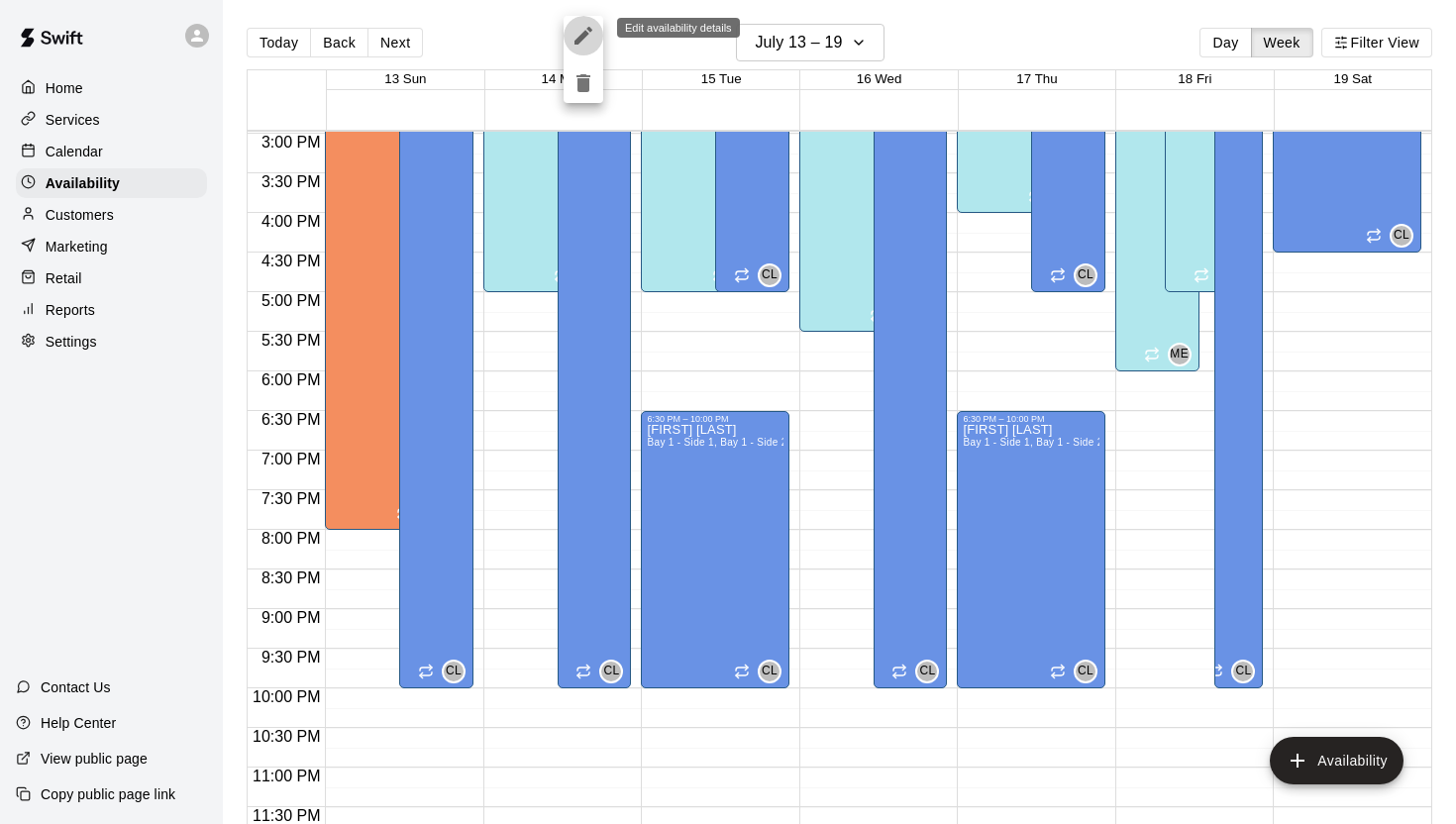 click 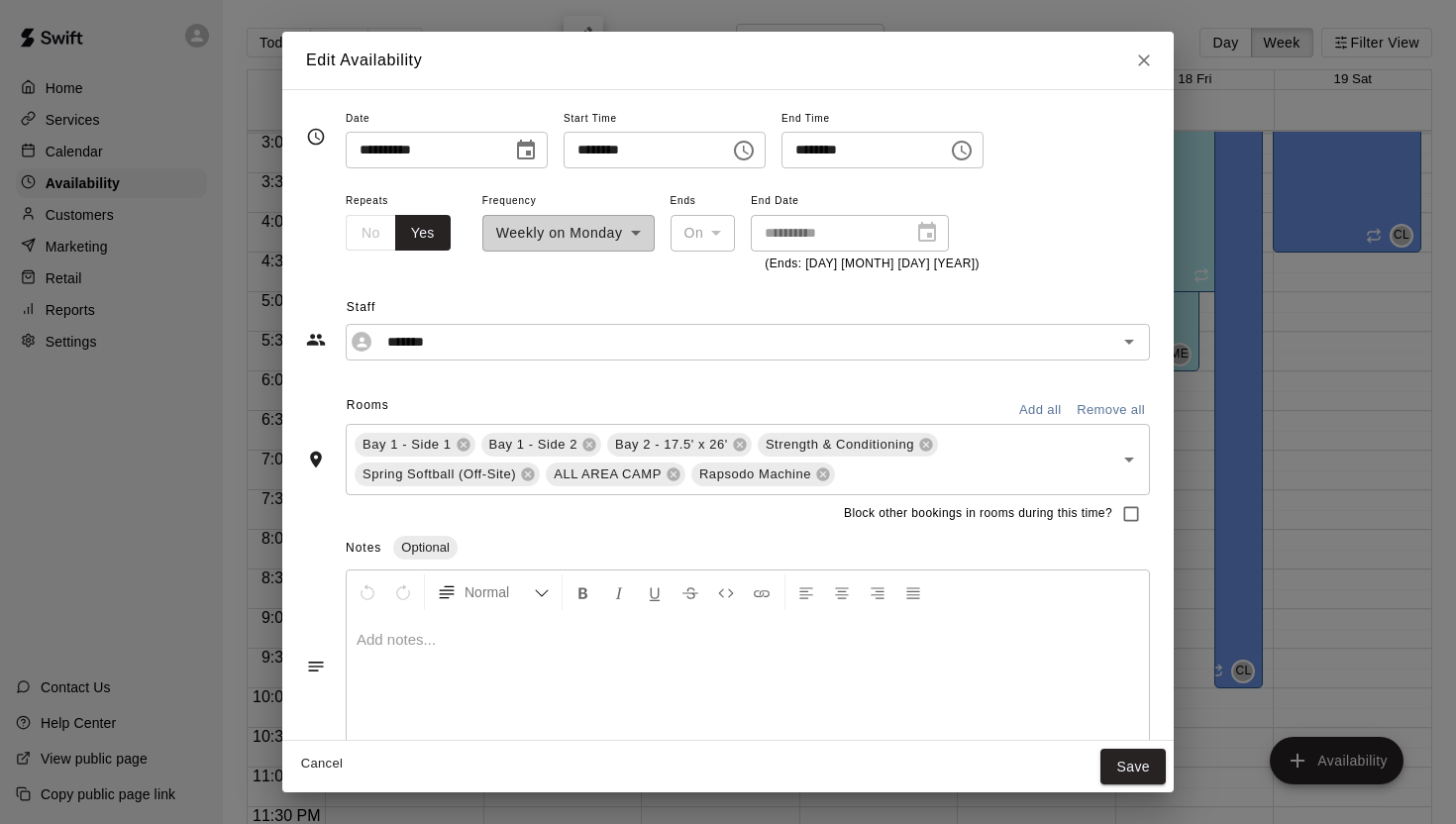 click 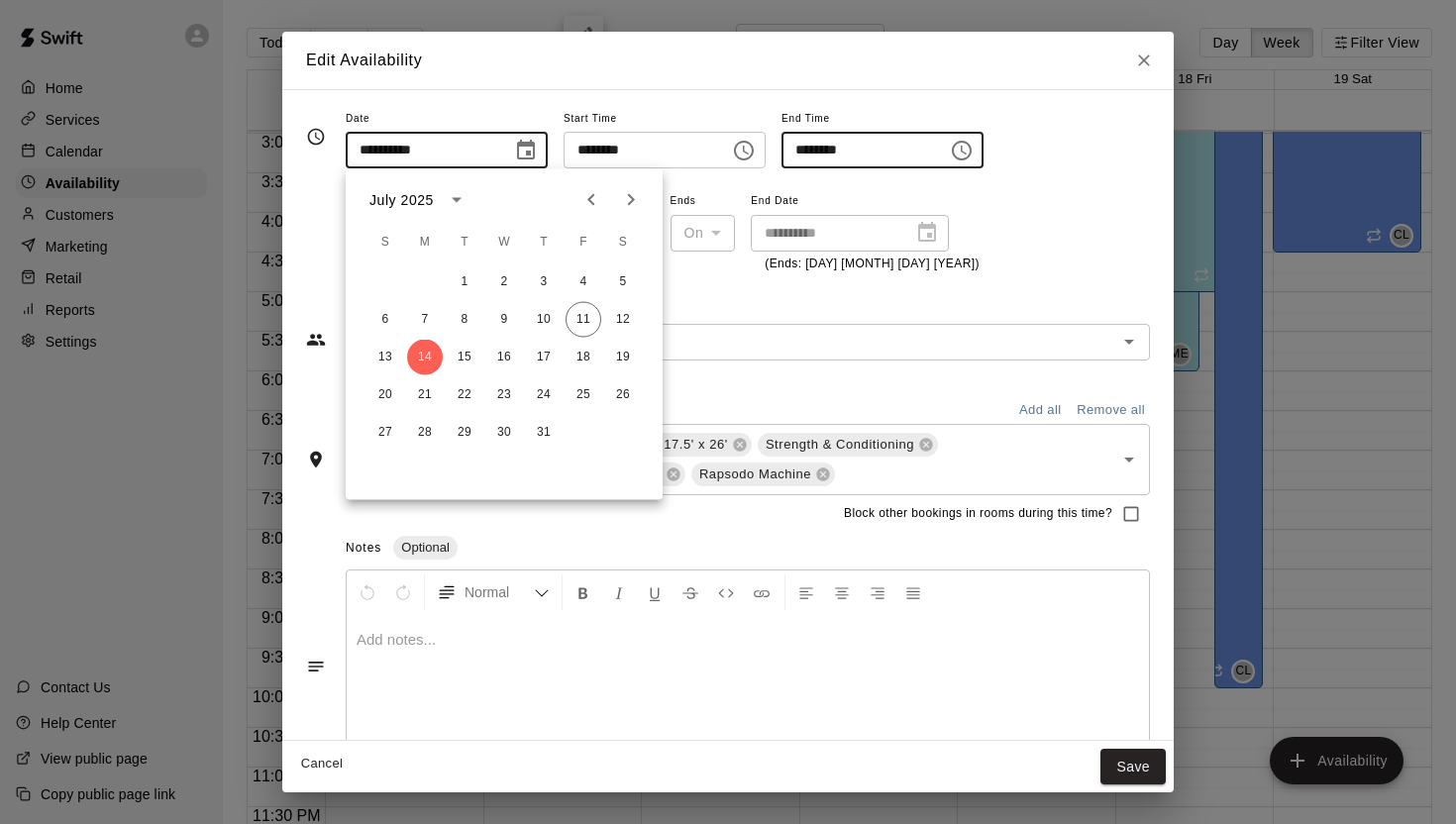 click on "********" at bounding box center (858, 150) 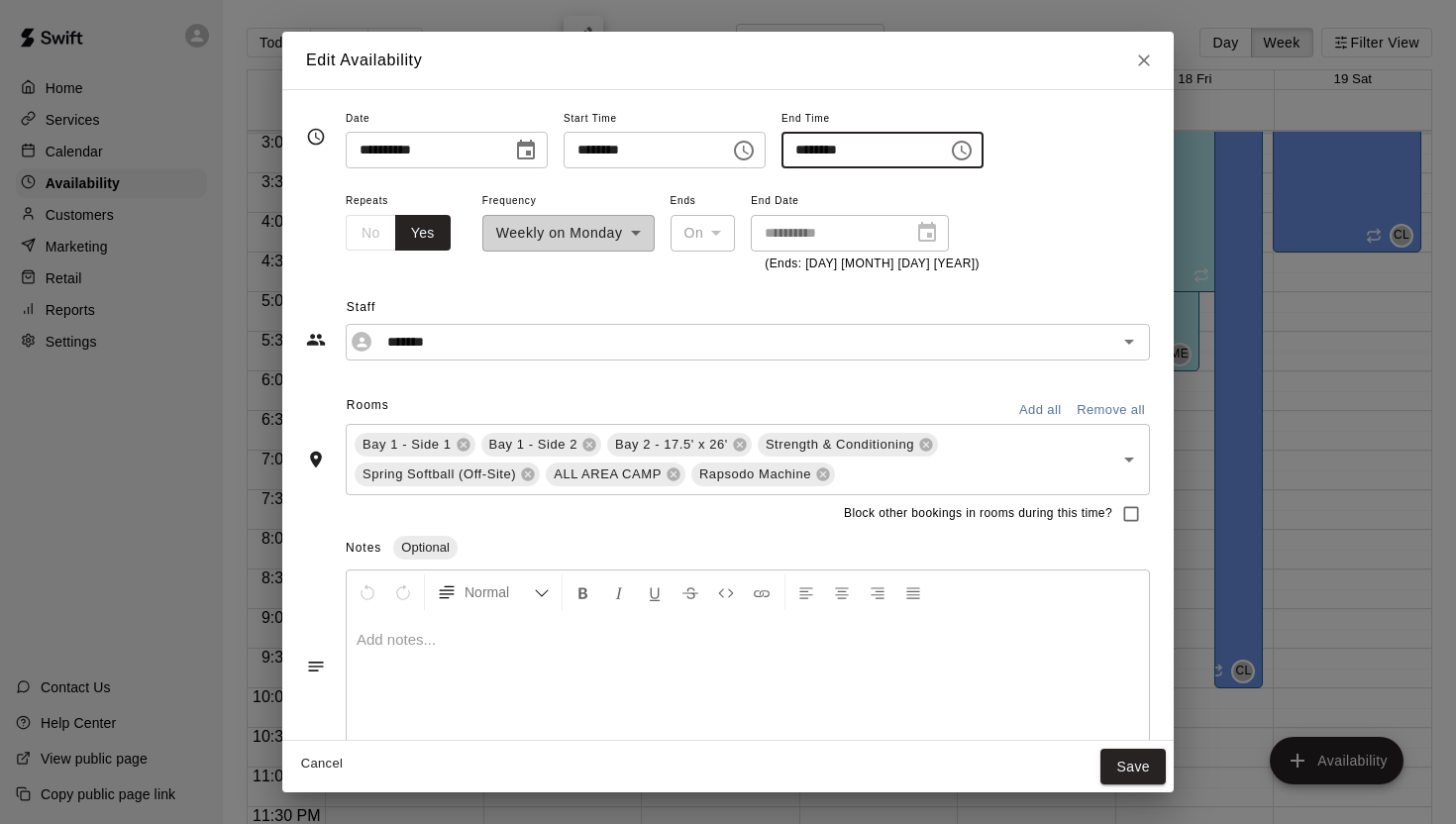 click on "********" at bounding box center [858, 150] 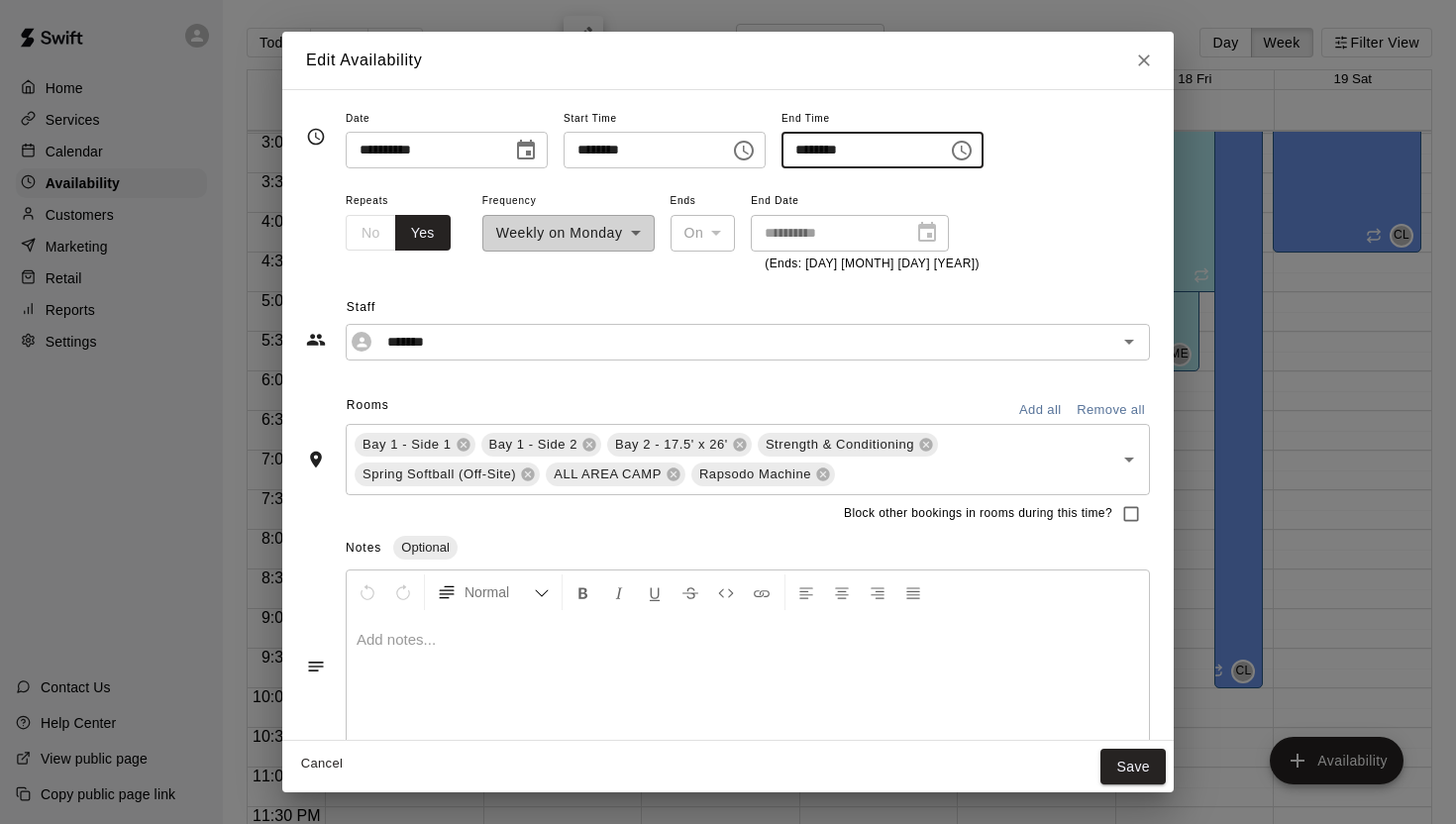 type on "********" 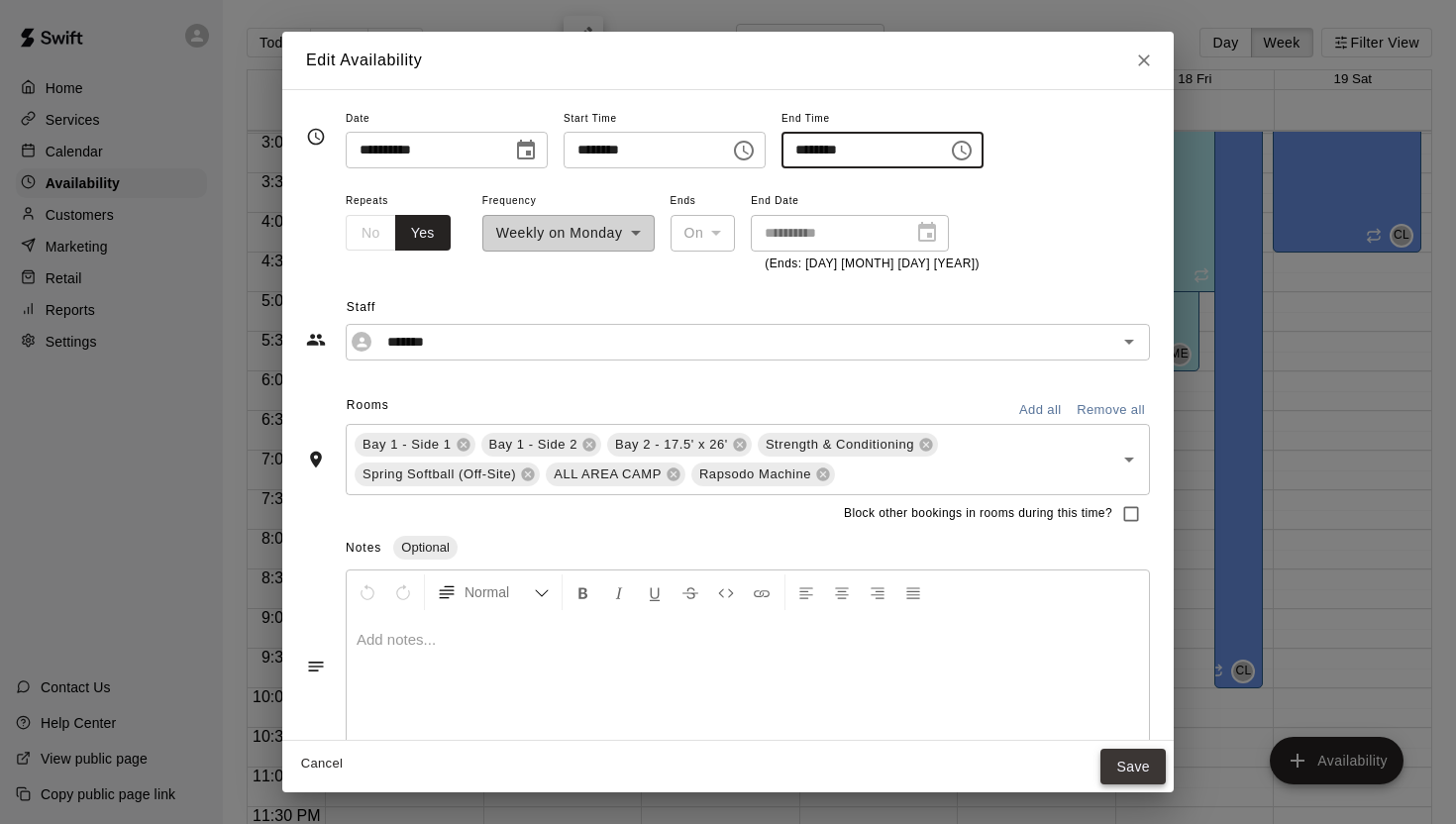 click on "Save" at bounding box center (1133, 767) 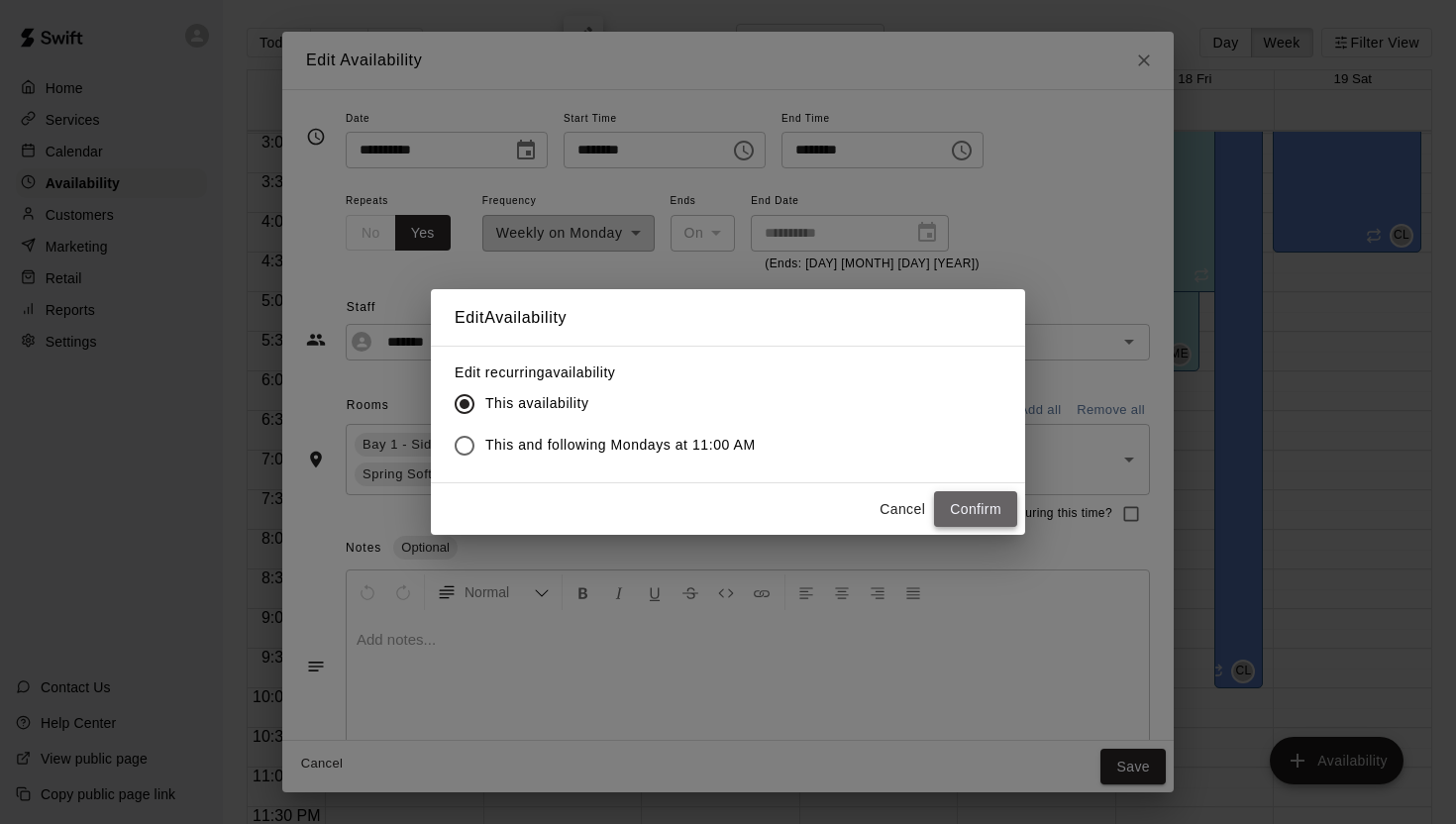 click on "Confirm" at bounding box center (976, 509) 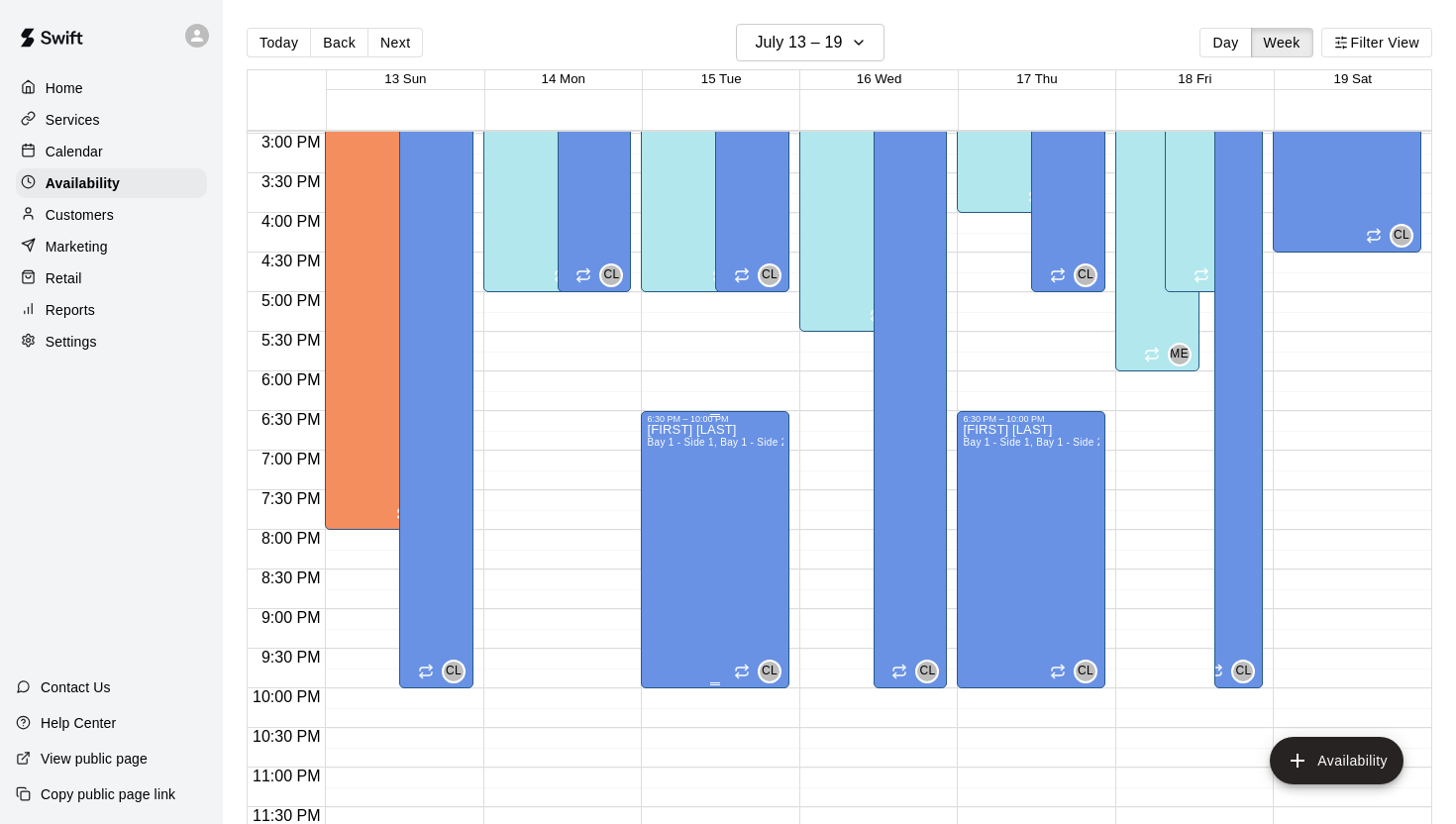 click on "Cam Lee Bay 1 - Side 1, Bay 1 - Side 2, Bay 2 - 17.5' x 26', Strength & Conditioning , Spring Softball (Off-Site)" at bounding box center [715, 836] 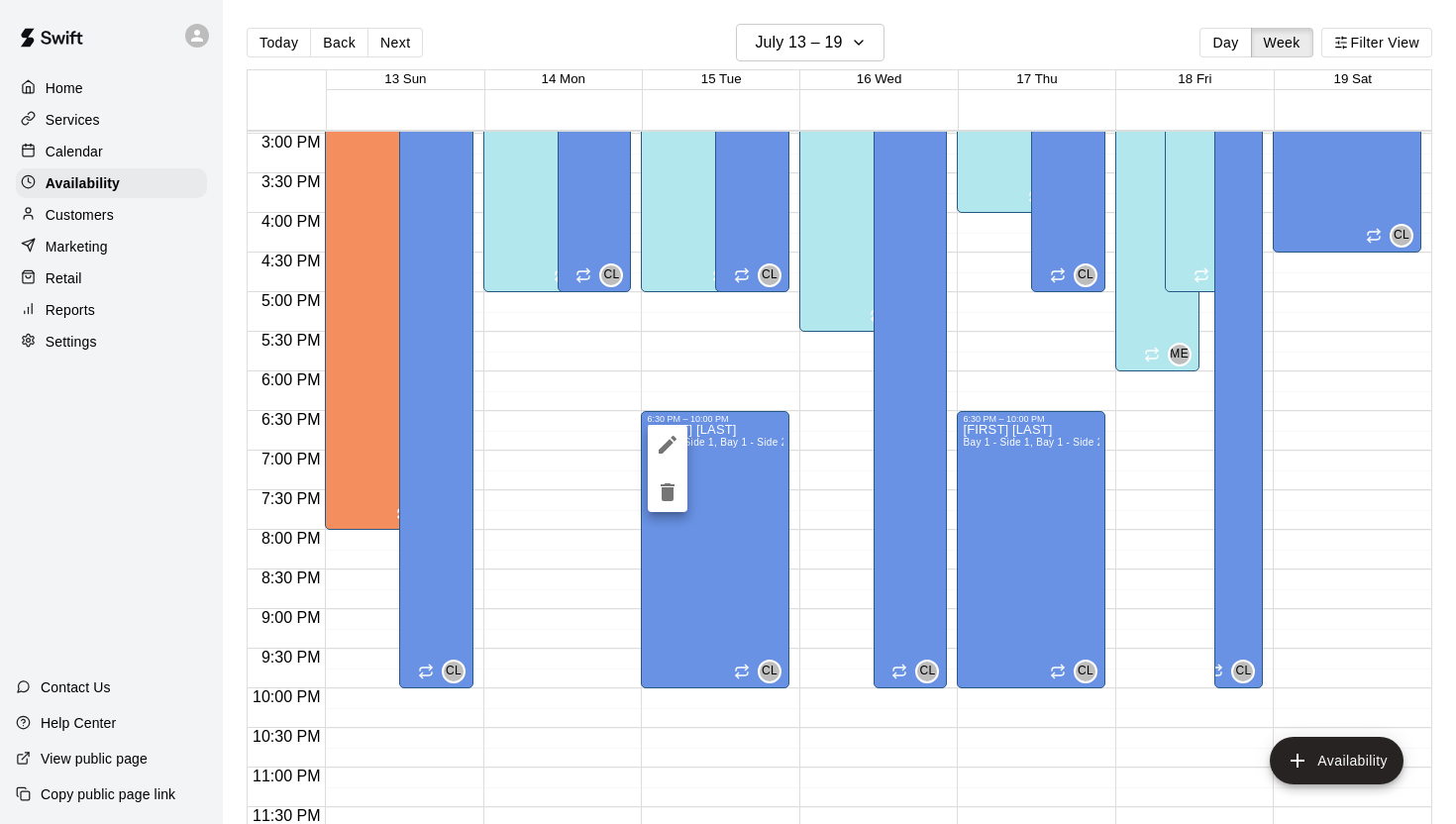 click 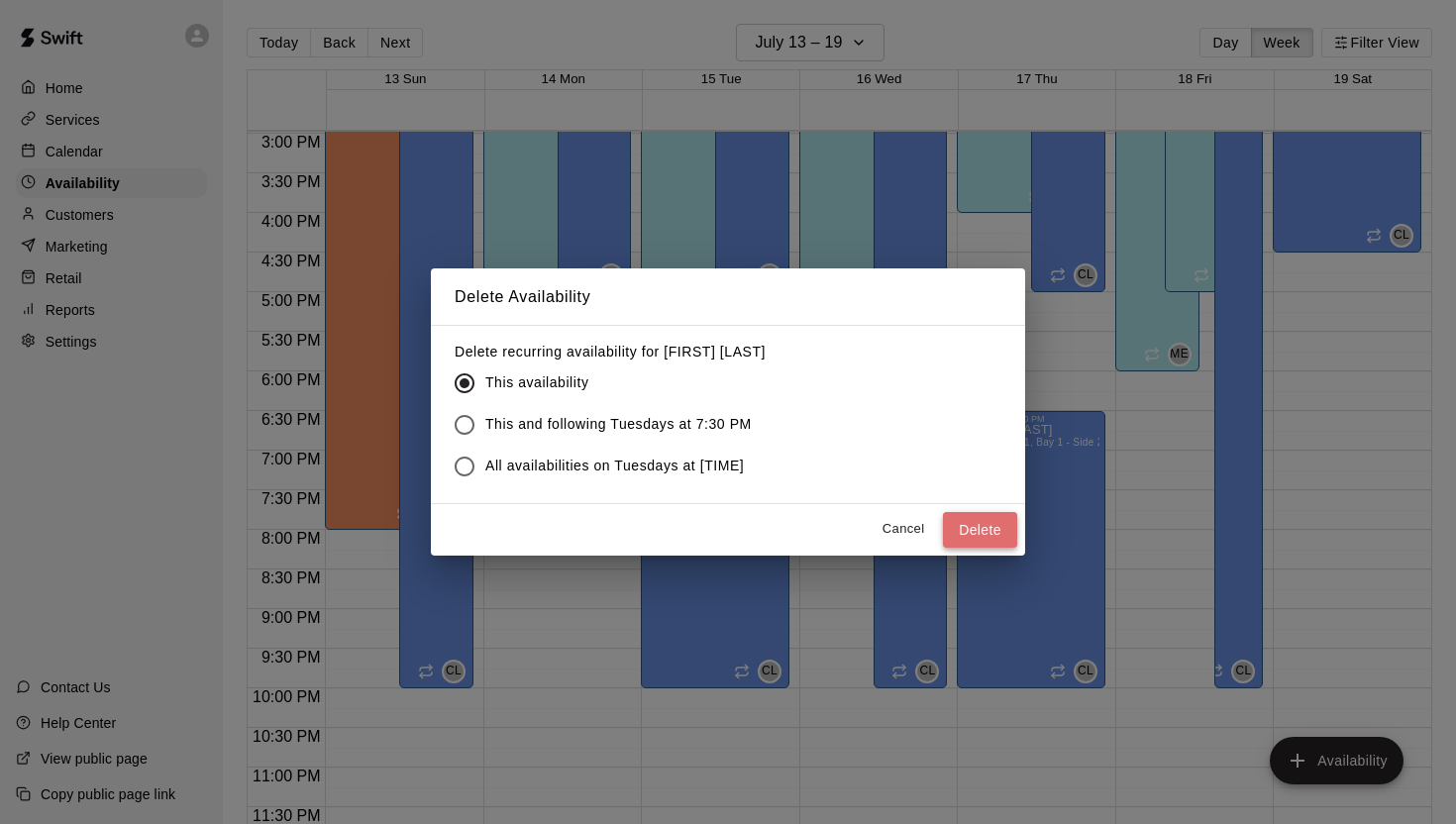 click on "Delete" at bounding box center [980, 530] 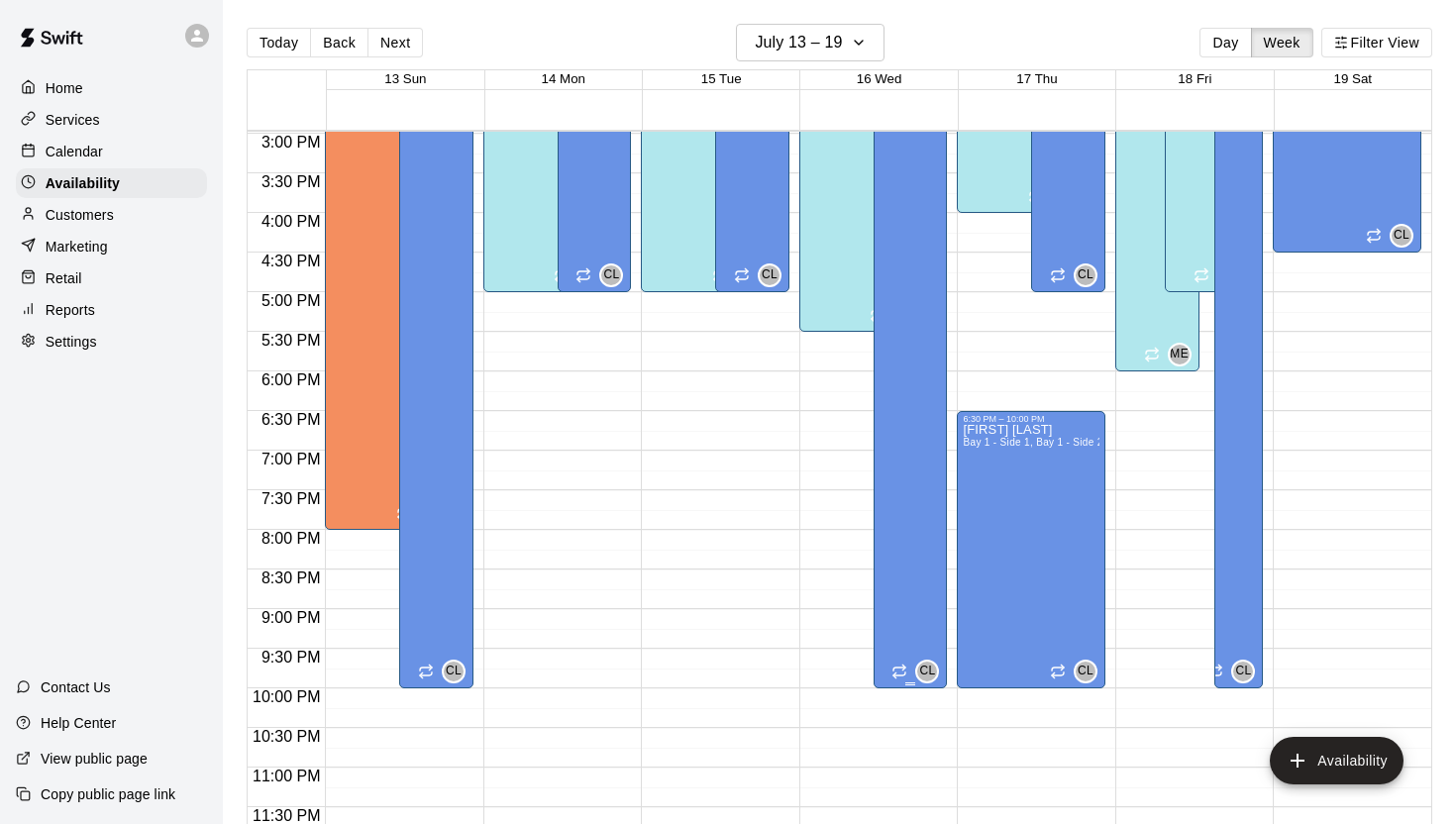click on "Cam Lee Bay 1 - Side 1, Bay 1 - Side 2, Bay 2 - 17.5' x 26', Strength & Conditioning , Spring Softball (Off-Site), ALL AREA CAMP, Rapsodo Machine" at bounding box center [910, 242] 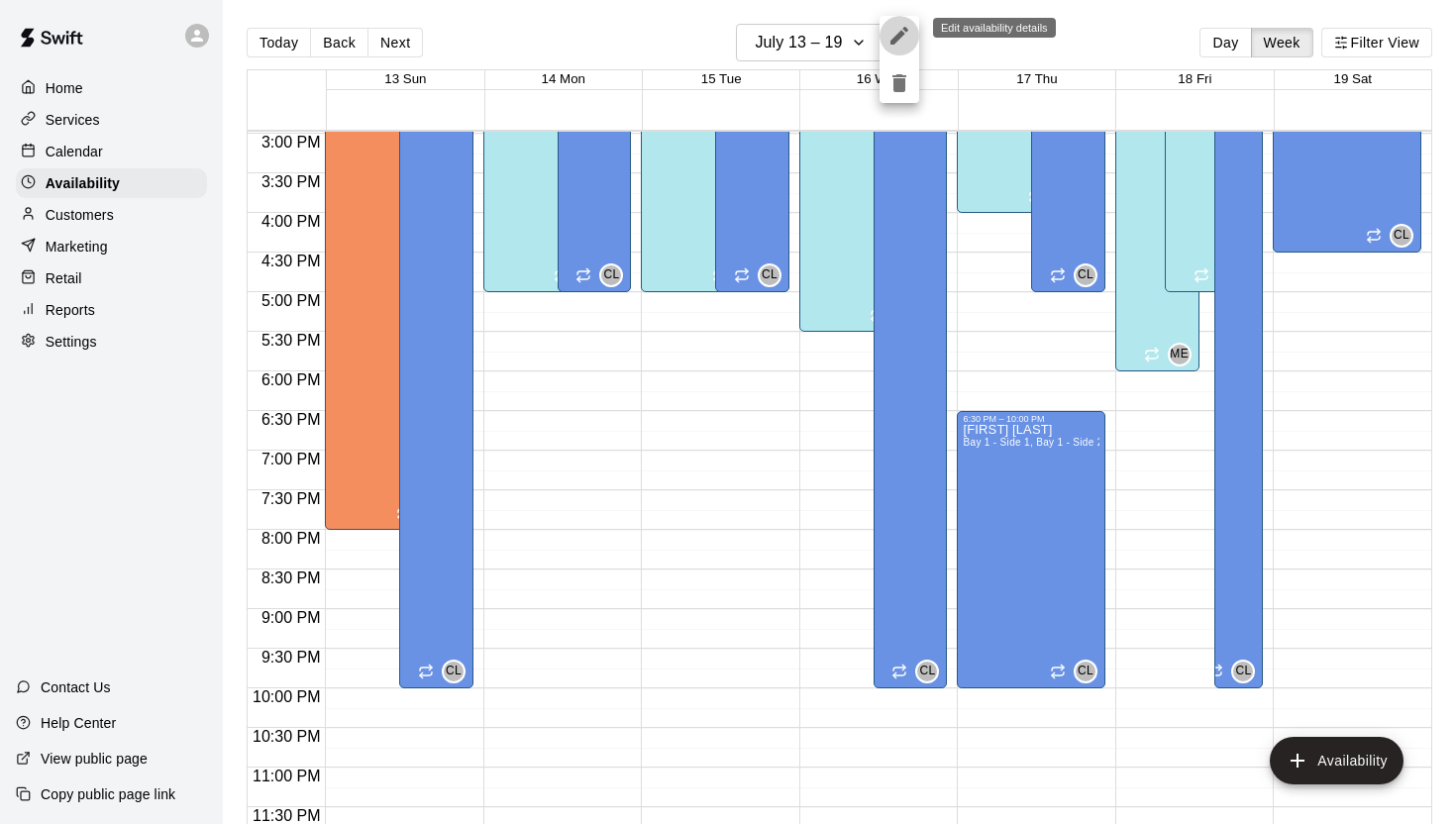 click at bounding box center (899, 36) 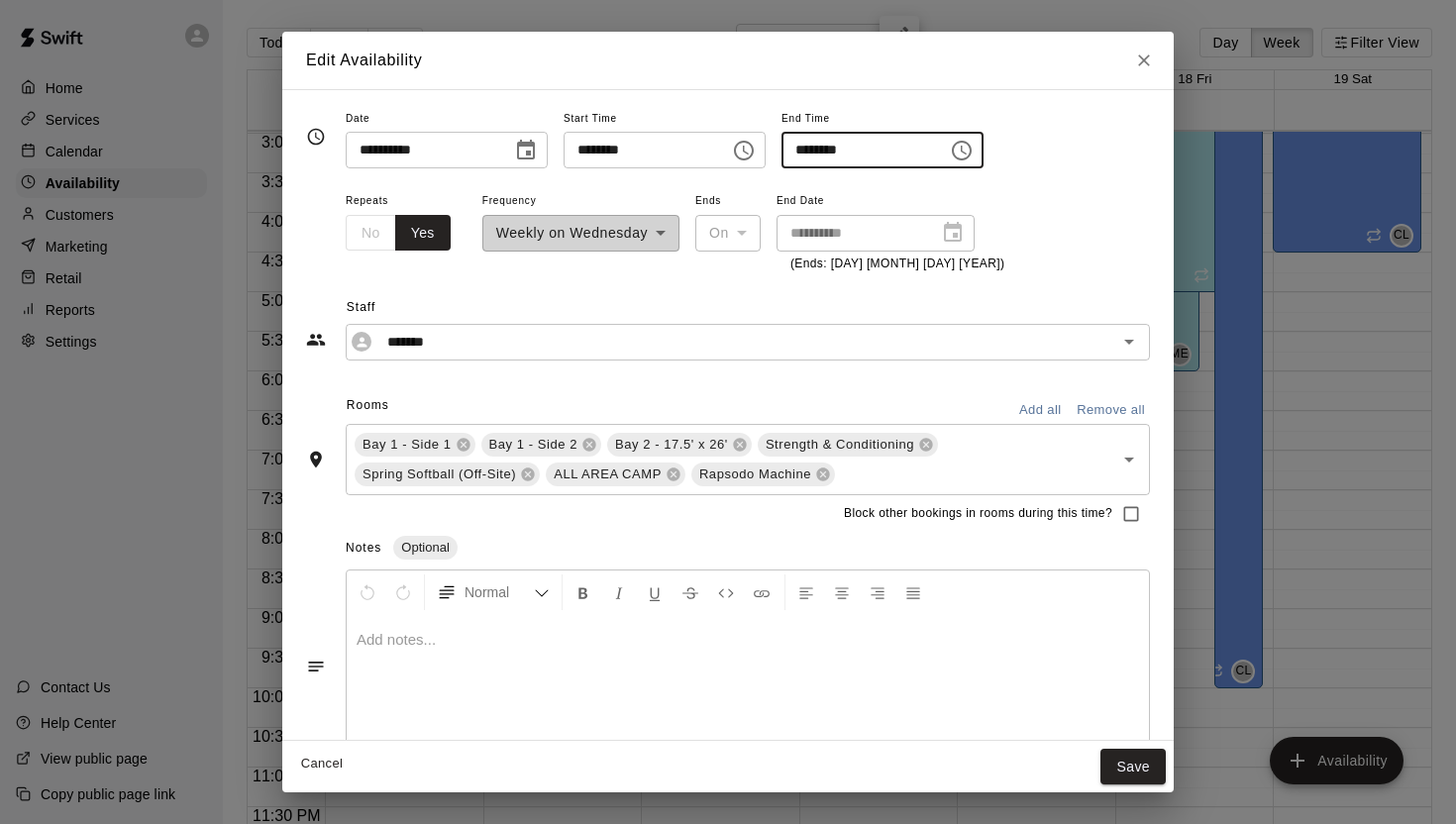 click on "********" at bounding box center [858, 150] 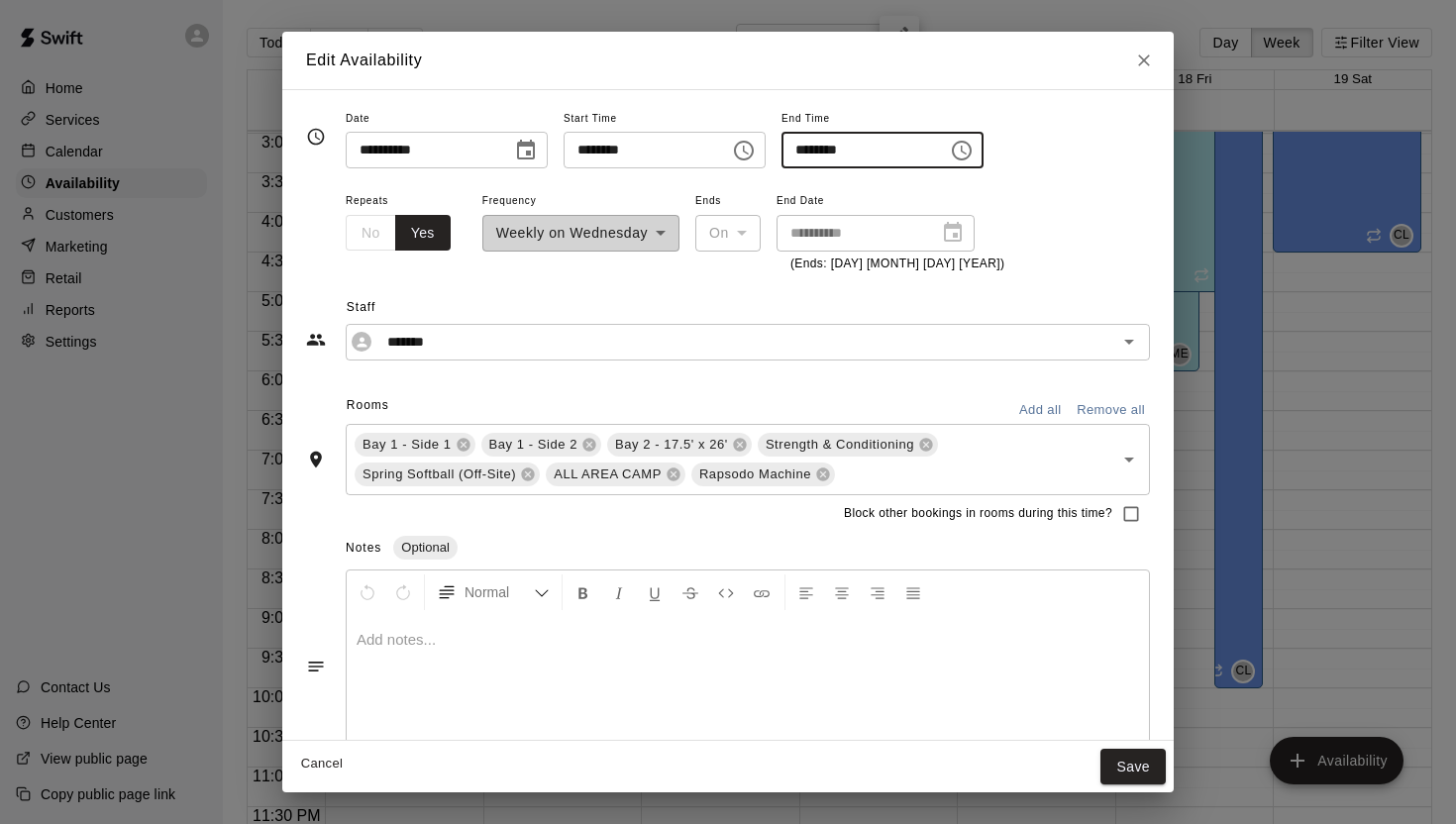 type on "********" 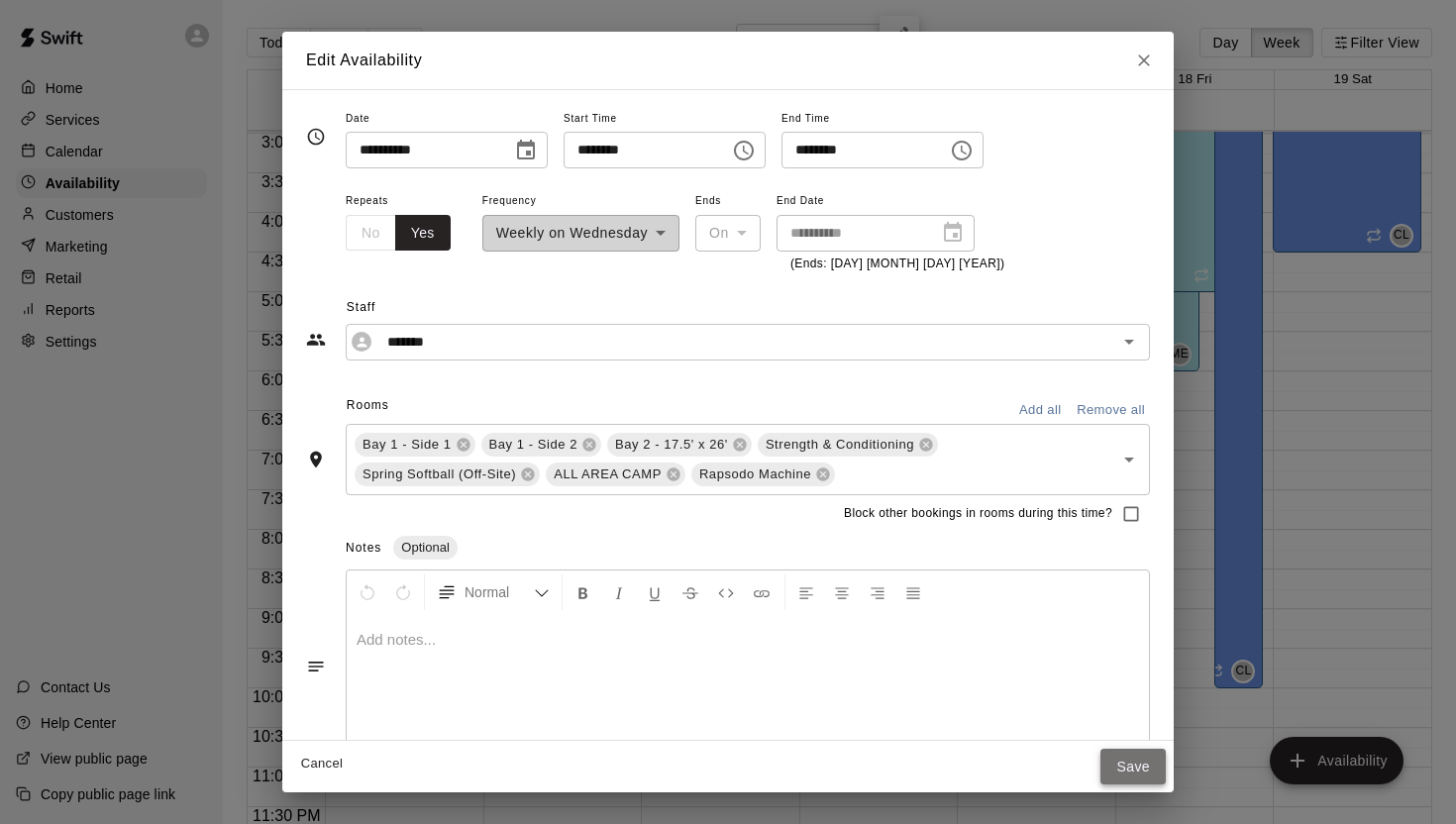 click on "Save" at bounding box center [1133, 767] 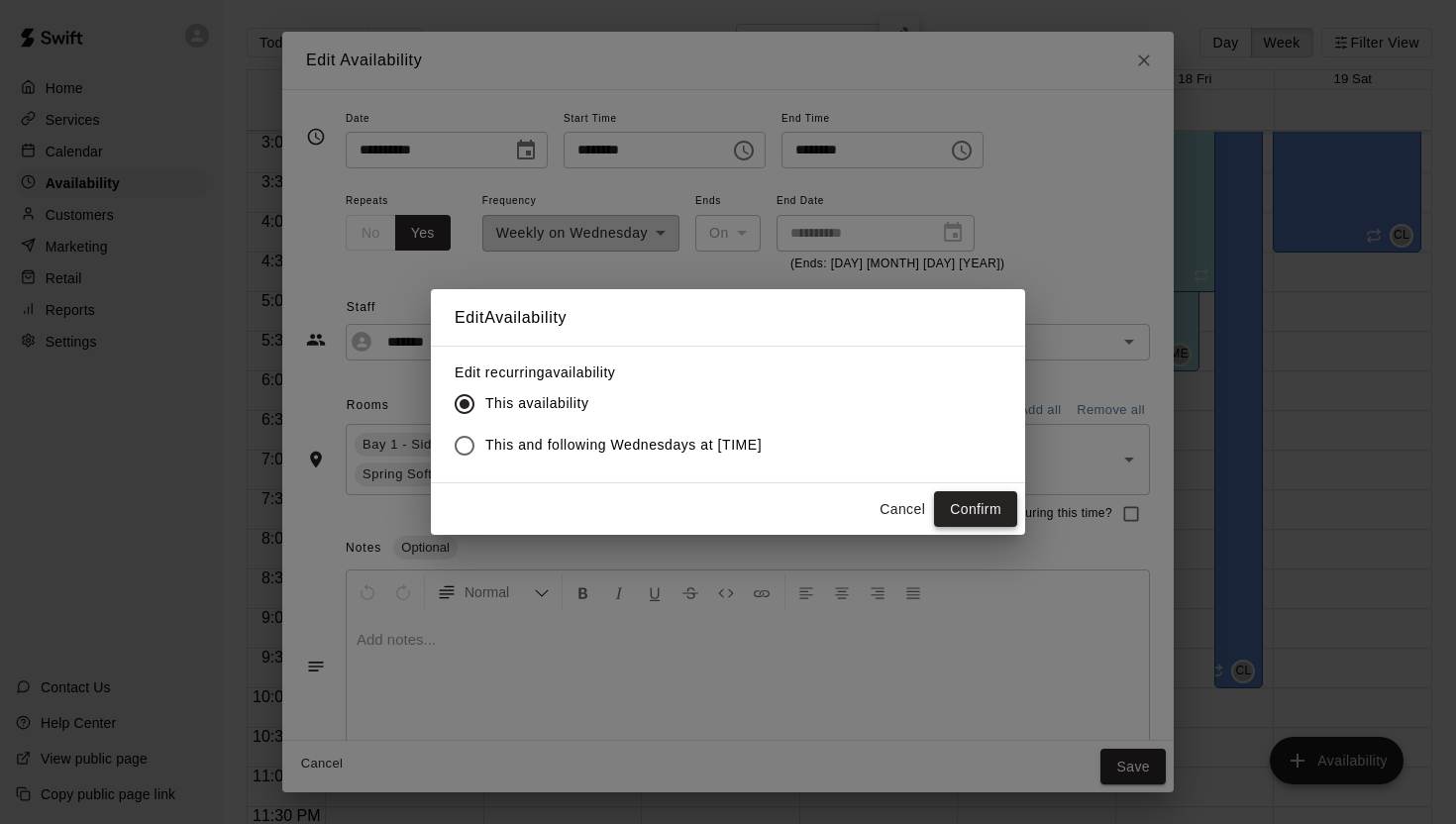 click on "Confirm" at bounding box center (976, 509) 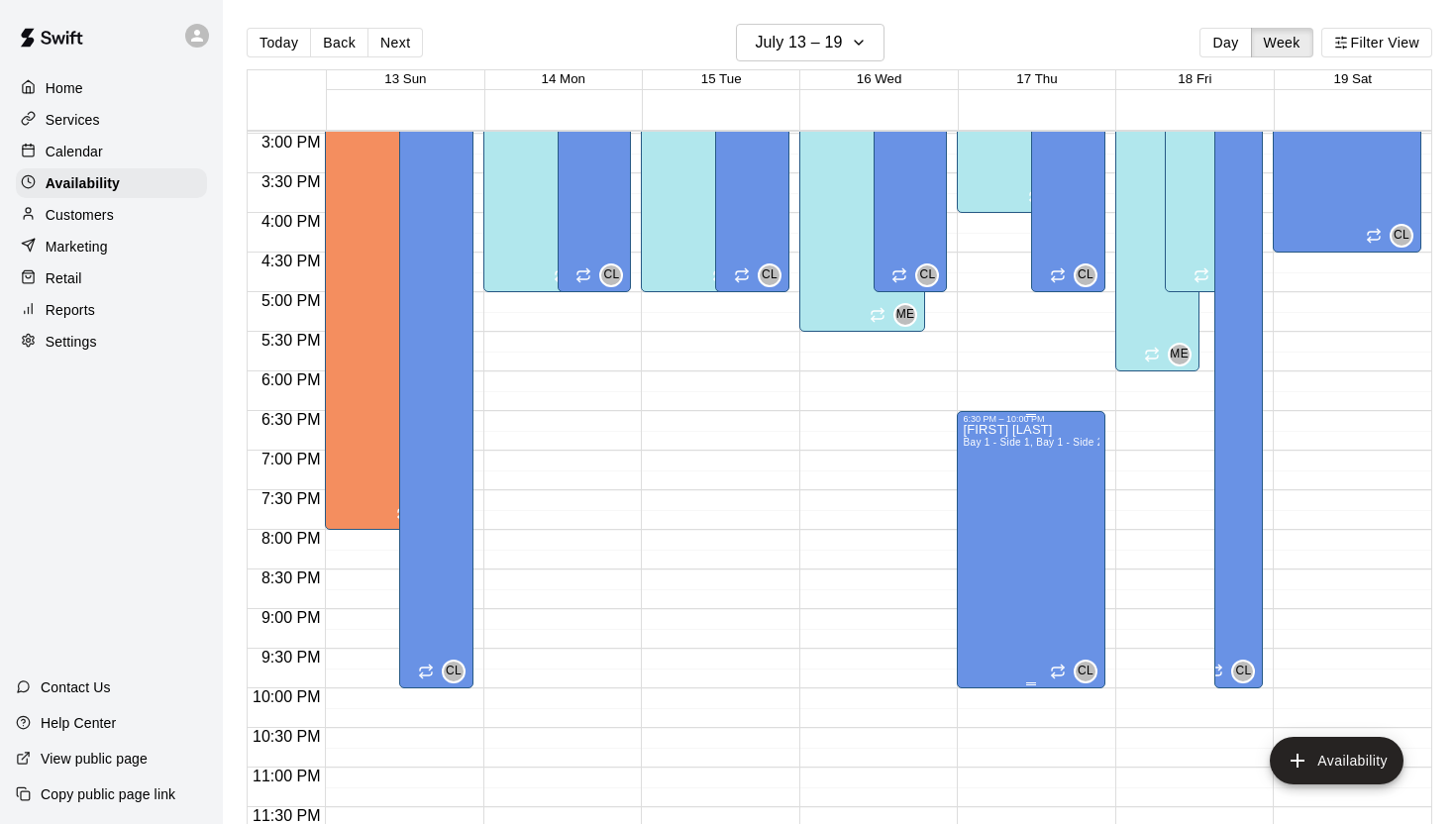 click on "Cam Lee Bay 1 - Side 1, Bay 1 - Side 2, Bay 2 - 17.5' x 26', Strength & Conditioning , Spring Softball (Off-Site)" at bounding box center [1031, 836] 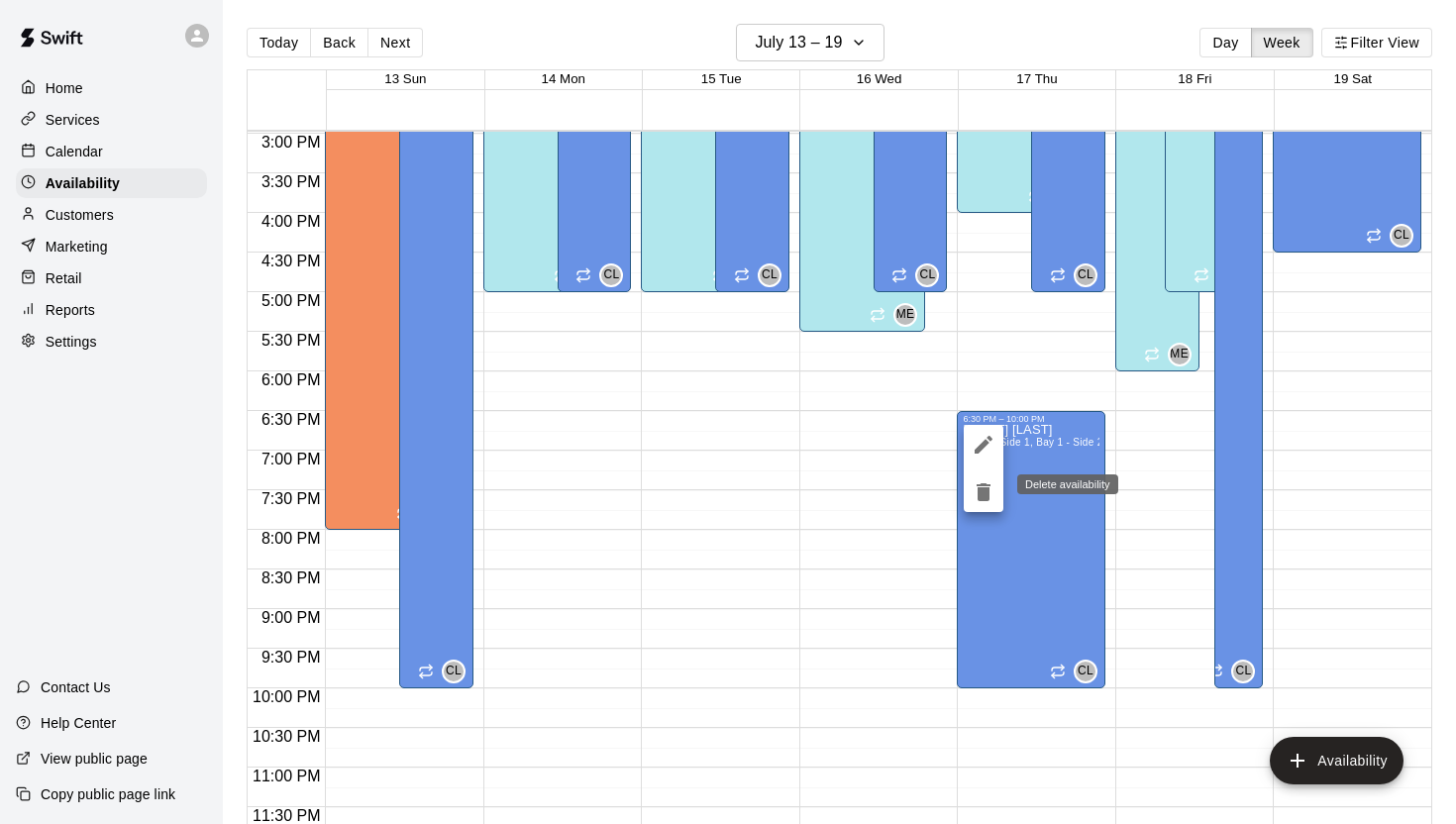 click 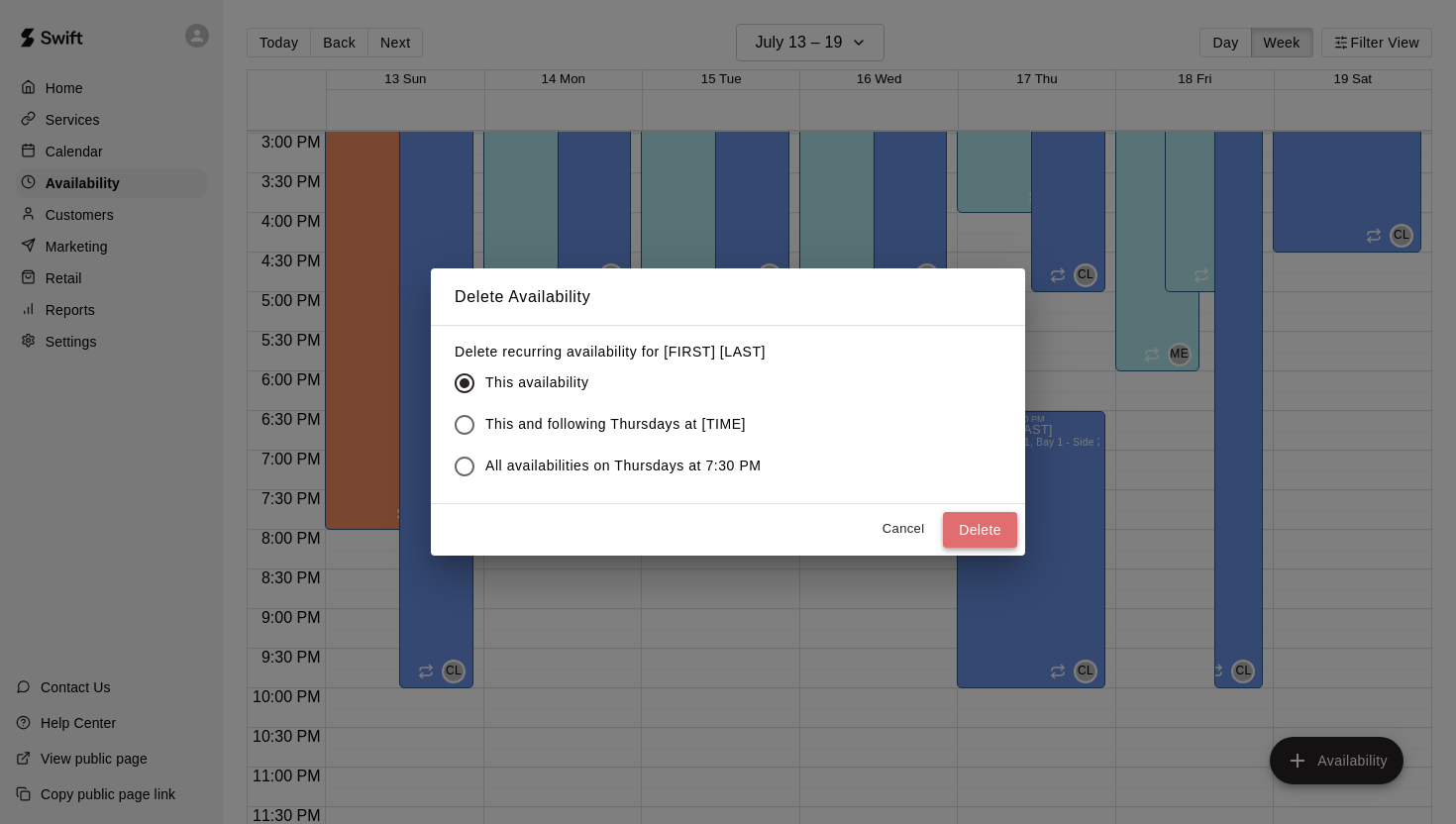click on "Delete" at bounding box center (980, 530) 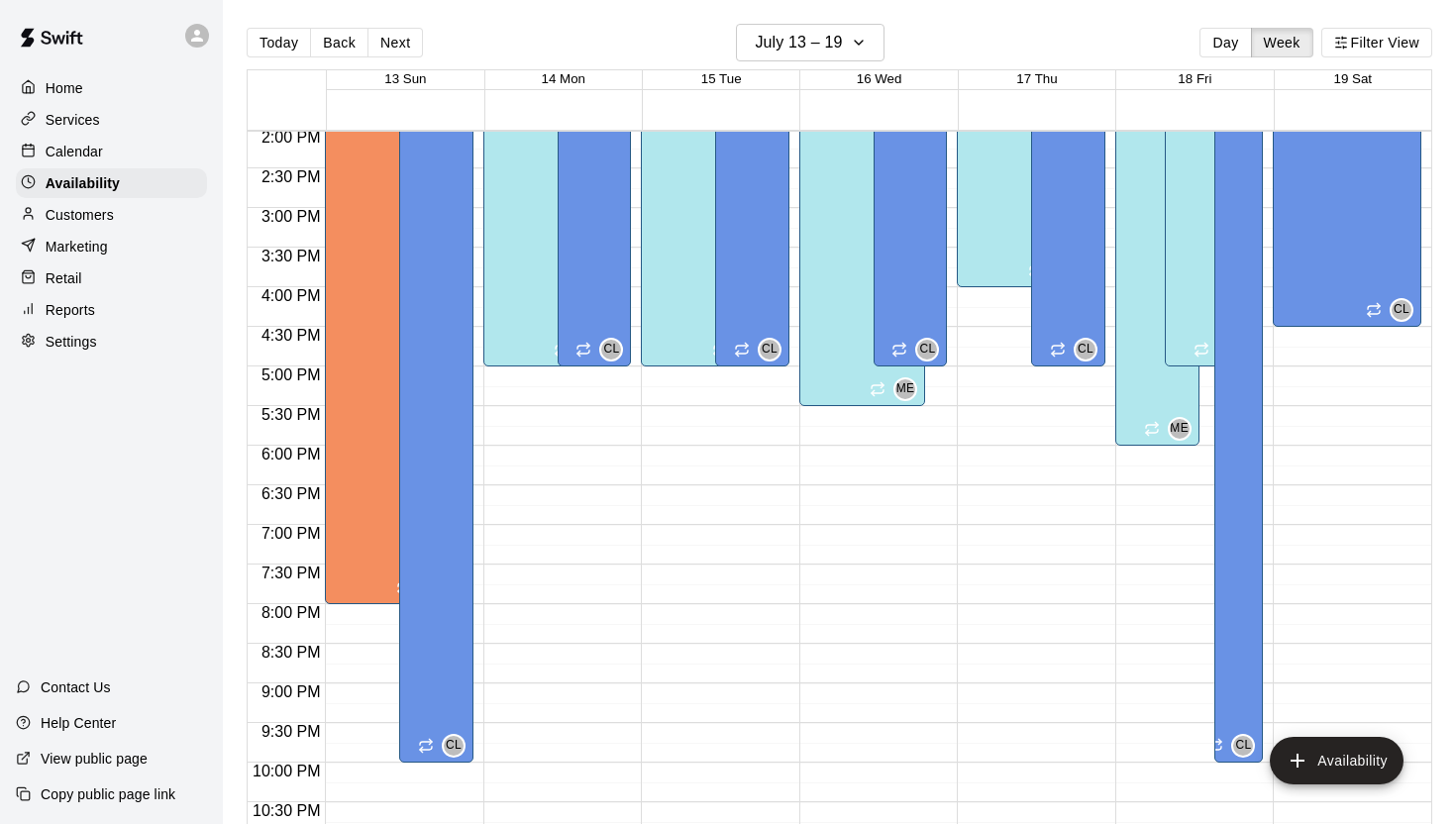scroll, scrollTop: 1093, scrollLeft: 0, axis: vertical 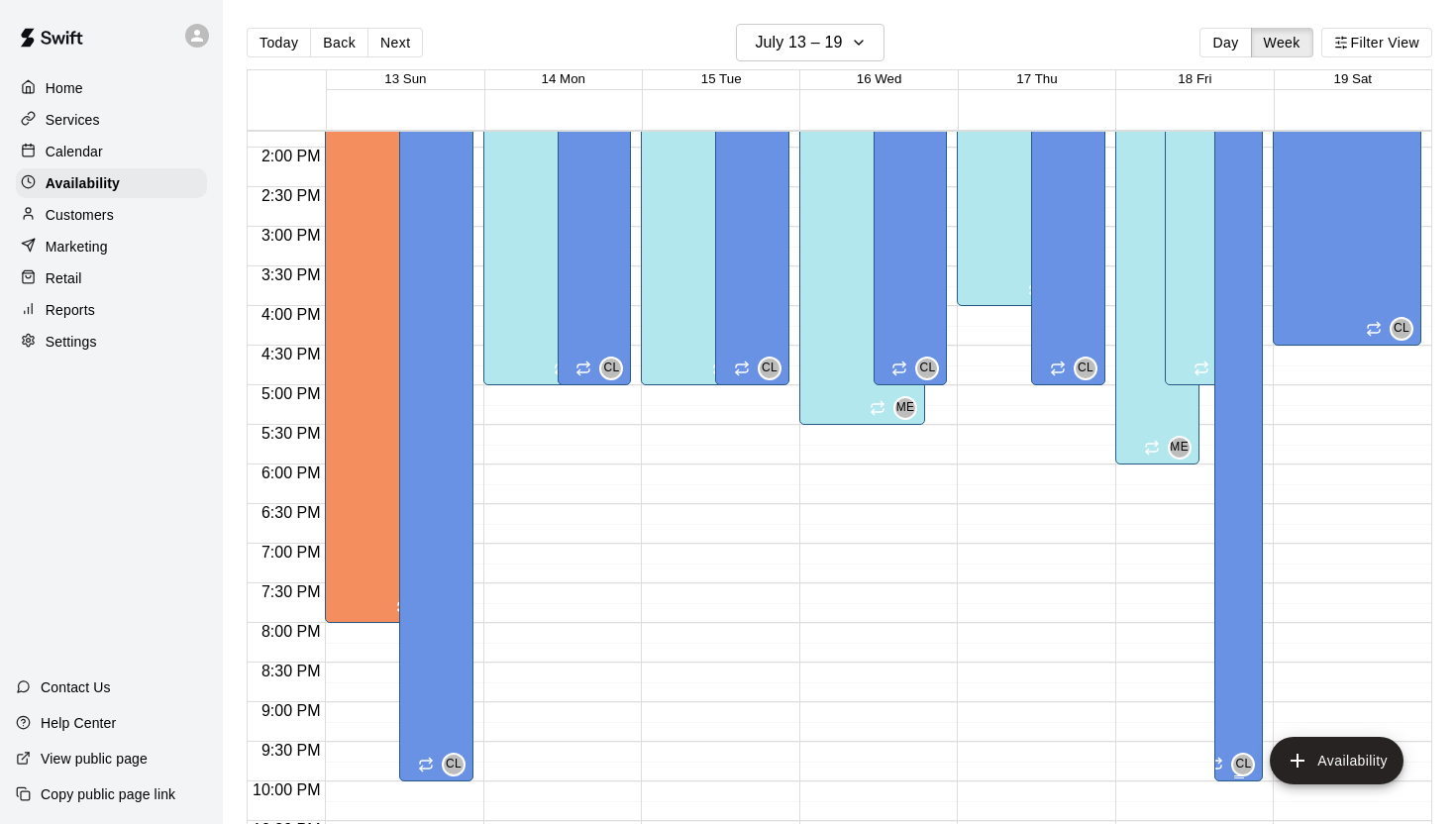 click on "Cam Lee Bay 1 - Side 1, Bay 1 - Side 2, Bay 2 - 17.5' x 26', Strength & Conditioning , Spring Softball (Off-Site), ALL AREA CAMP, Rapsodo Machine" at bounding box center [1239, 335] 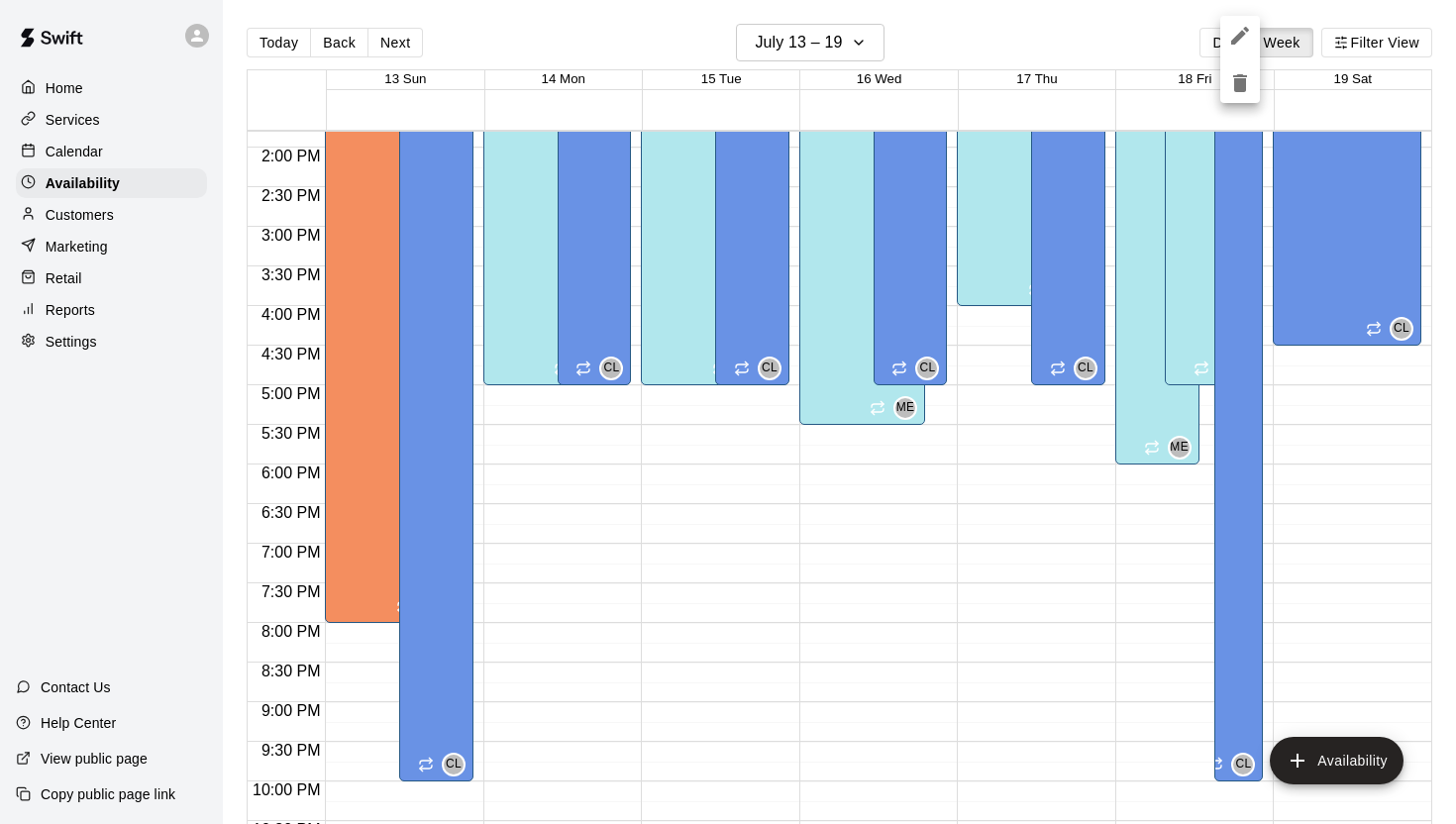 click 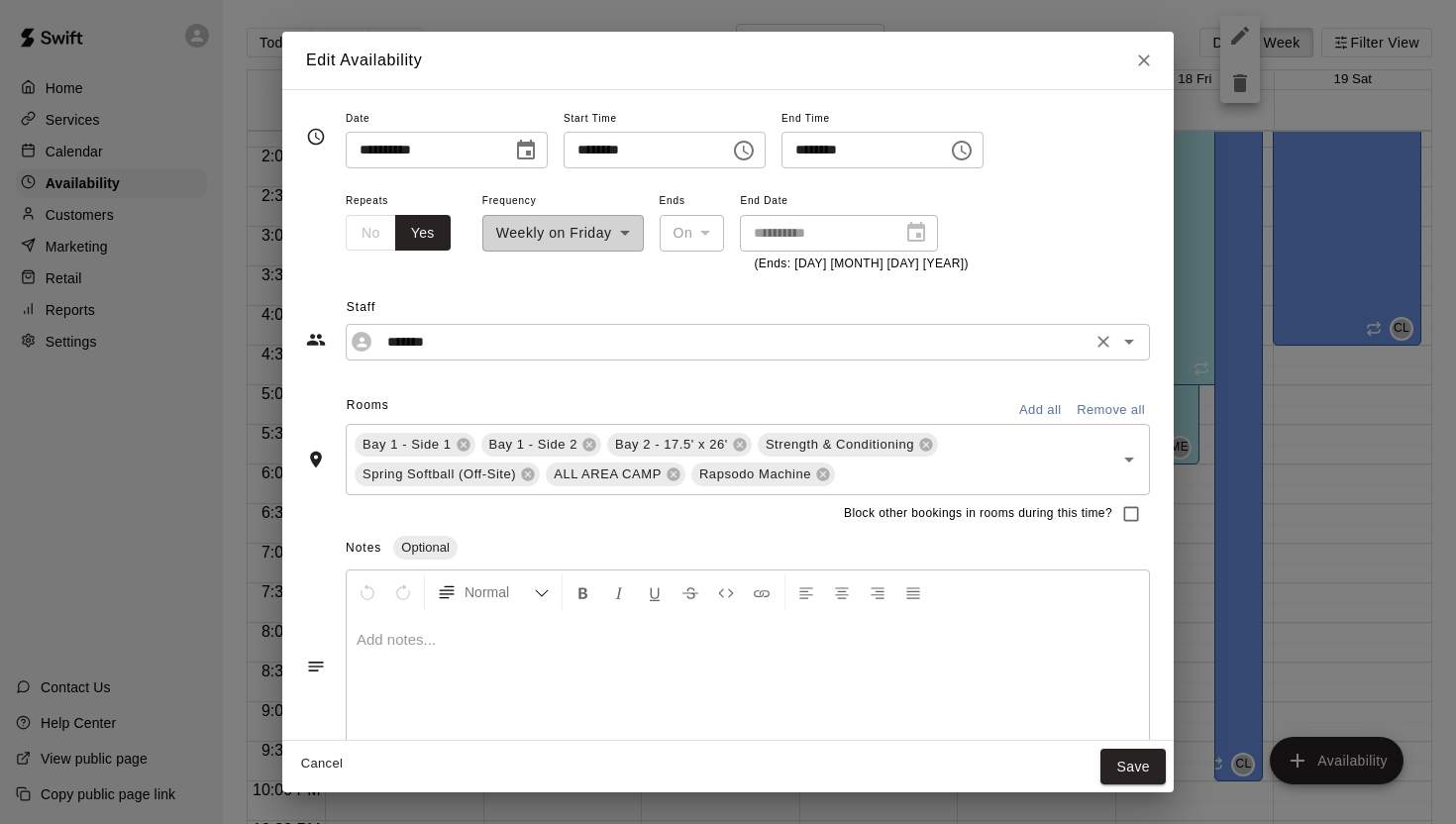 click on "*******" at bounding box center [732, 342] 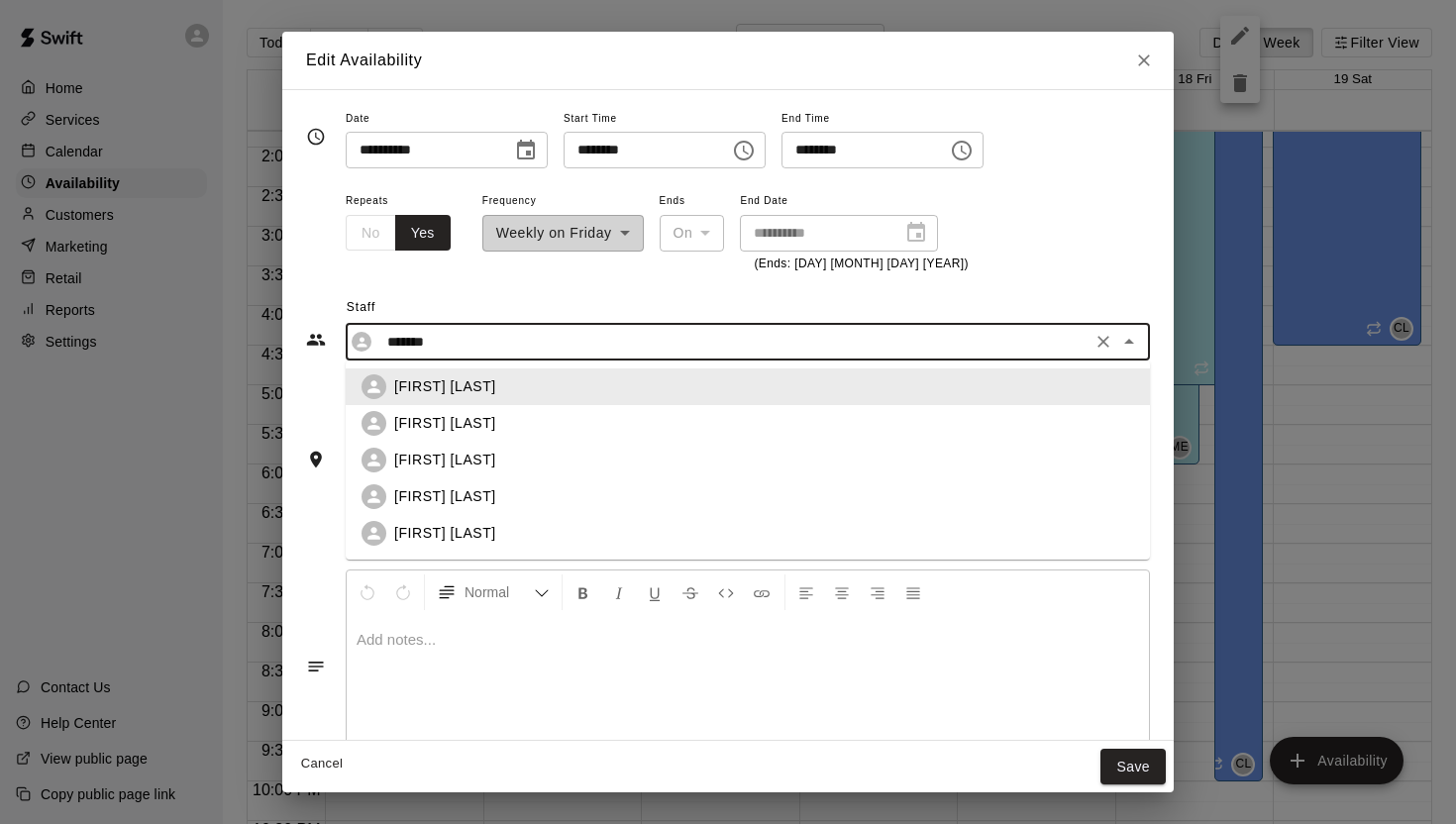 click on "*******" at bounding box center (732, 342) 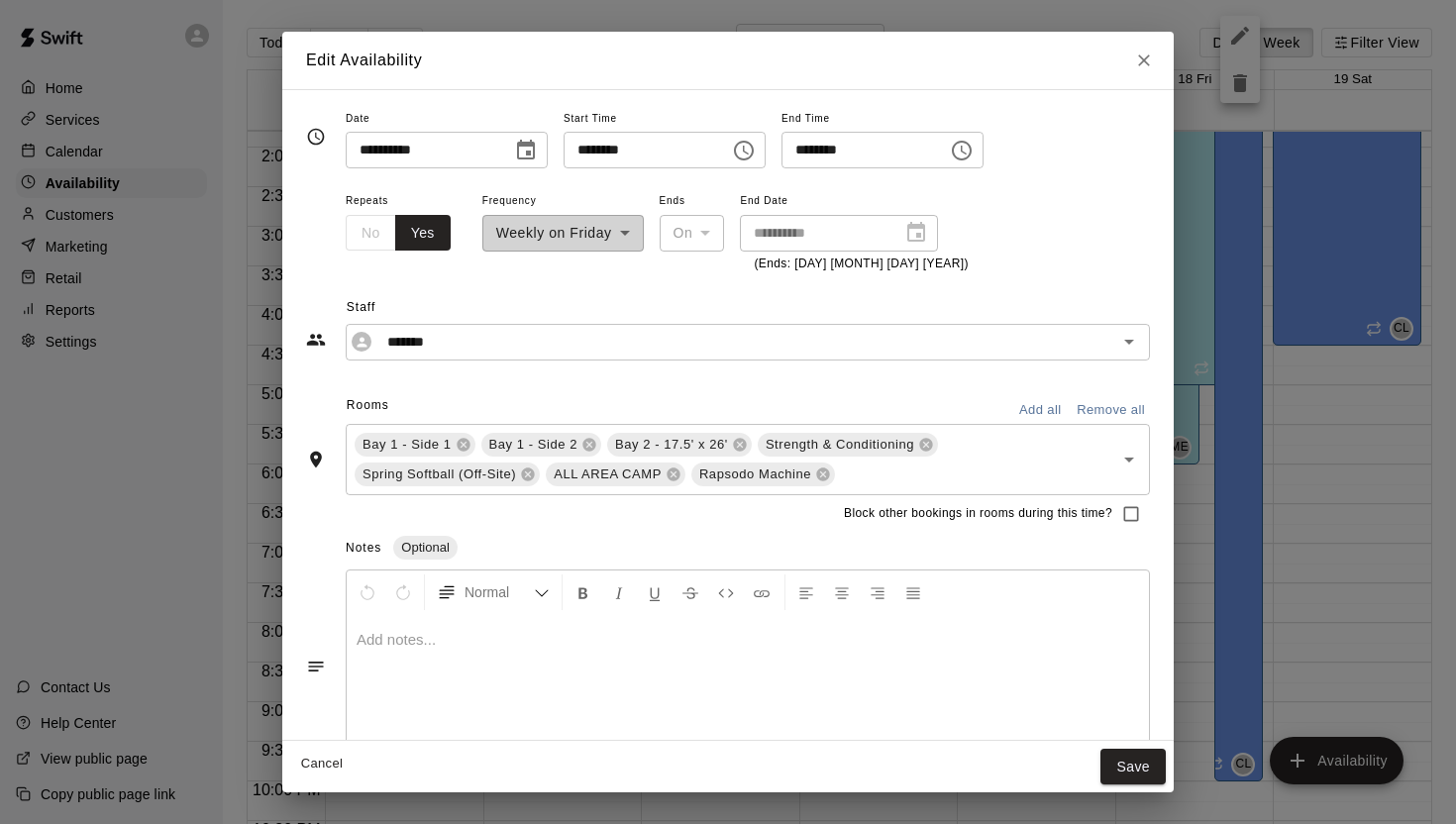 click on "Staff ******* ​" at bounding box center (728, 317) 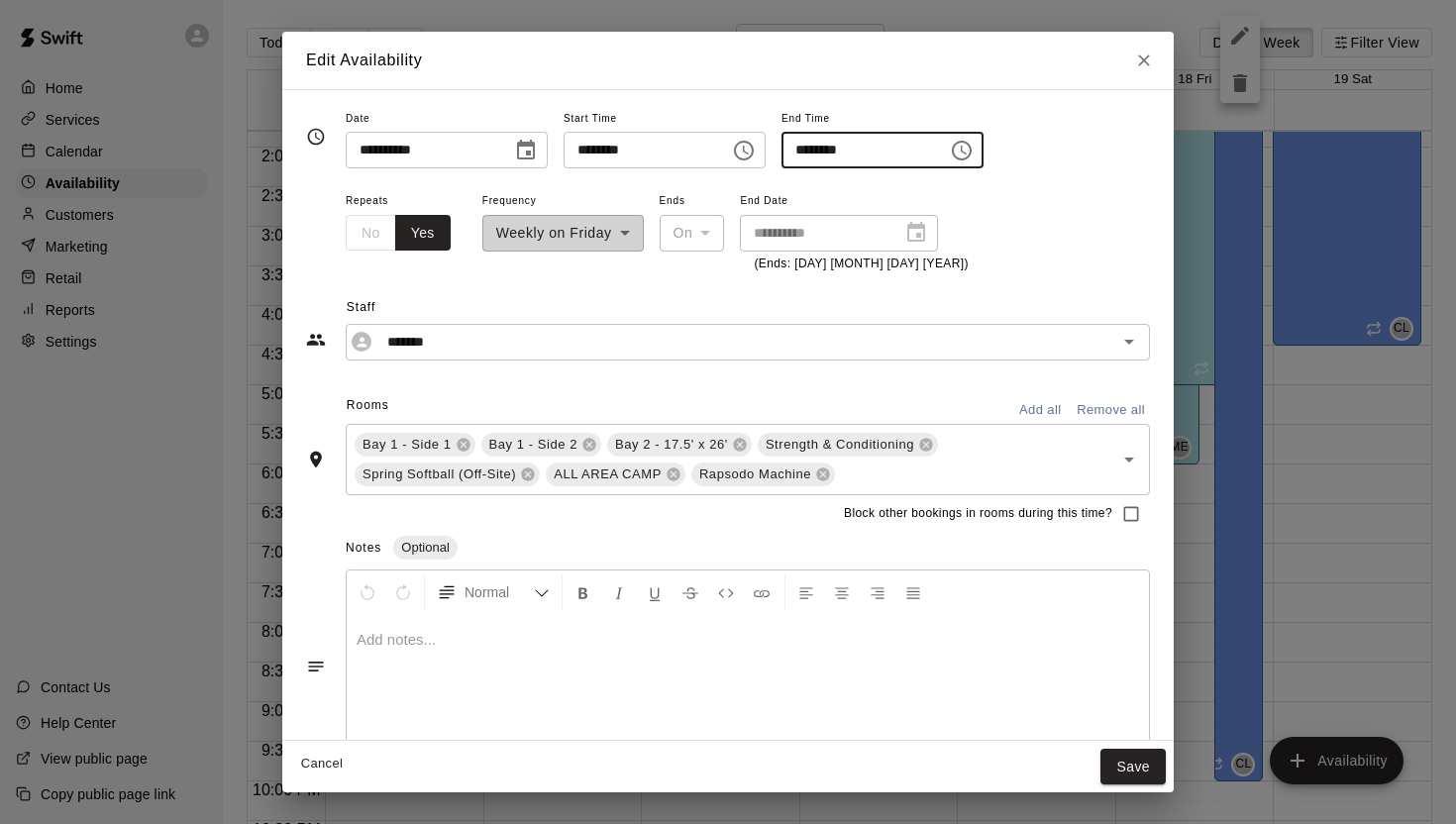 click on "********" at bounding box center [858, 150] 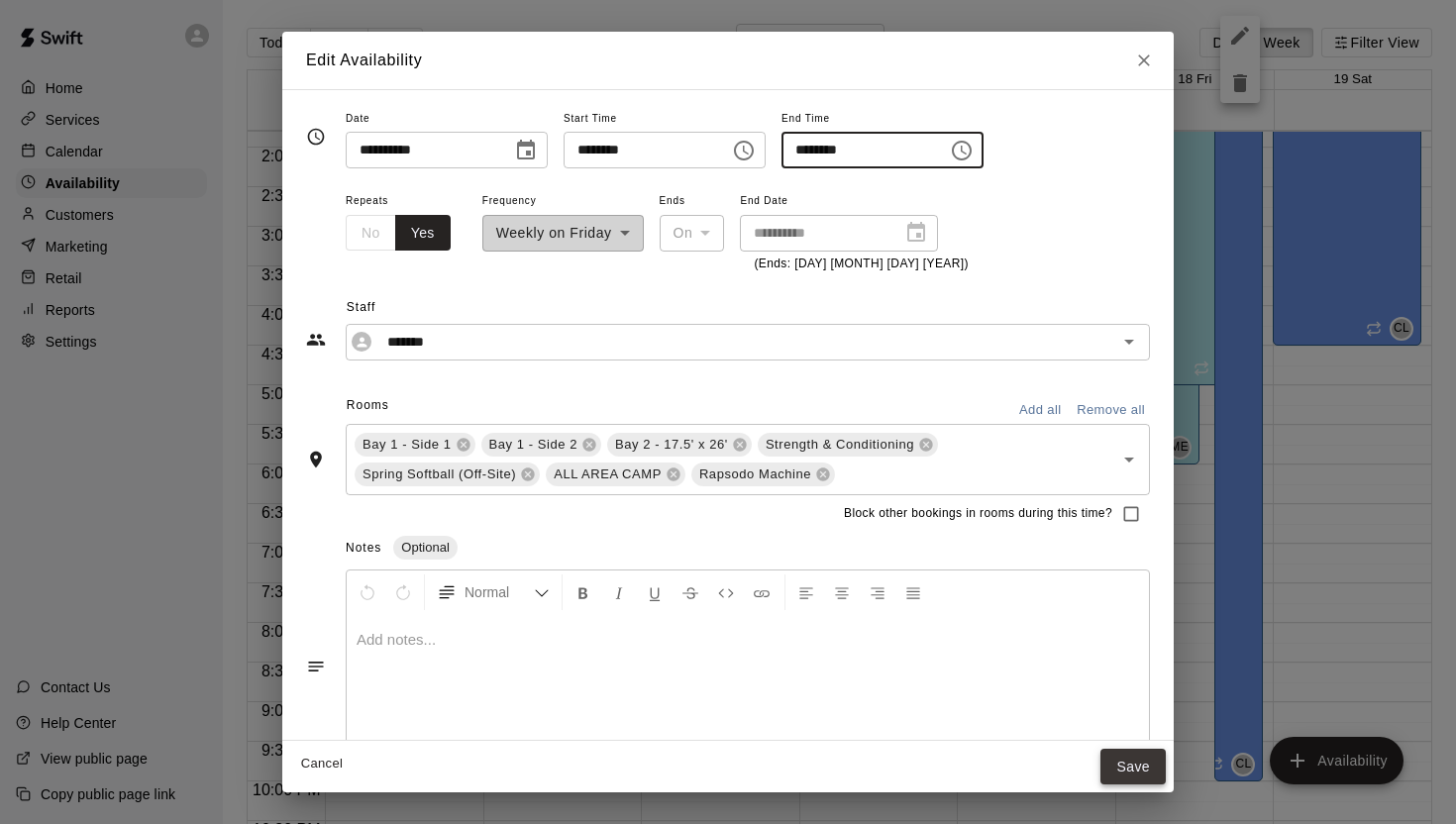 type on "********" 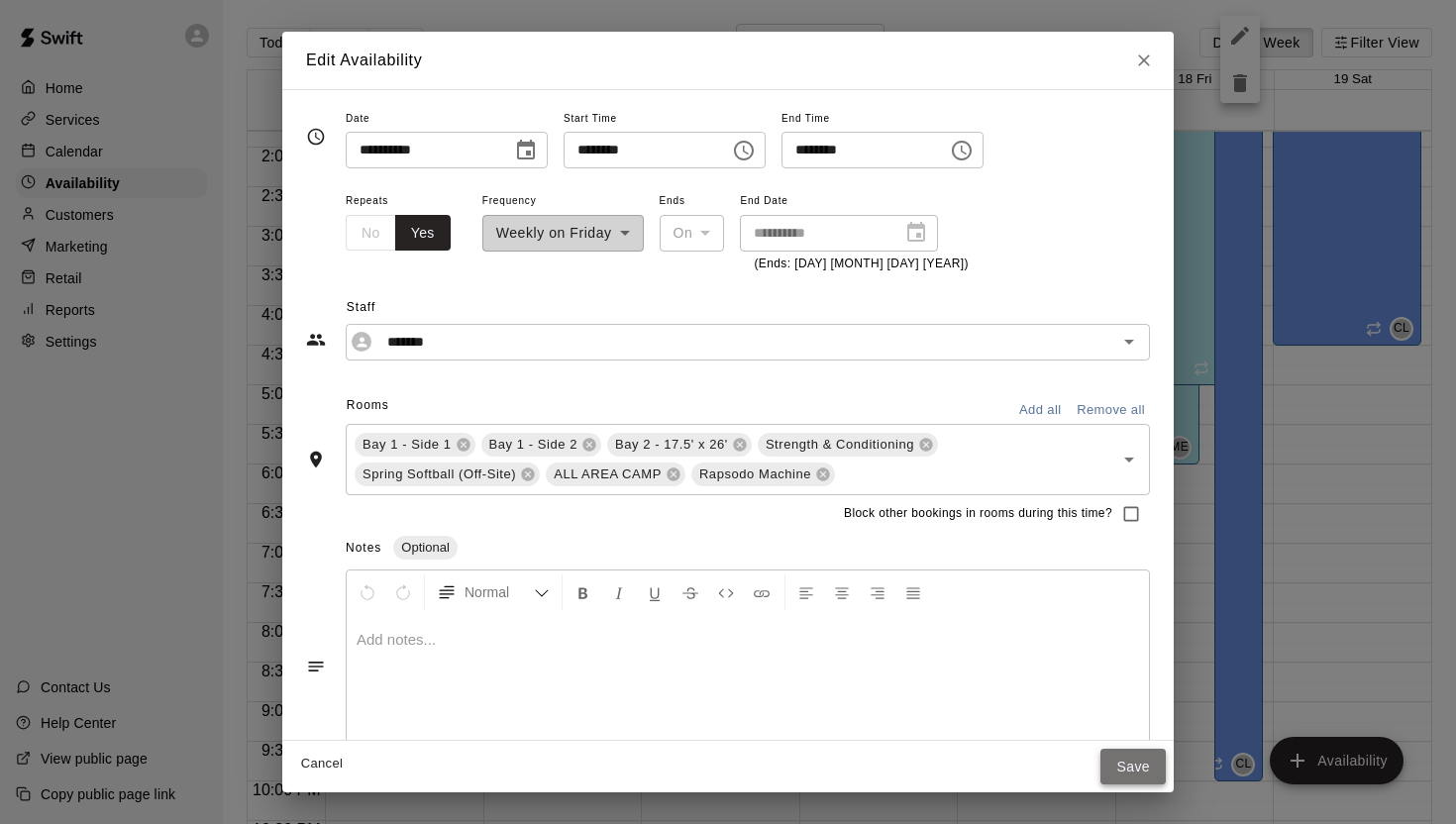 click on "Save" at bounding box center (1133, 767) 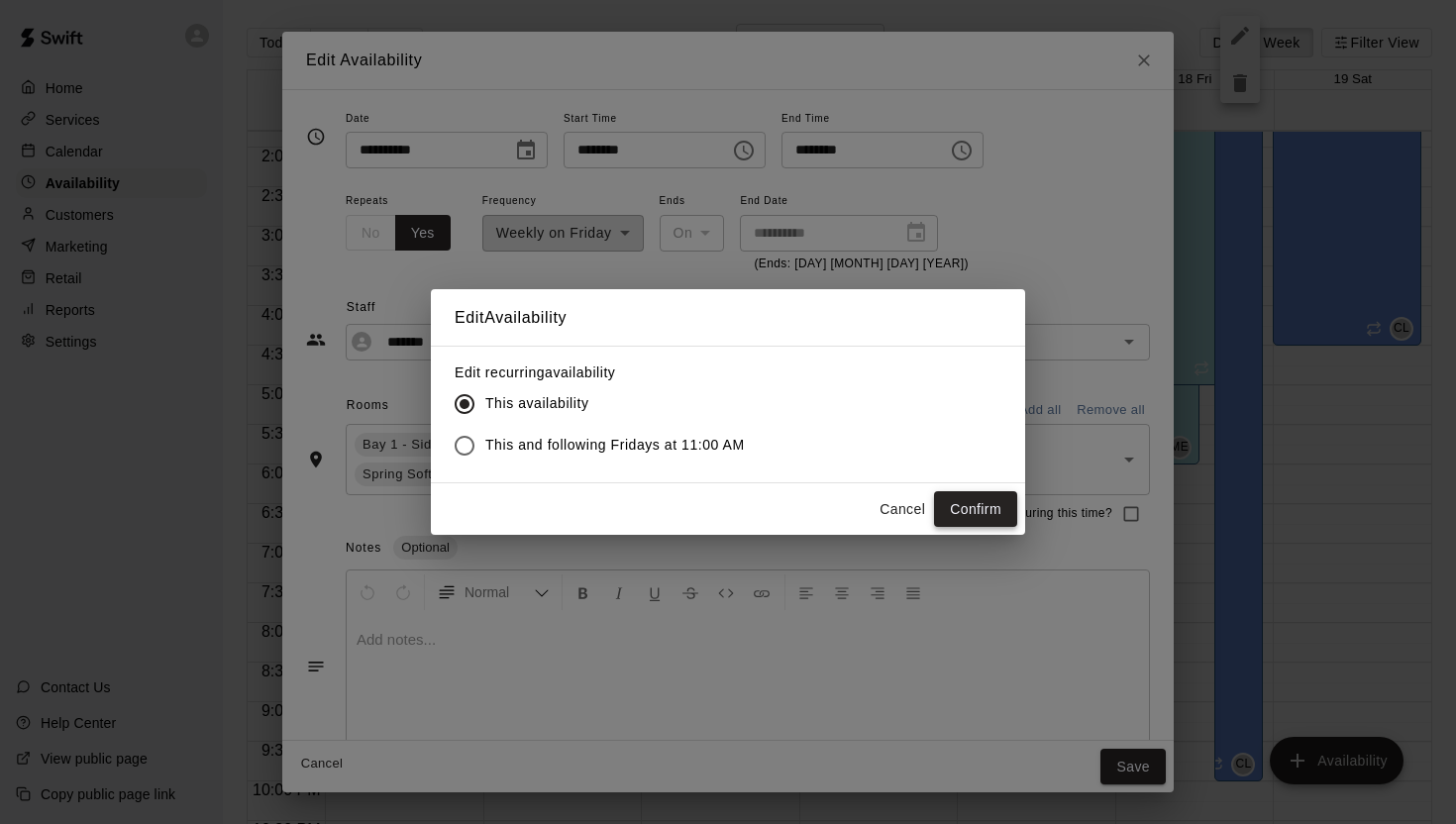 click on "Confirm" at bounding box center (976, 509) 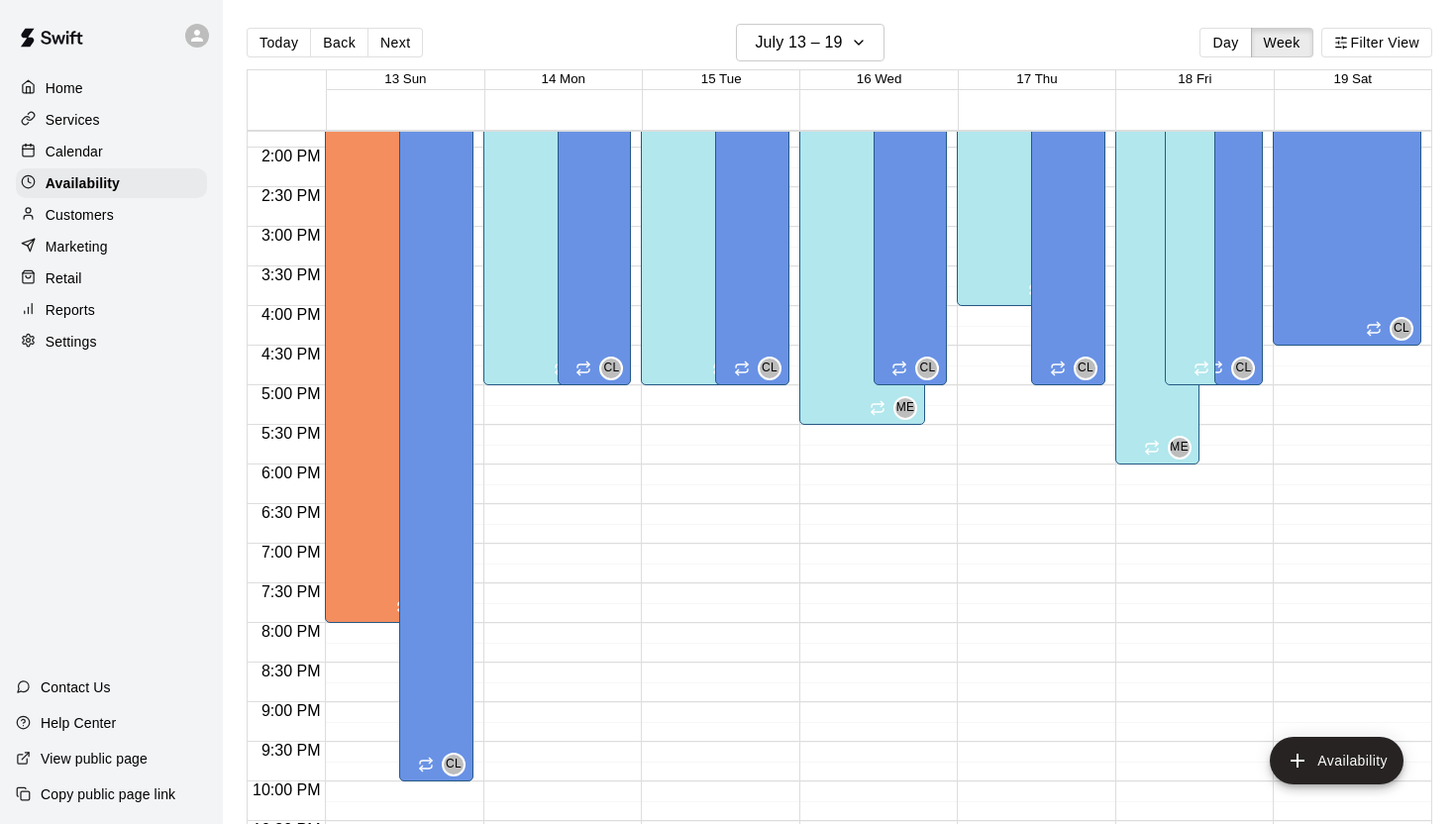 click on "Customers" at bounding box center [111, 215] 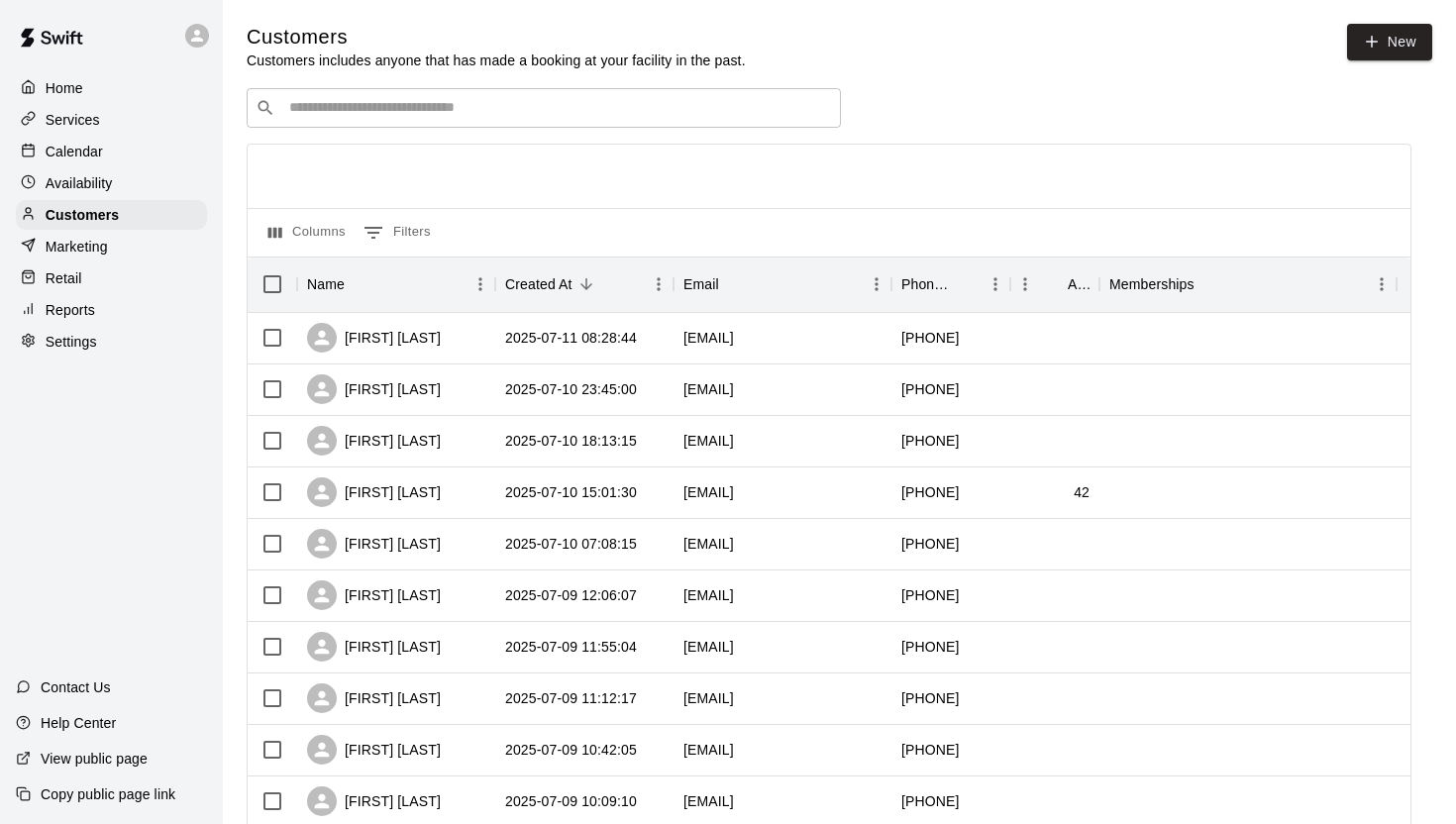 click on "Calendar" at bounding box center (111, 152) 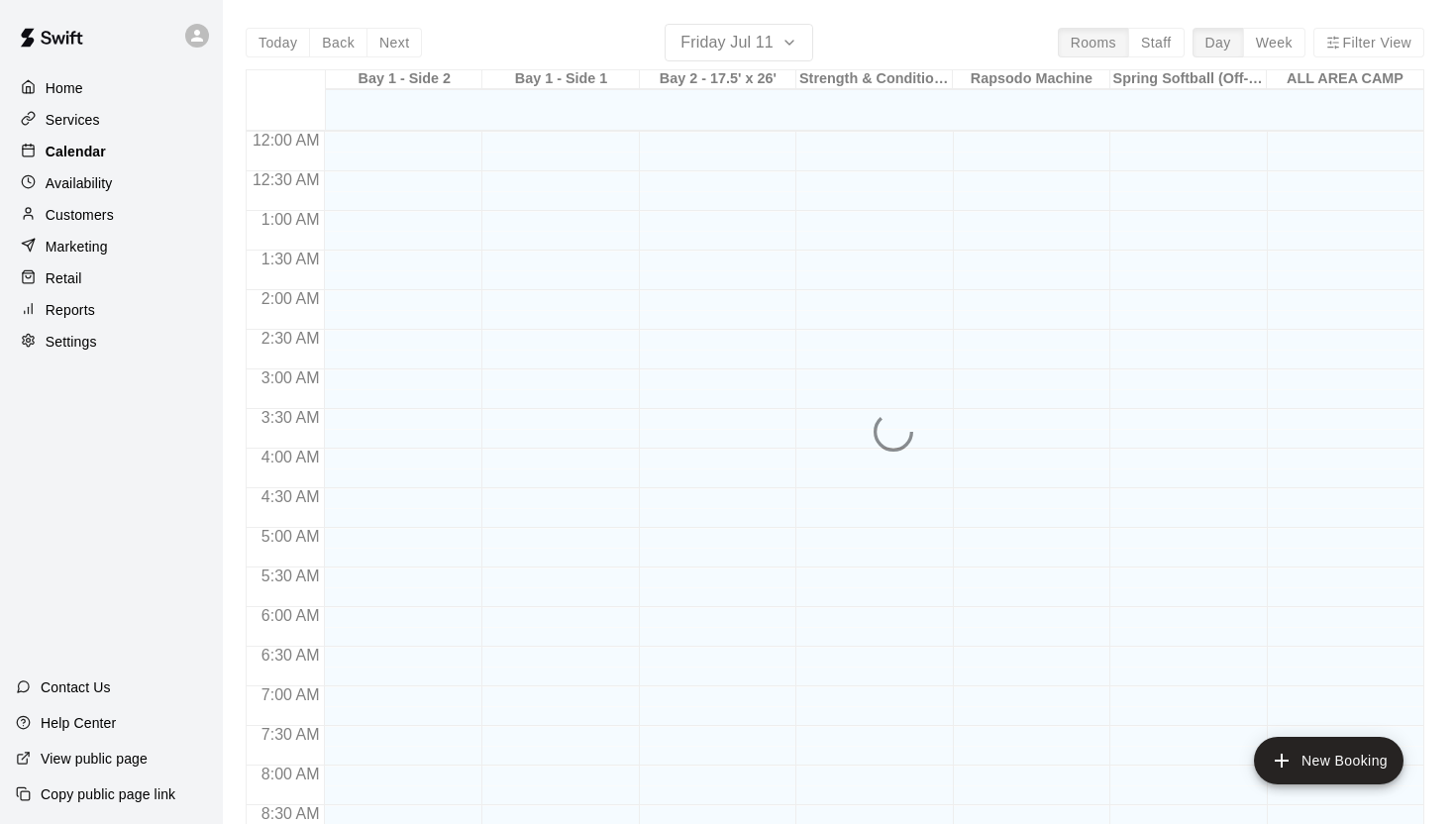 scroll, scrollTop: 853, scrollLeft: 0, axis: vertical 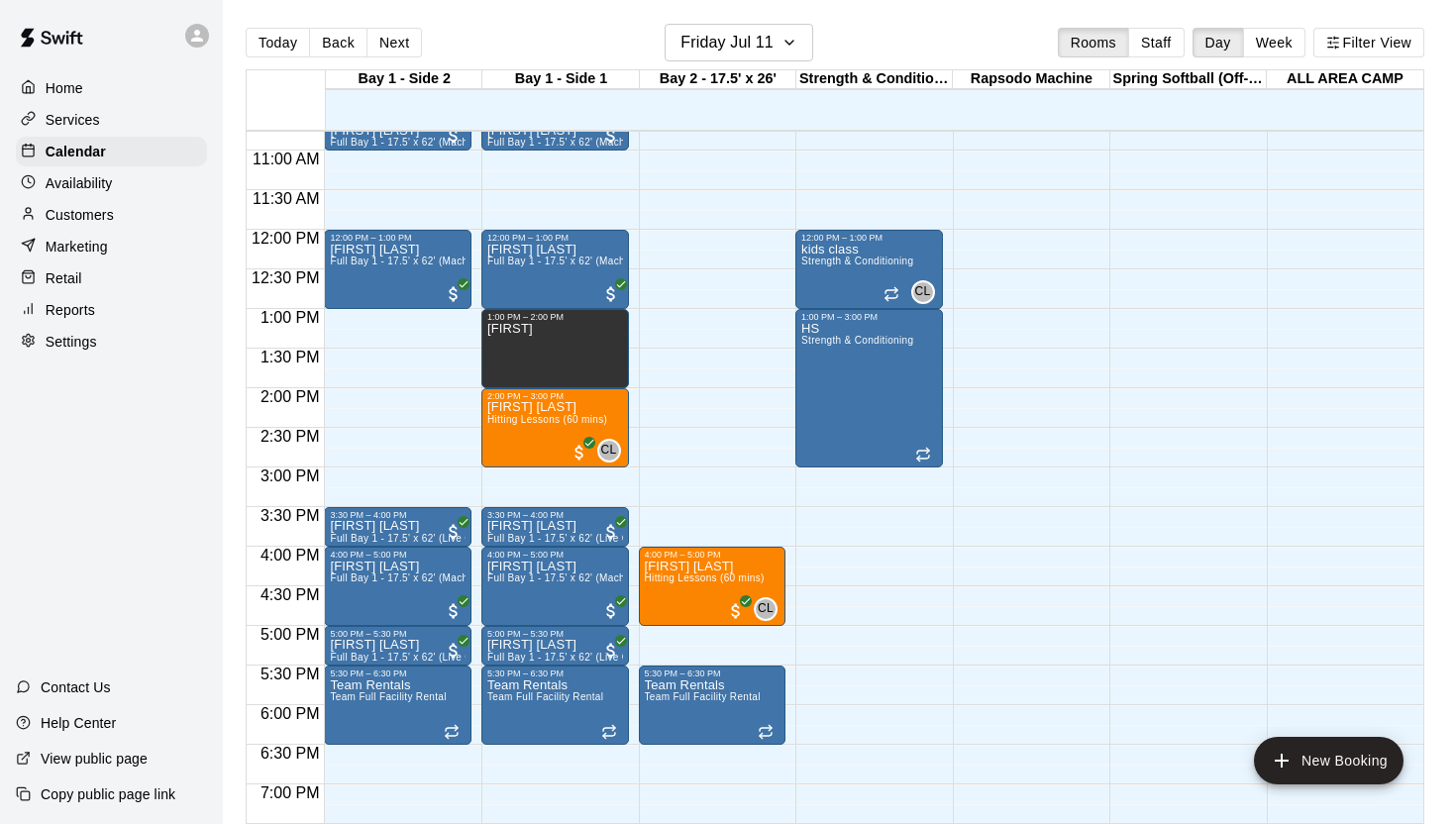 click on "Customers" at bounding box center (111, 215) 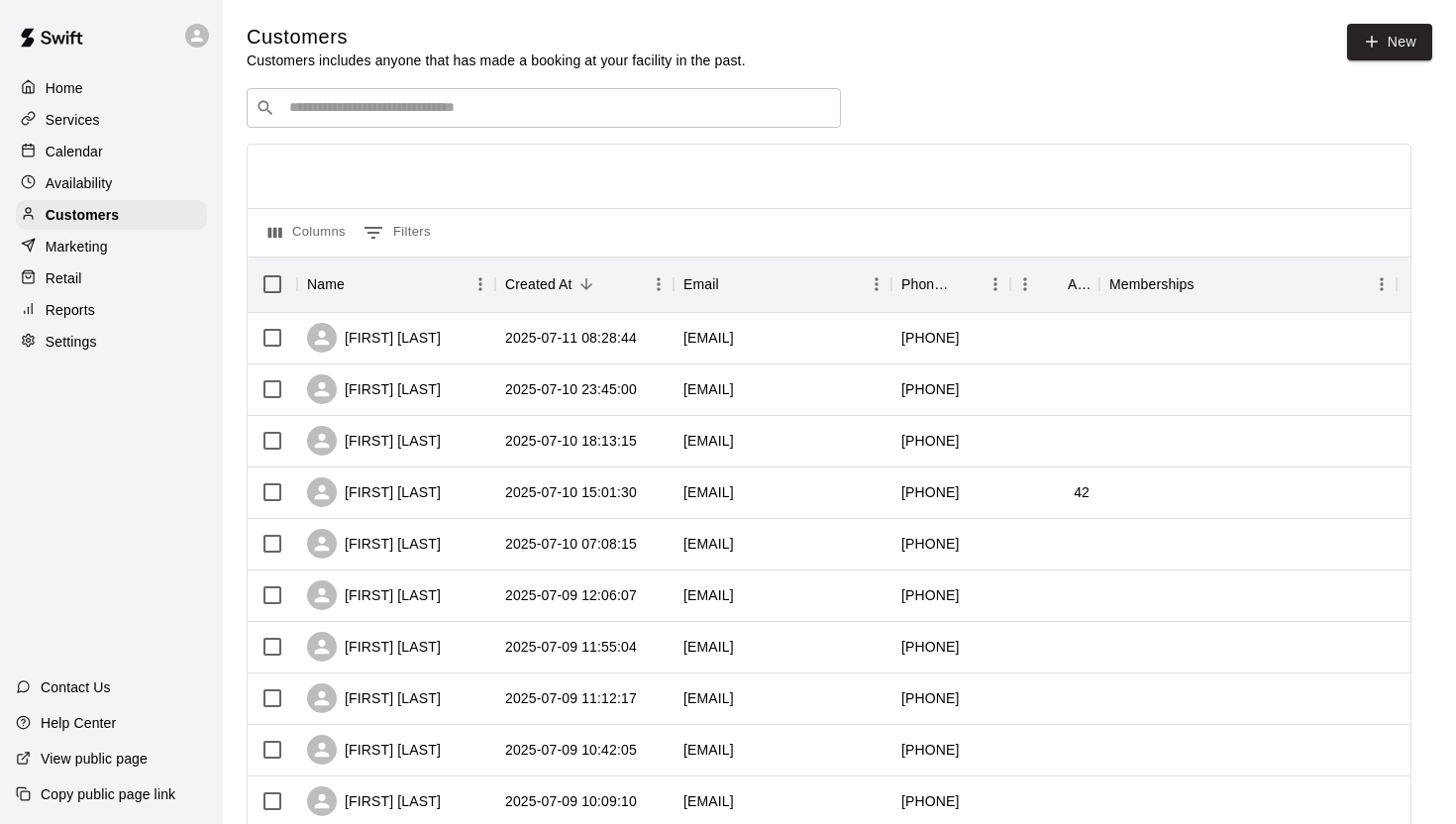 click on "Retail" at bounding box center [63, 278] 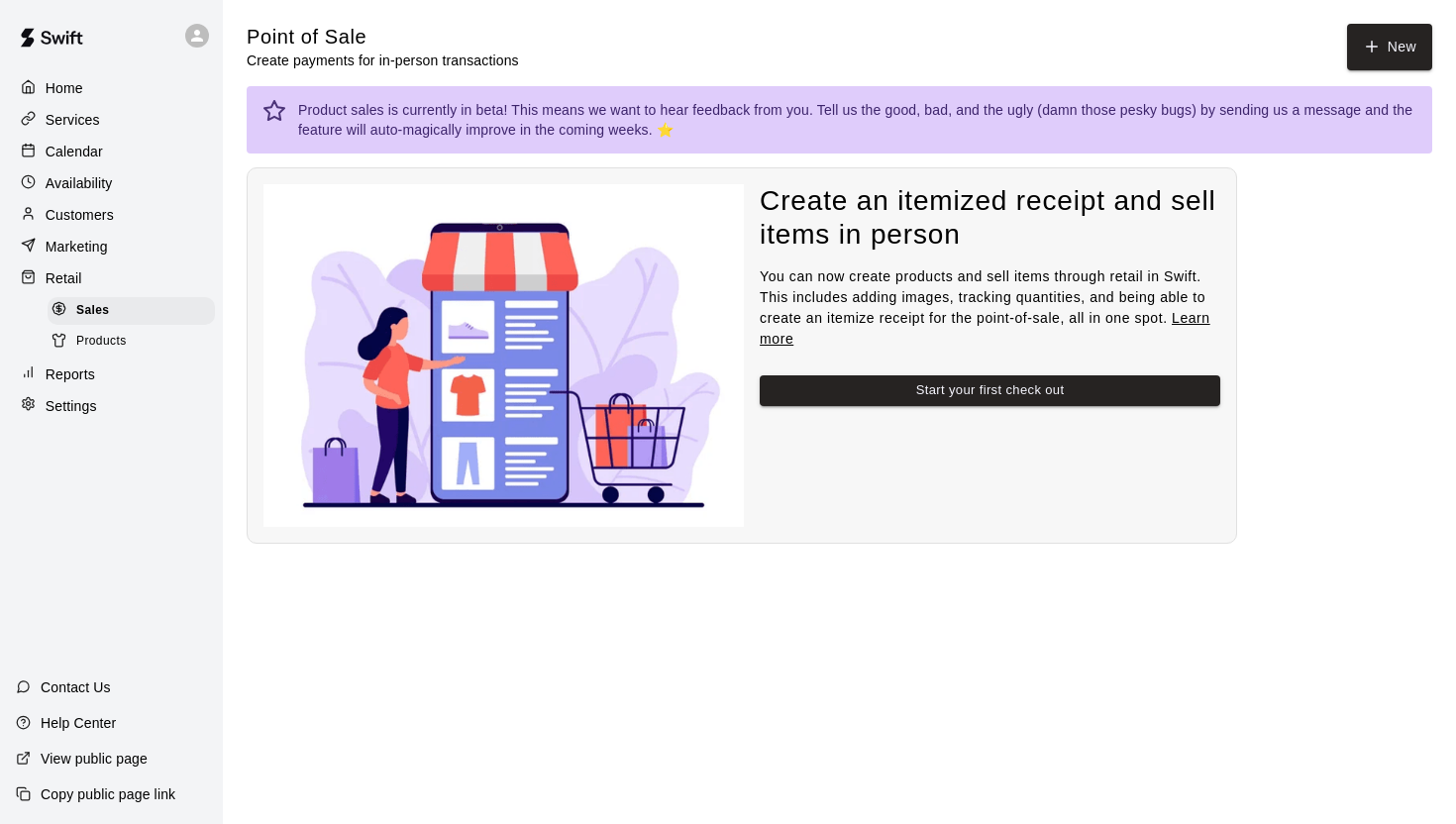 click on "Marketing" at bounding box center [76, 247] 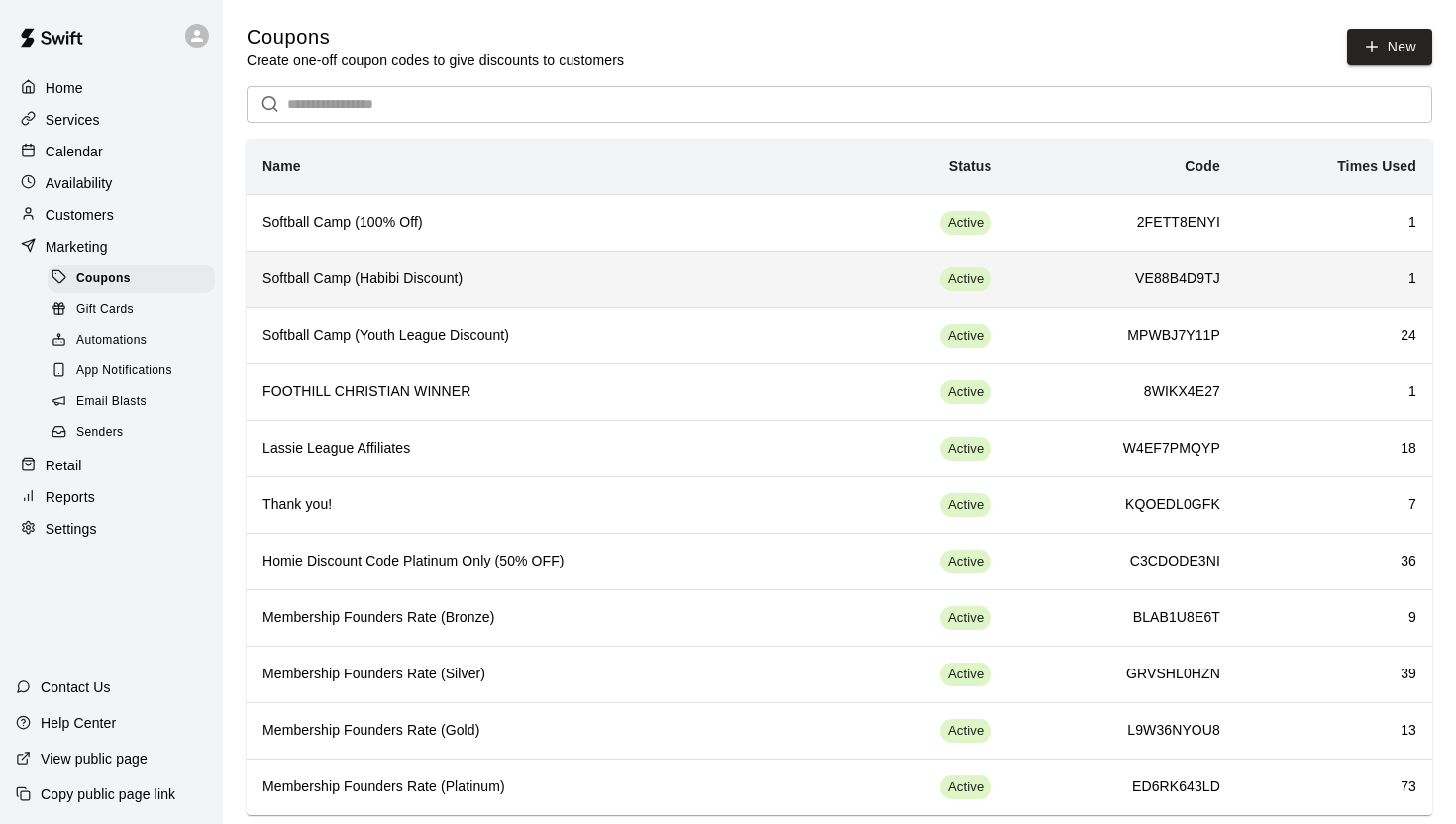 click on "Softball Camp (Habibi Discount)" at bounding box center (542, 279) 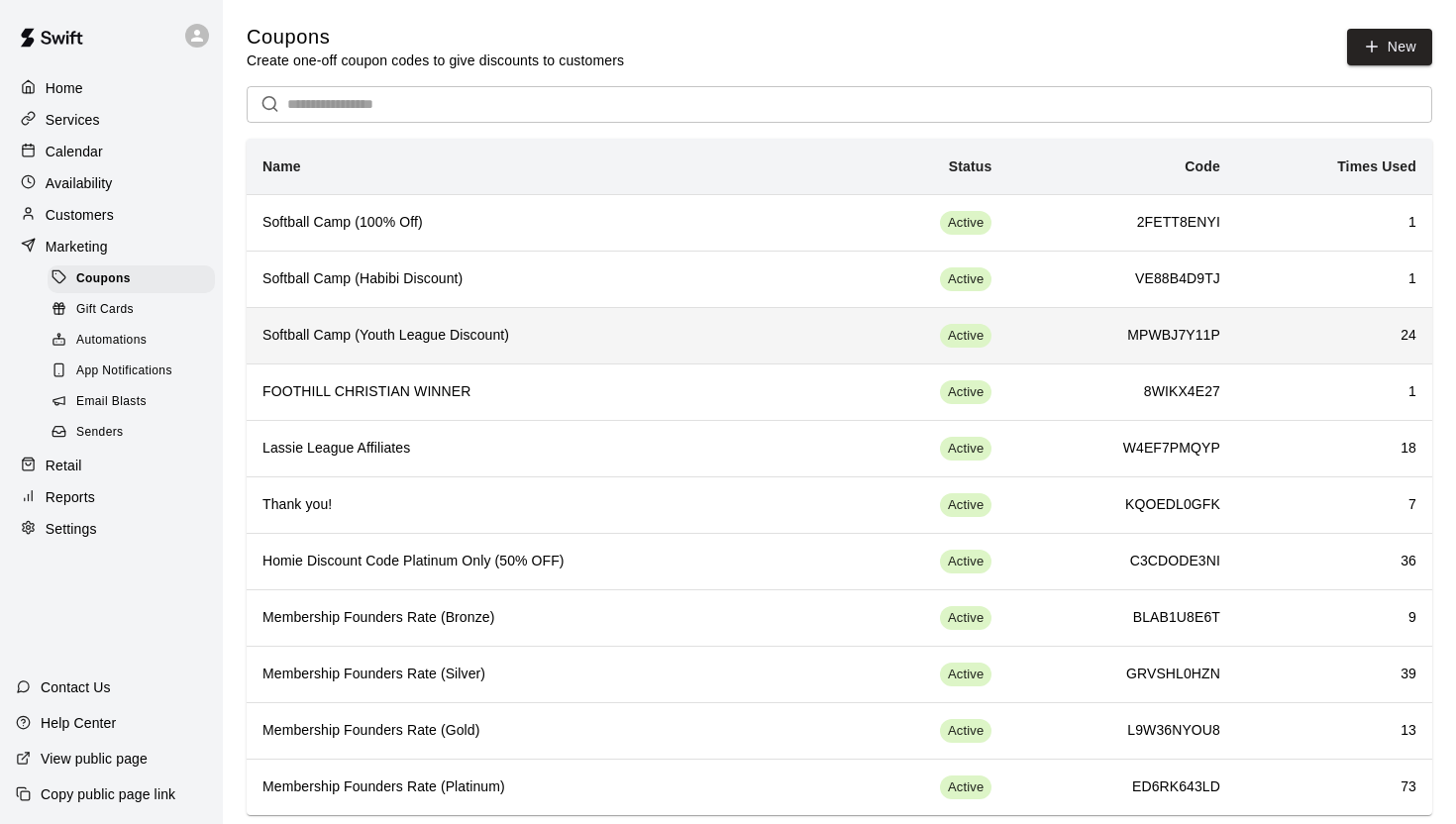 click on "Softball Camp (Youth League Discount)" at bounding box center (542, 336) 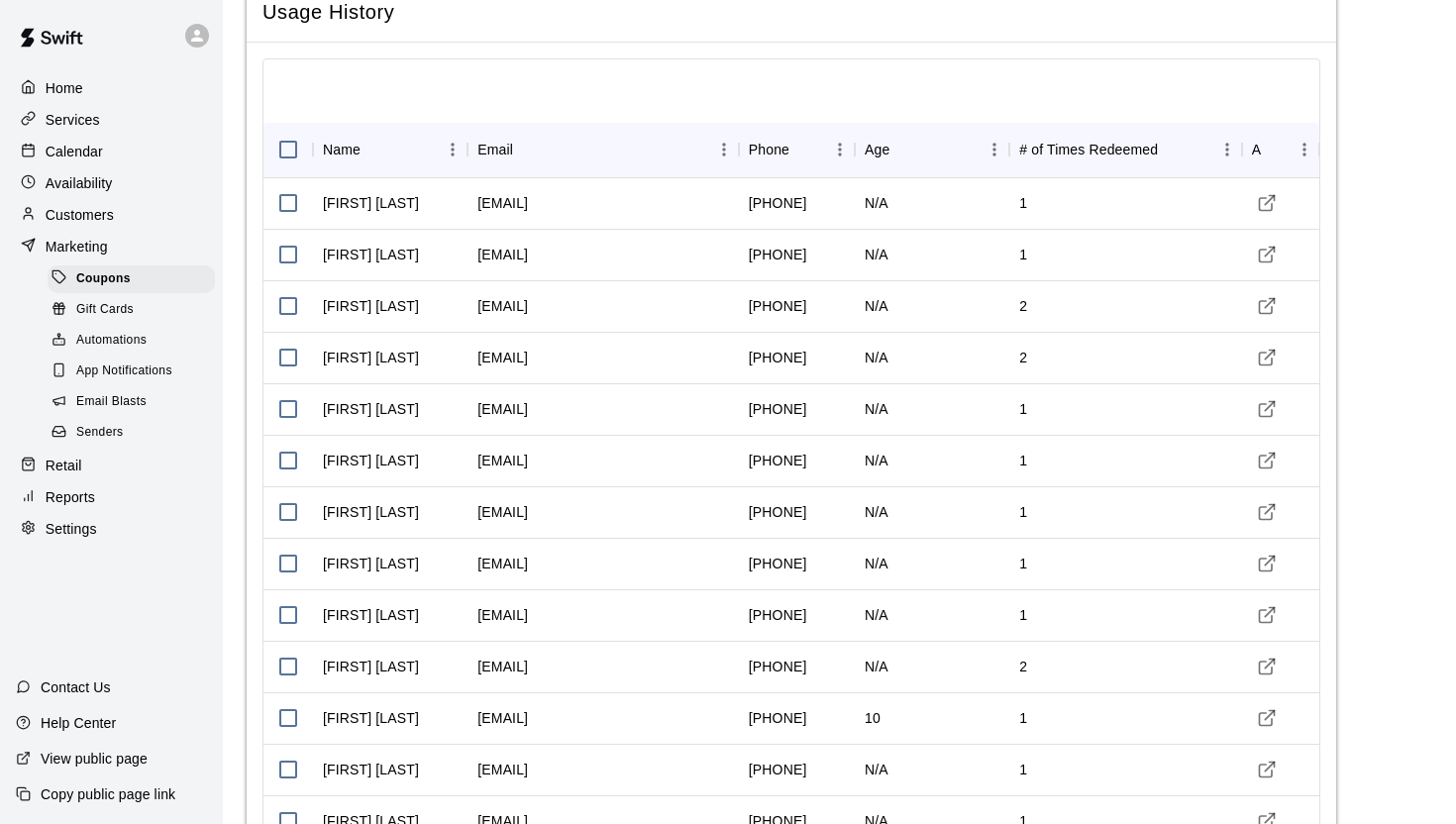scroll, scrollTop: 2071, scrollLeft: 0, axis: vertical 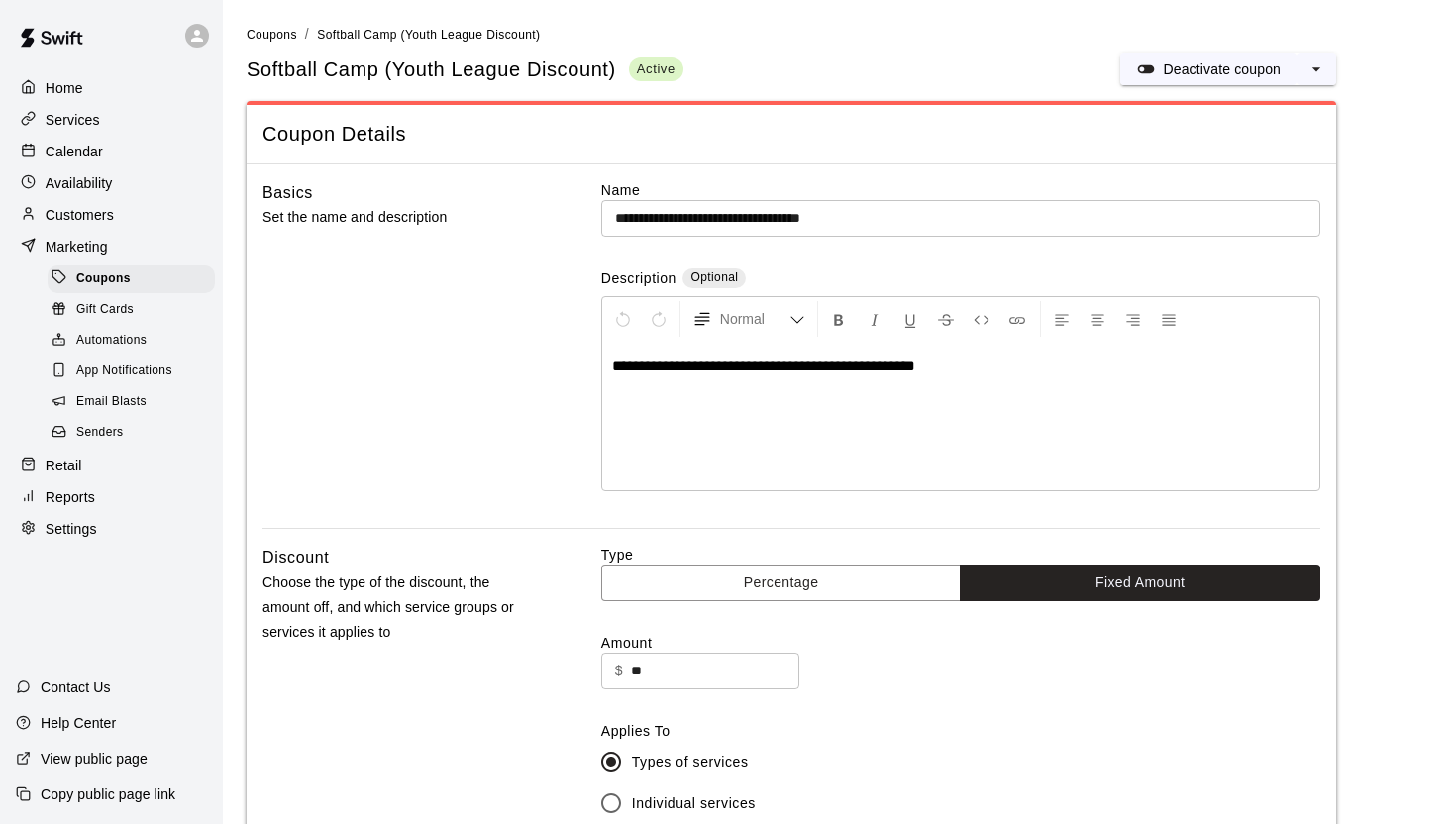 click on "Reports" at bounding box center (111, 497) 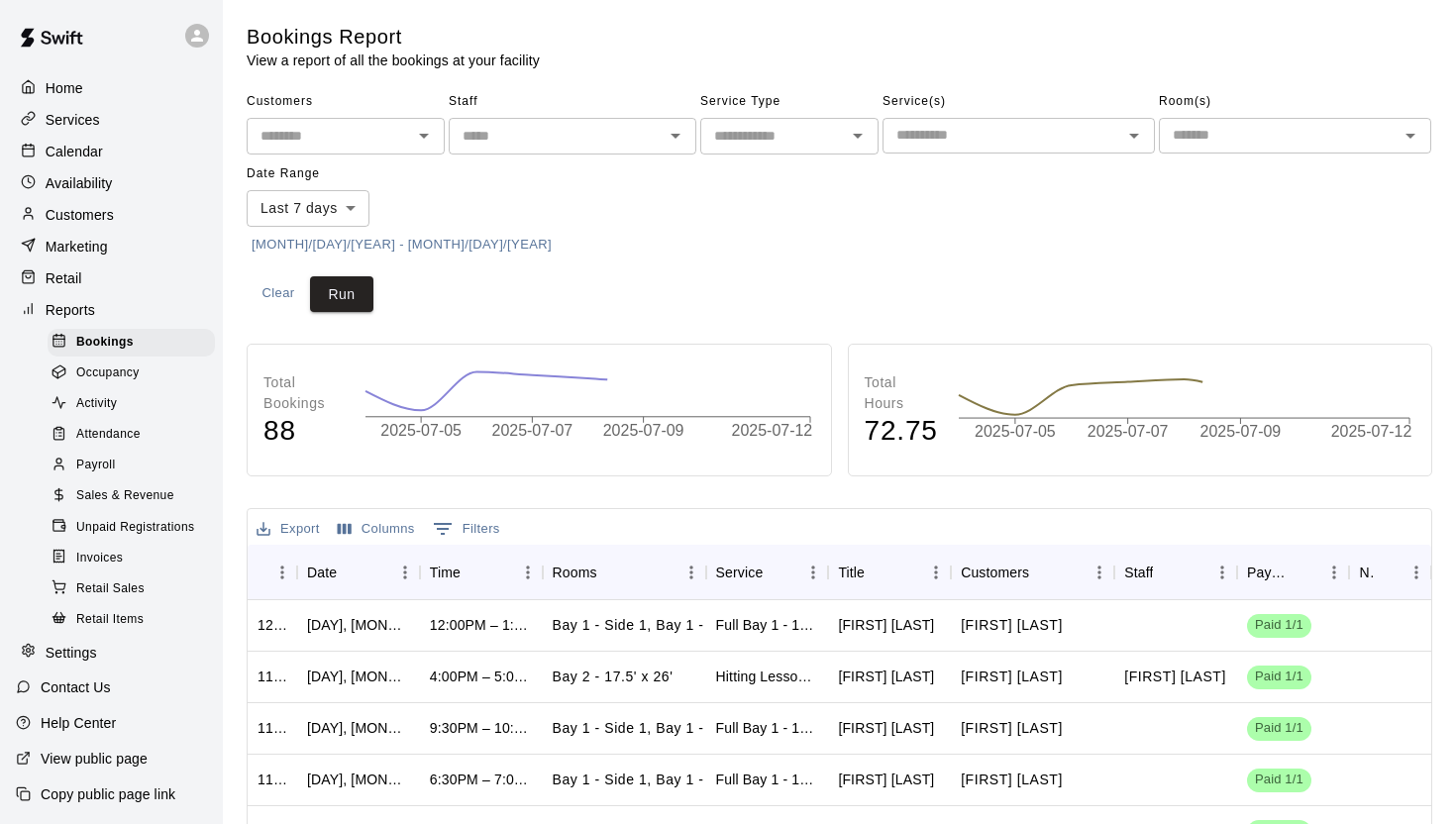 click on "Calendar" at bounding box center [74, 152] 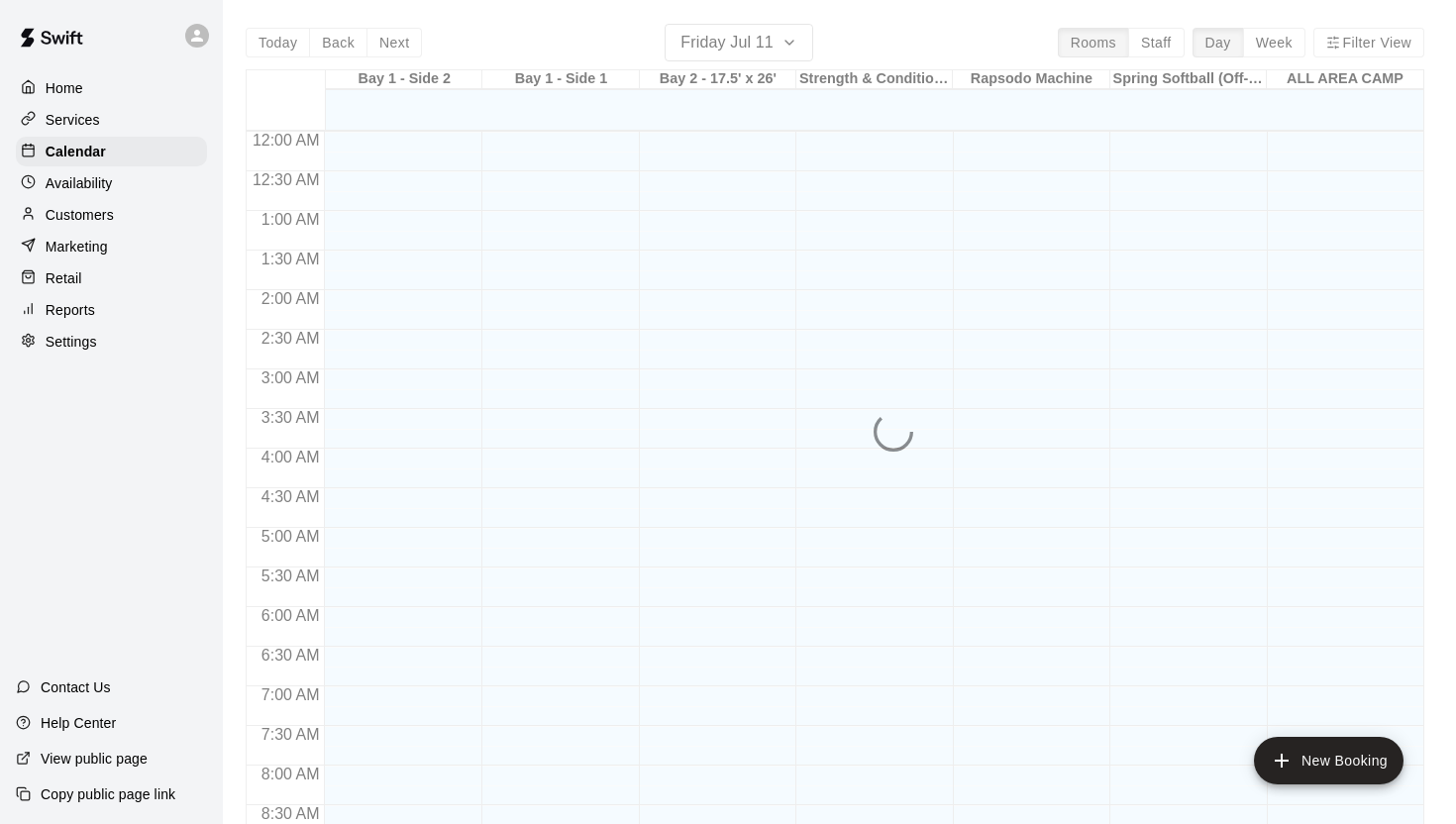 scroll, scrollTop: 892, scrollLeft: 0, axis: vertical 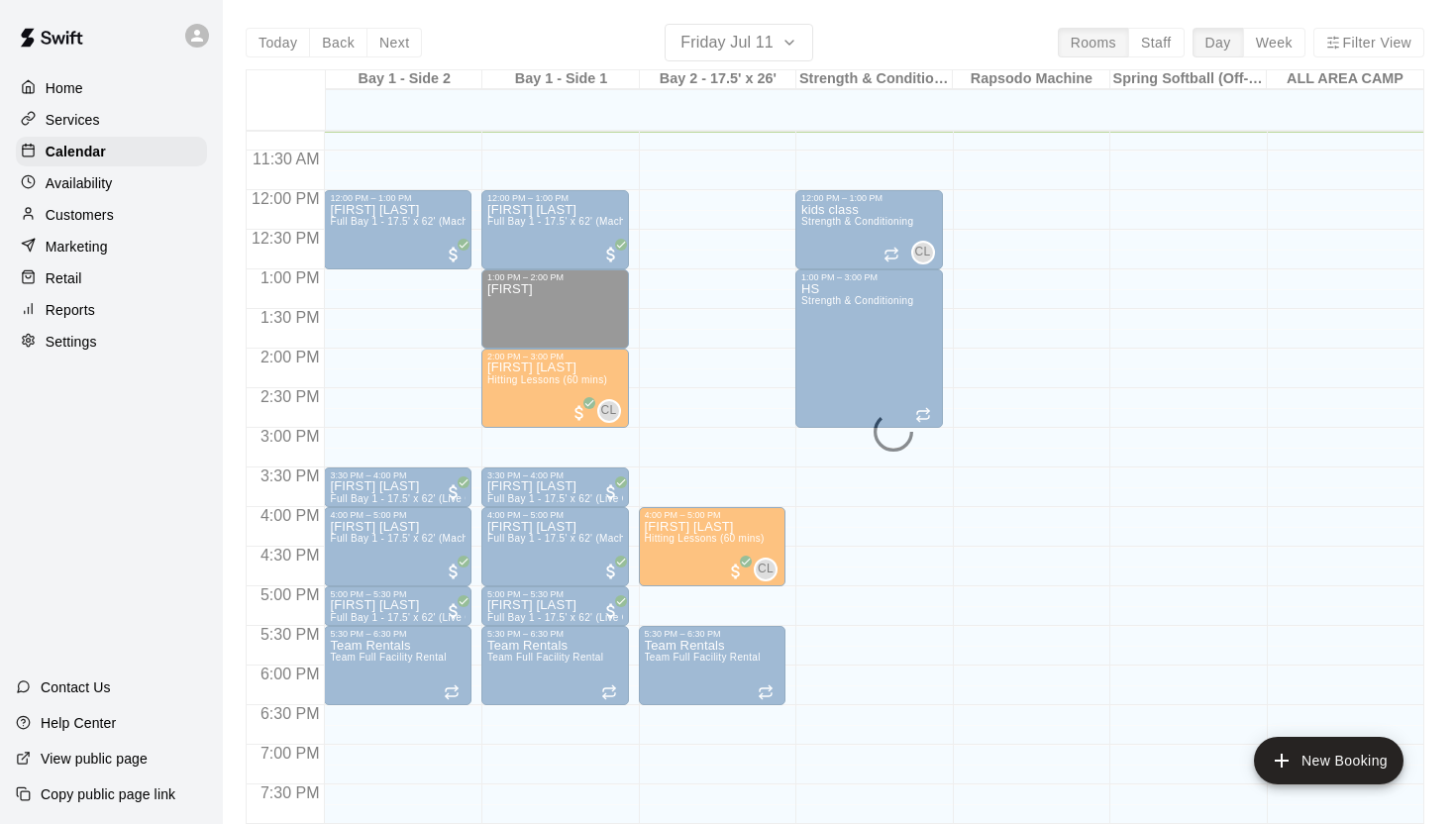click on "Services" at bounding box center (72, 120) 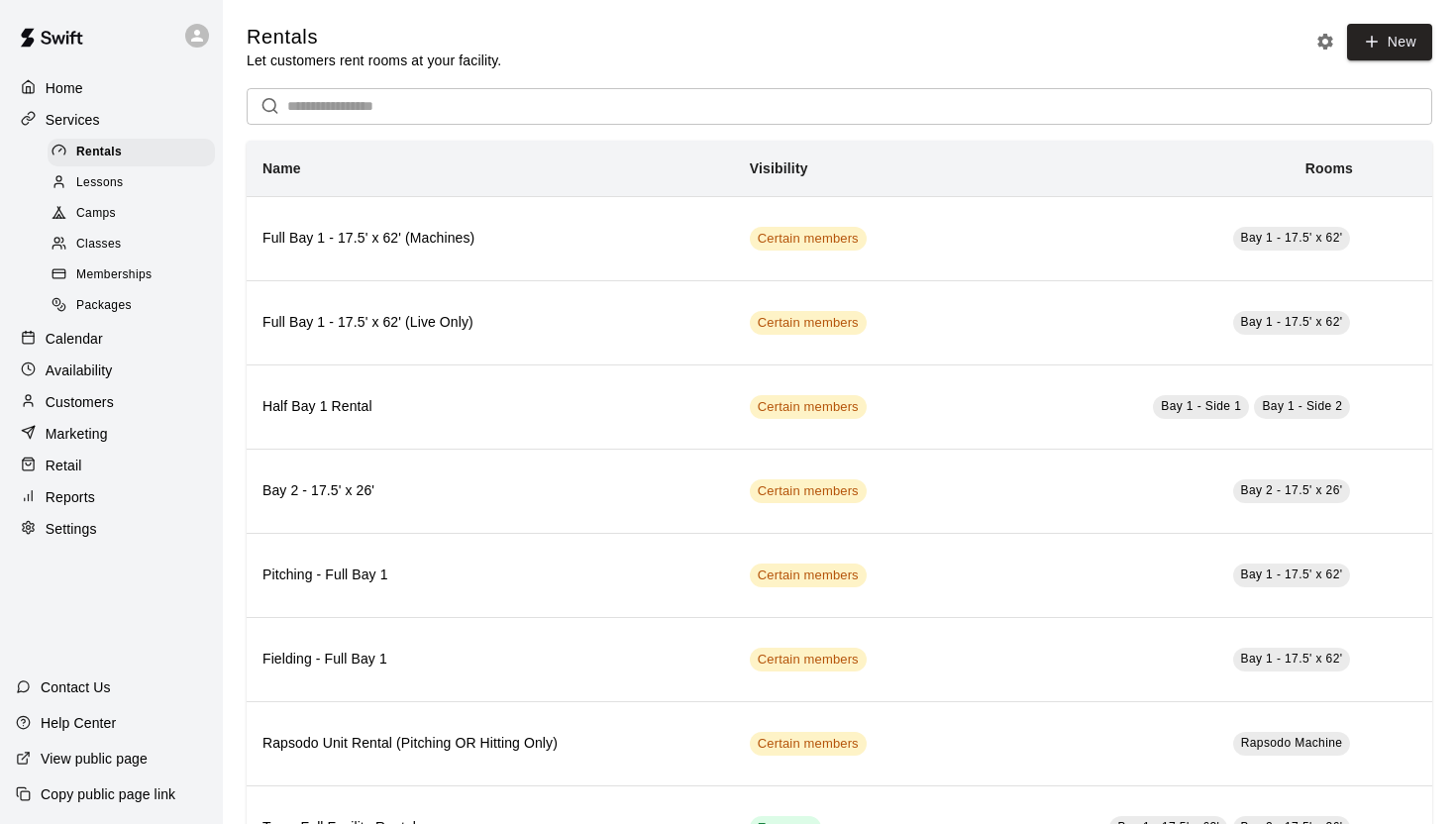 click on "Customers" at bounding box center (79, 402) 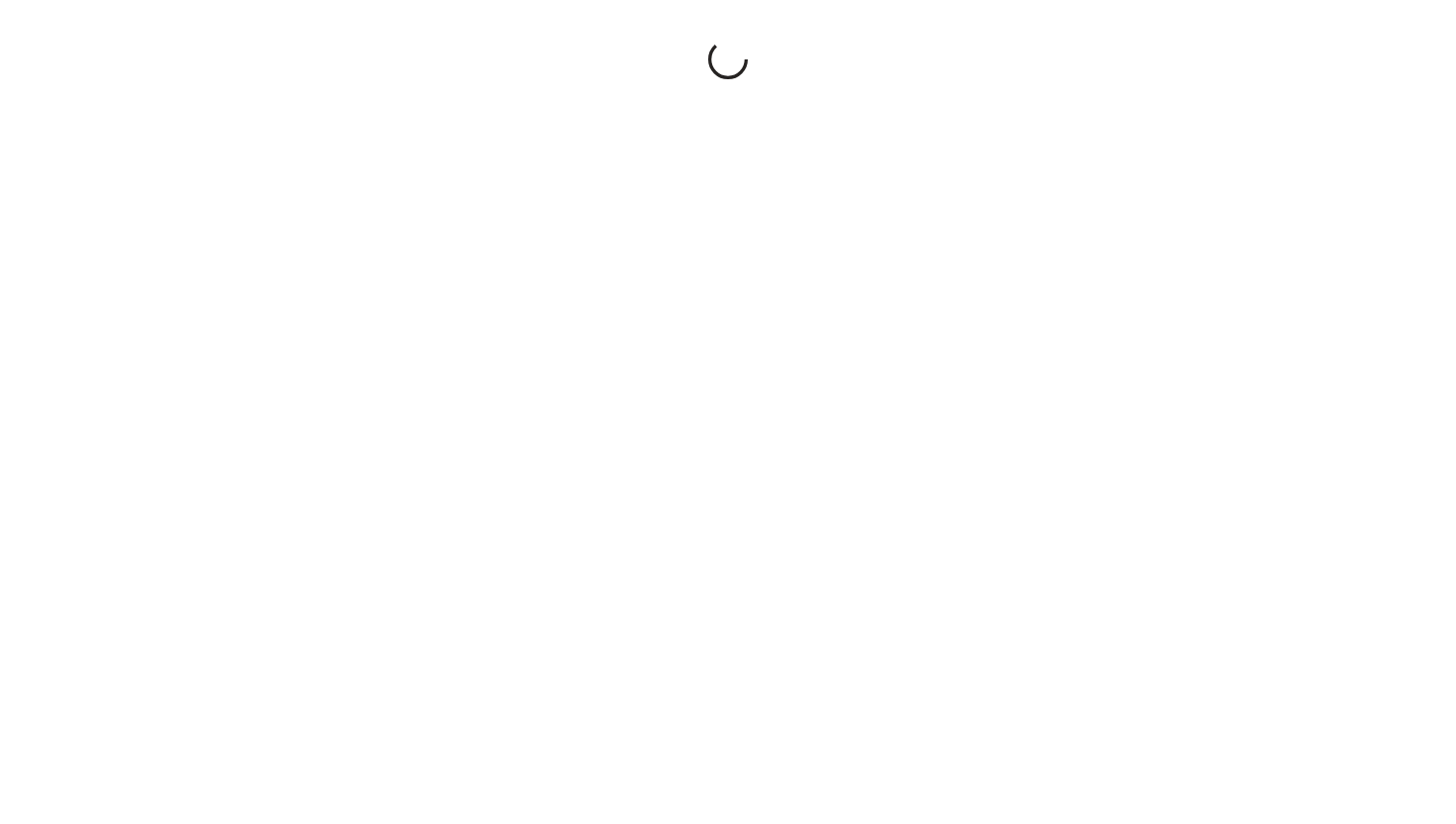 scroll, scrollTop: 0, scrollLeft: 0, axis: both 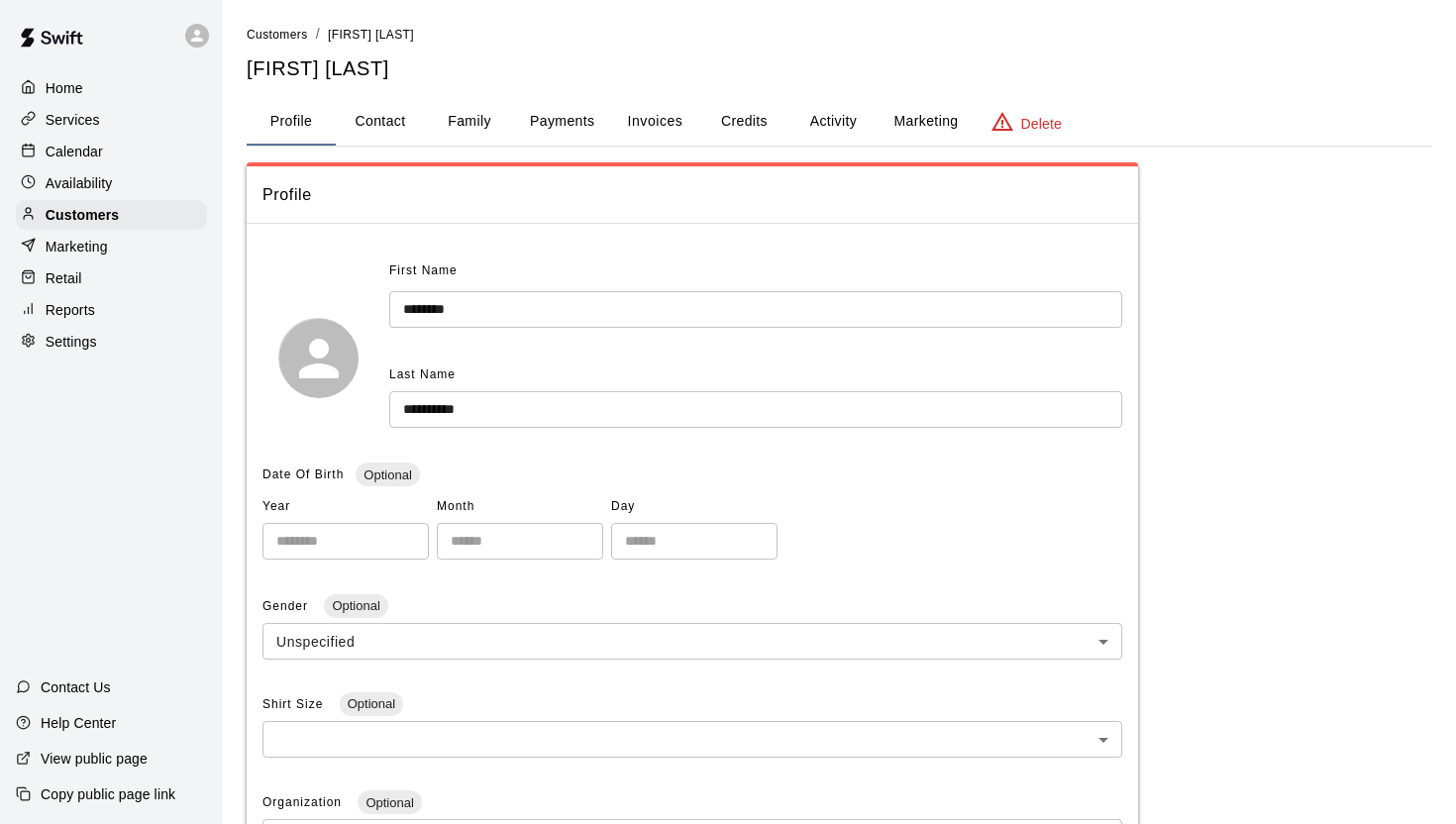 click on "Payments" at bounding box center [562, 122] 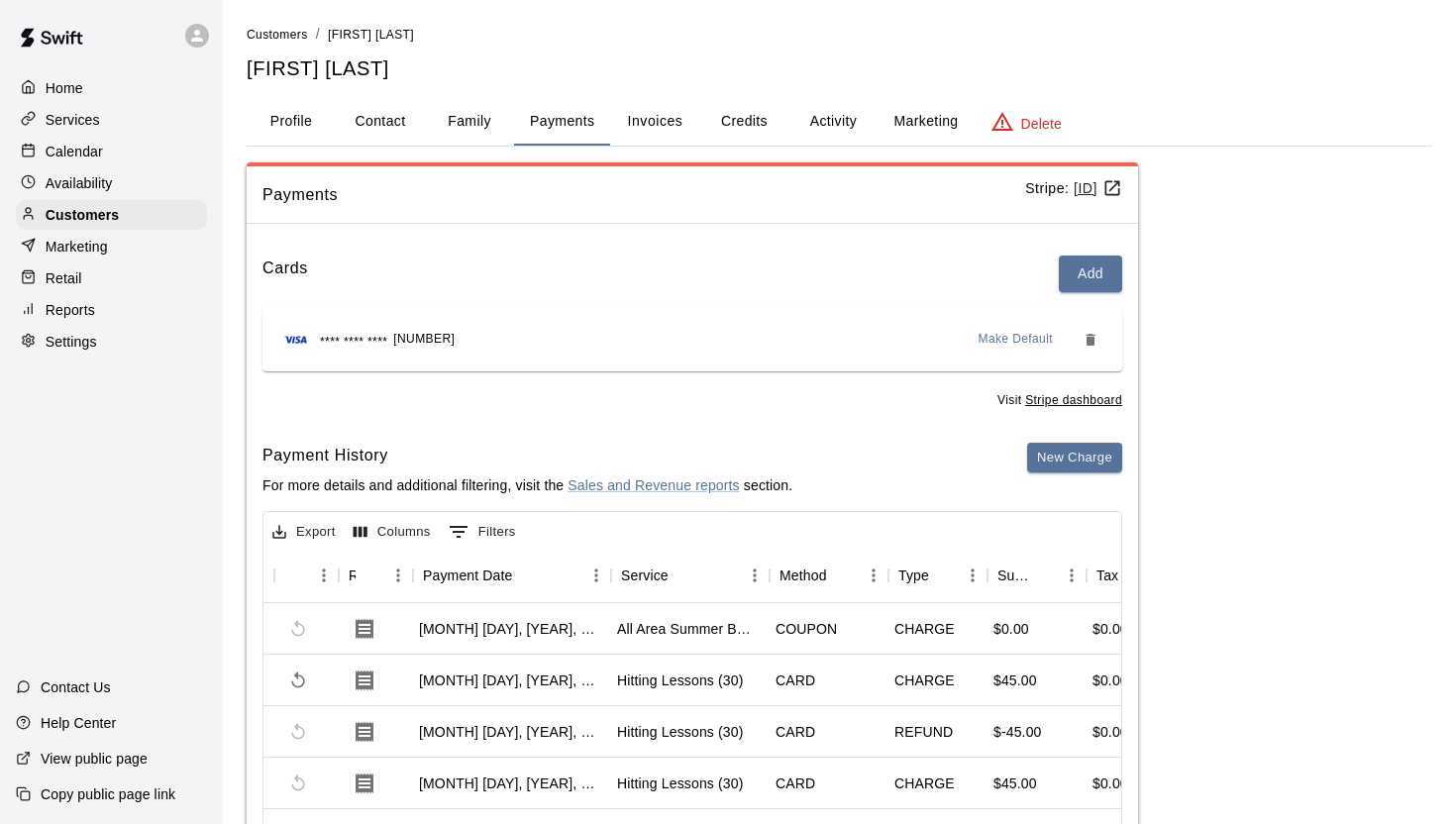 scroll, scrollTop: 0, scrollLeft: 112, axis: horizontal 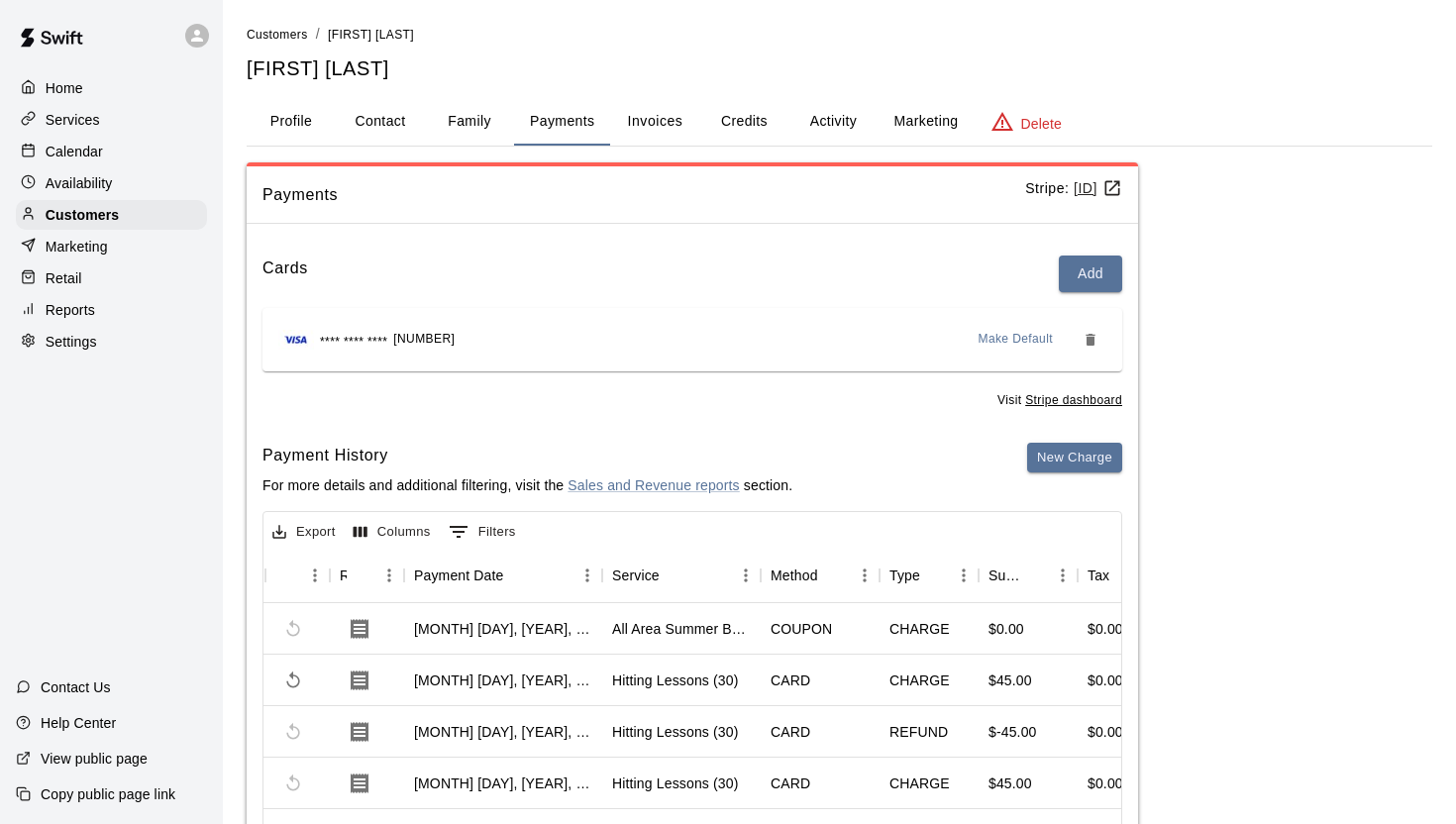click on "Calendar" at bounding box center [74, 152] 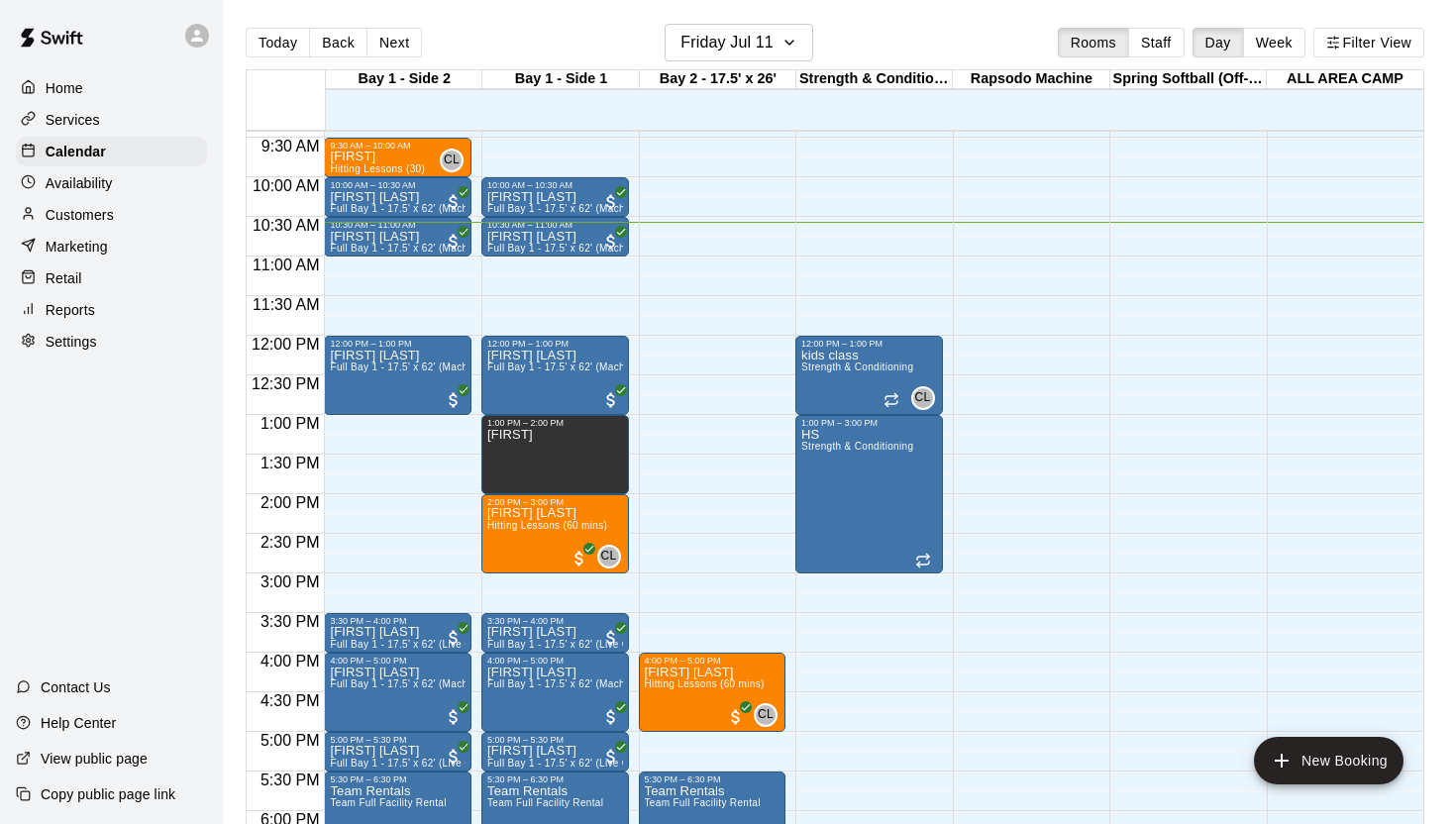 scroll, scrollTop: 740, scrollLeft: 0, axis: vertical 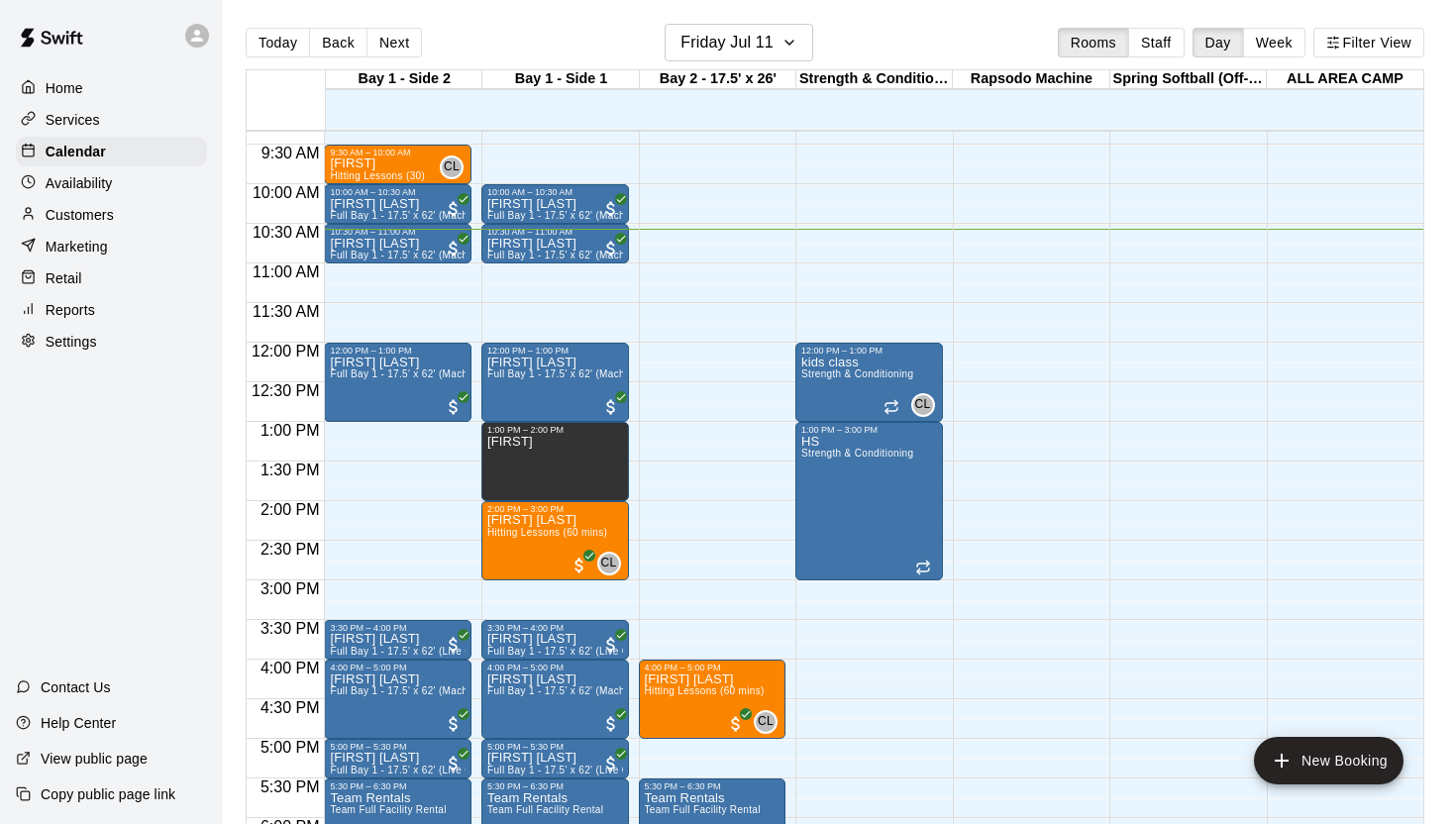 click on "Availability" at bounding box center [111, 183] 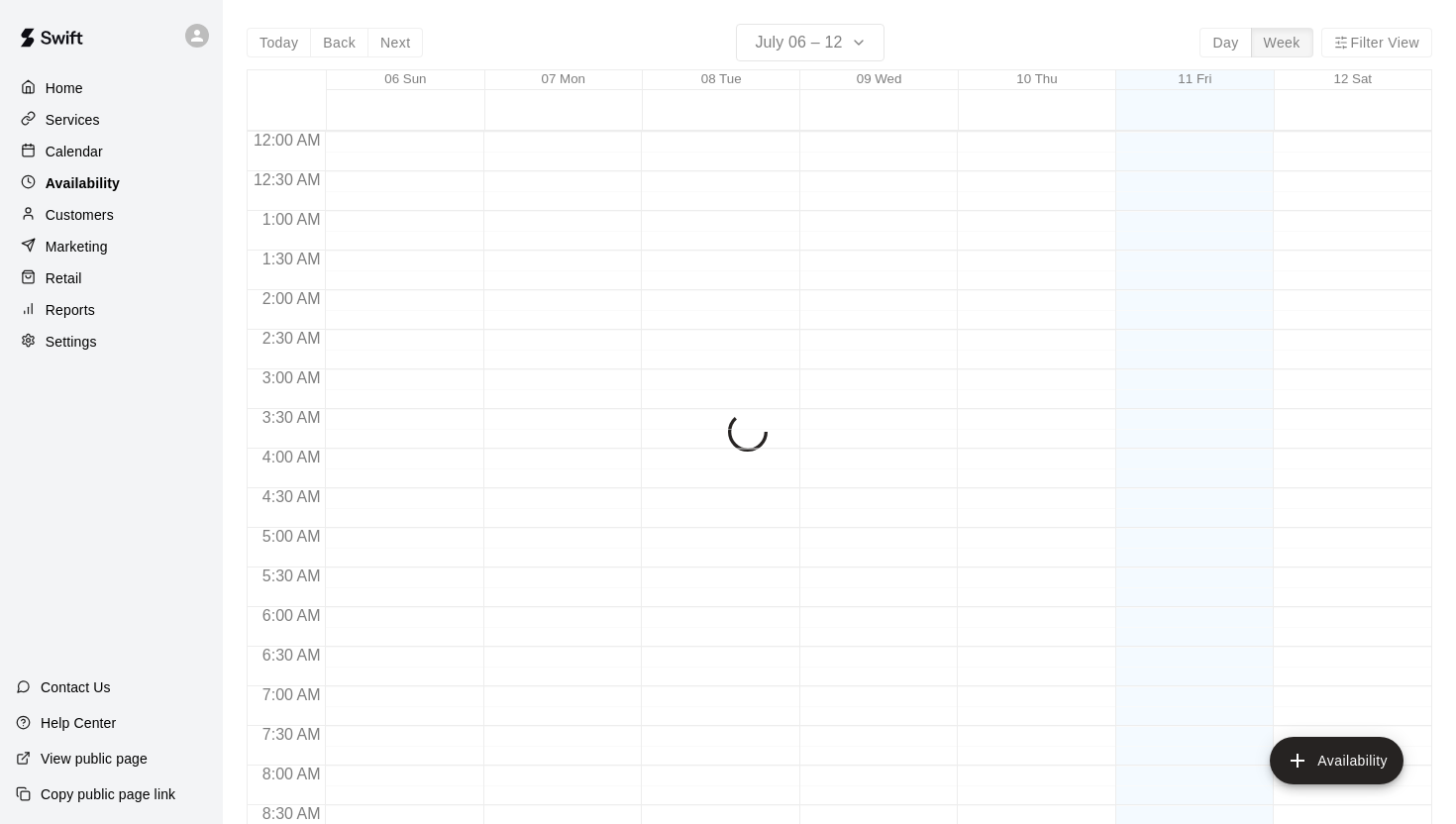 scroll, scrollTop: 838, scrollLeft: 0, axis: vertical 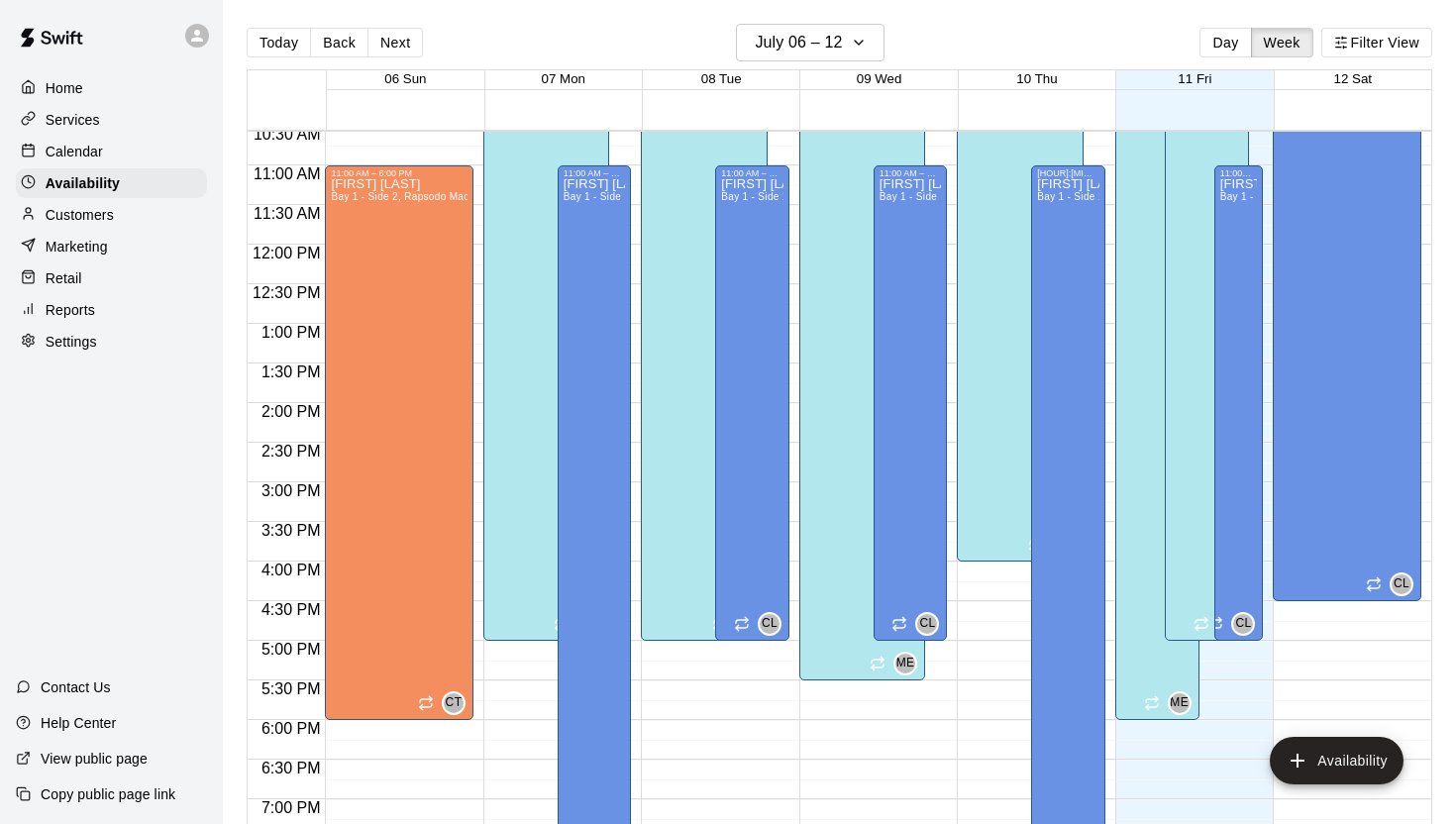 click on "Calendar" at bounding box center [111, 152] 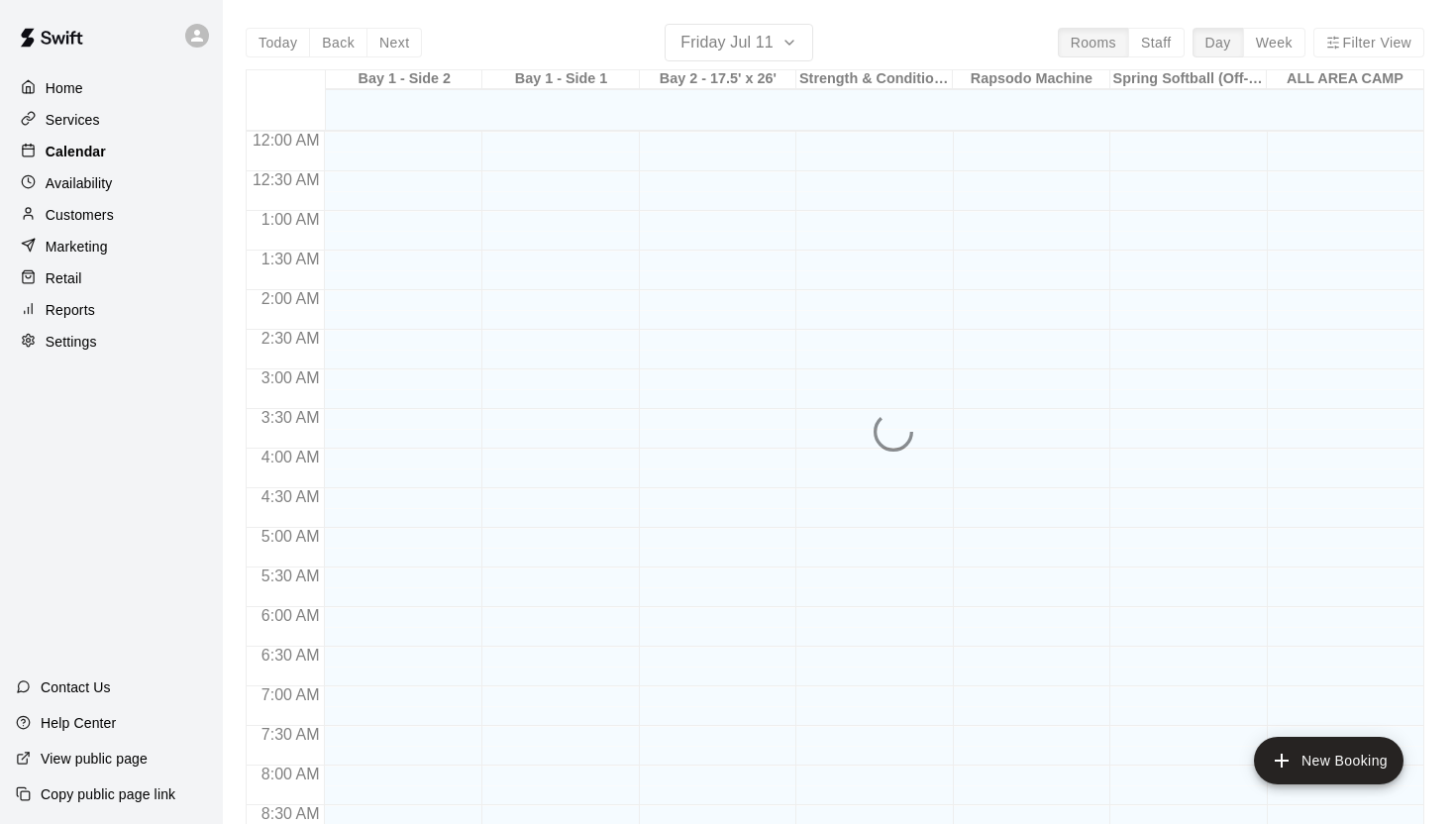scroll, scrollTop: 839, scrollLeft: 0, axis: vertical 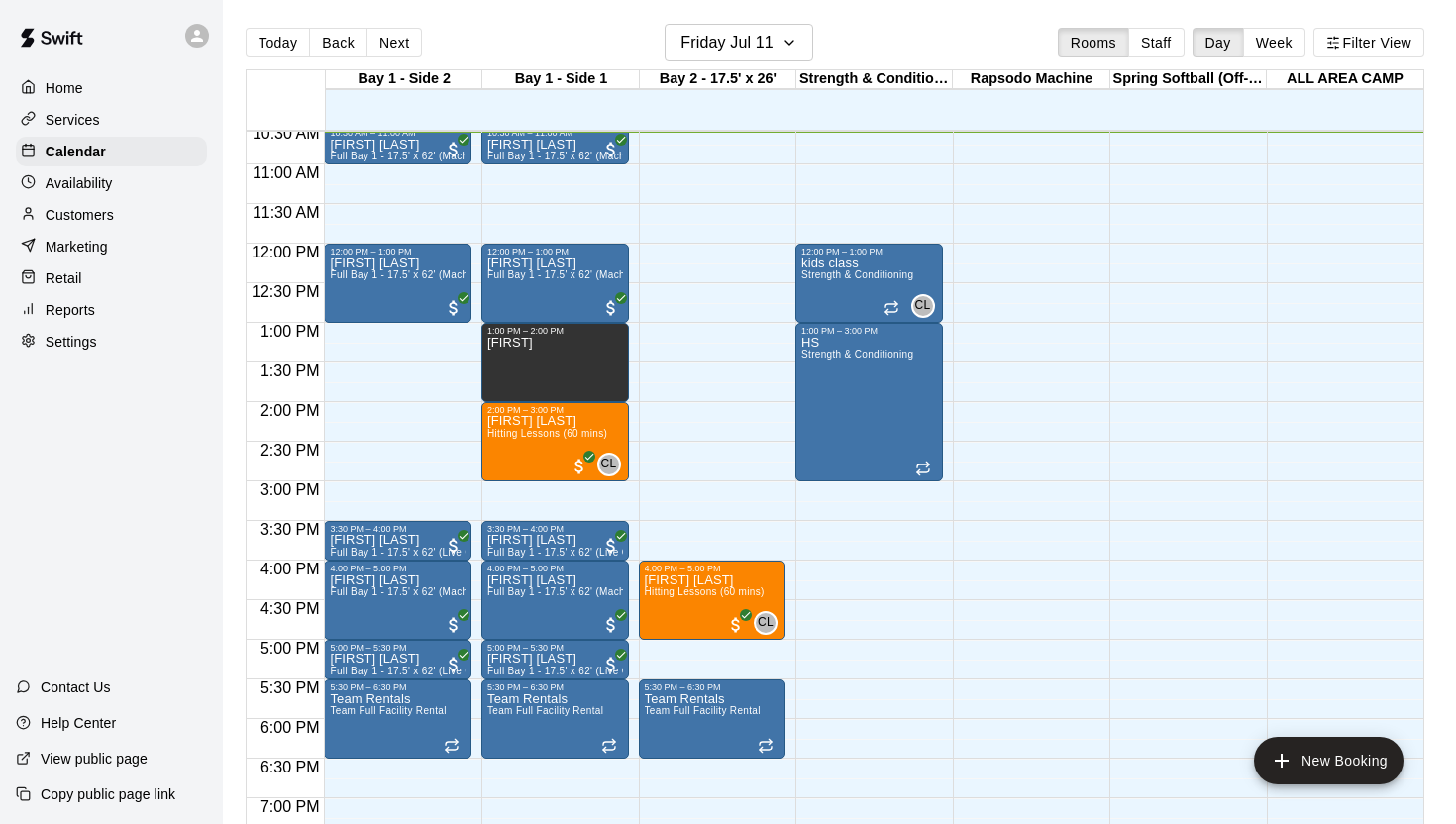 click on "Customers" at bounding box center [111, 215] 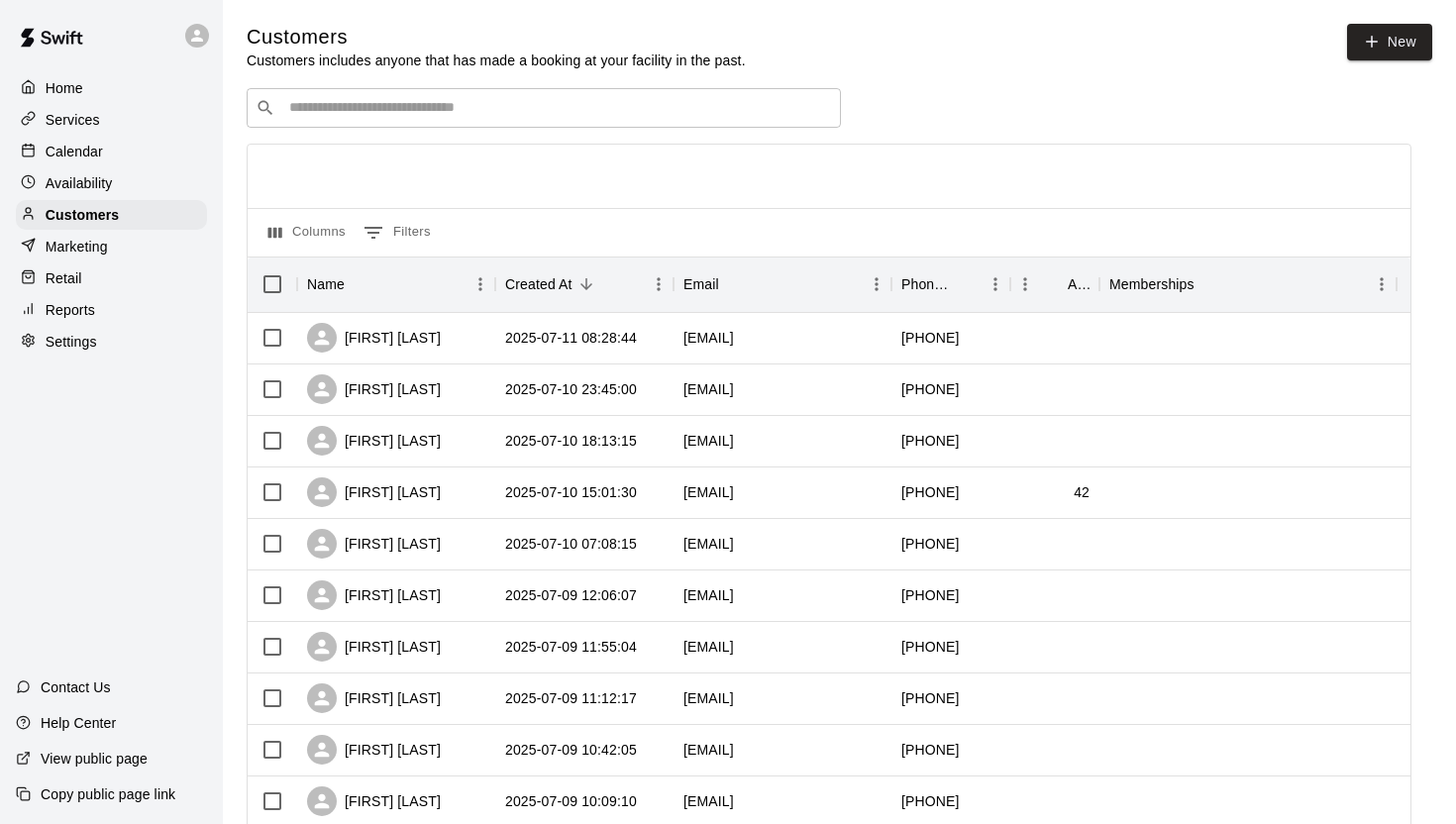 click on "Availability" at bounding box center [79, 183] 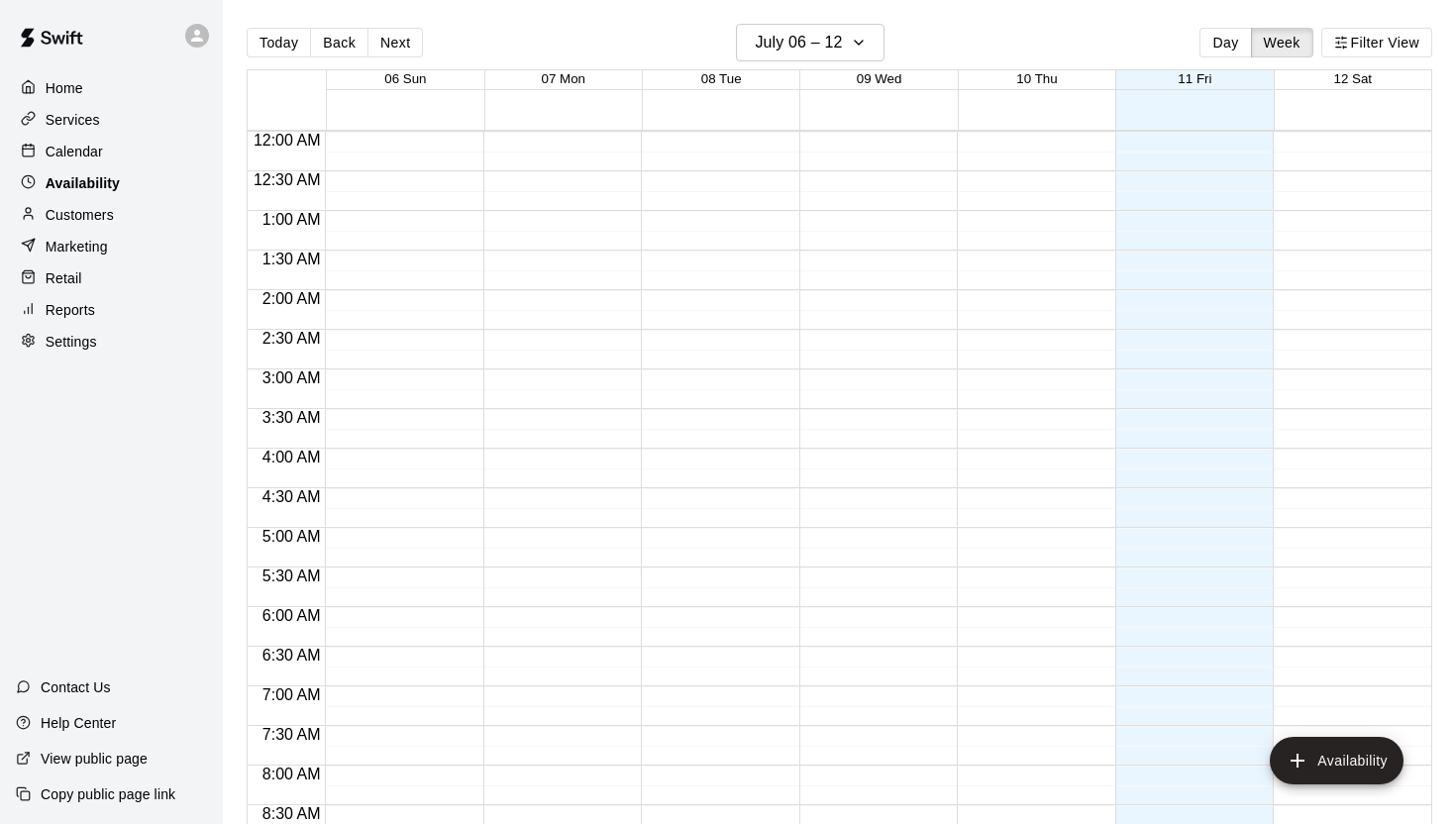 scroll, scrollTop: 839, scrollLeft: 0, axis: vertical 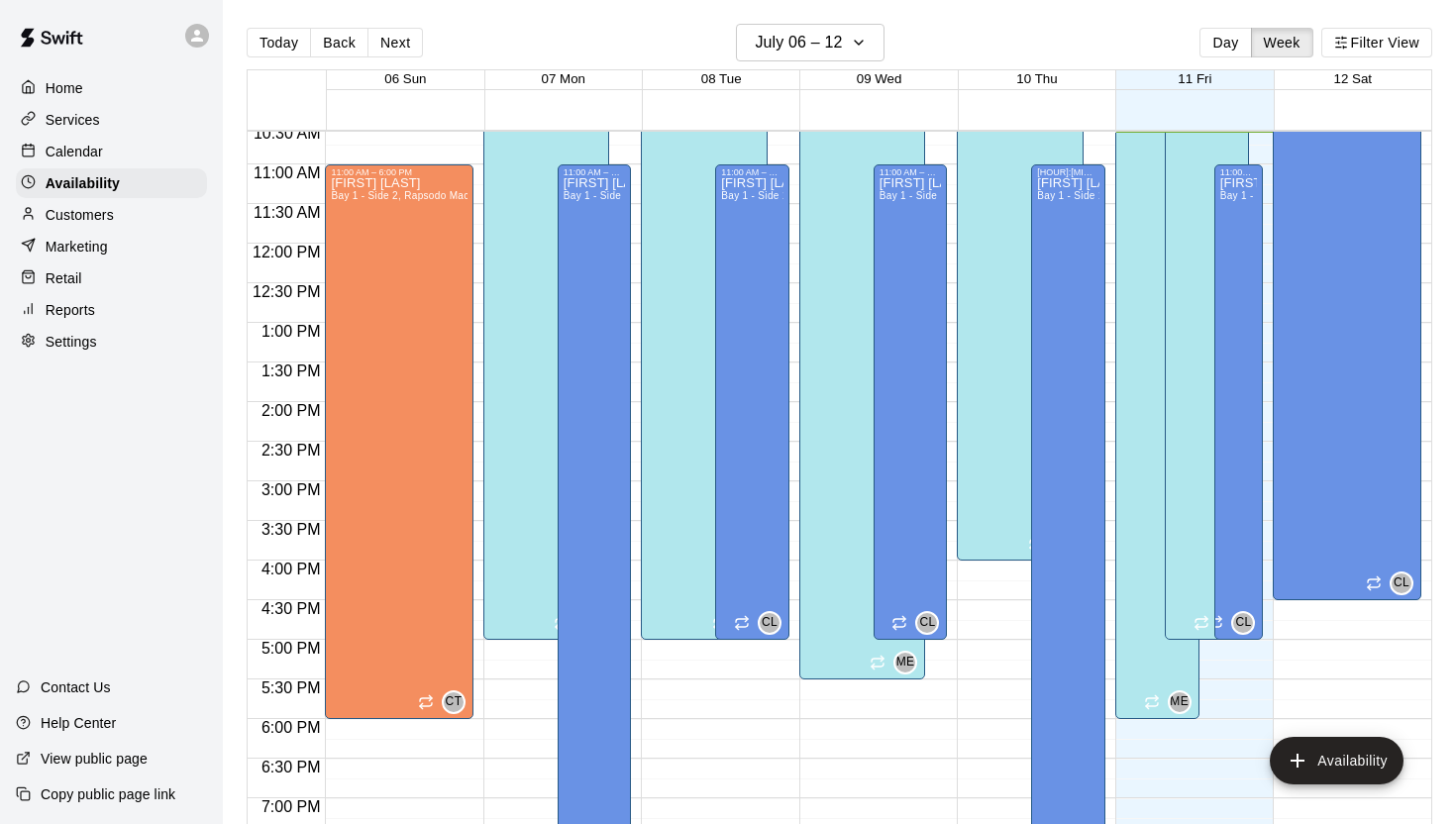 click on "Customers" at bounding box center [79, 215] 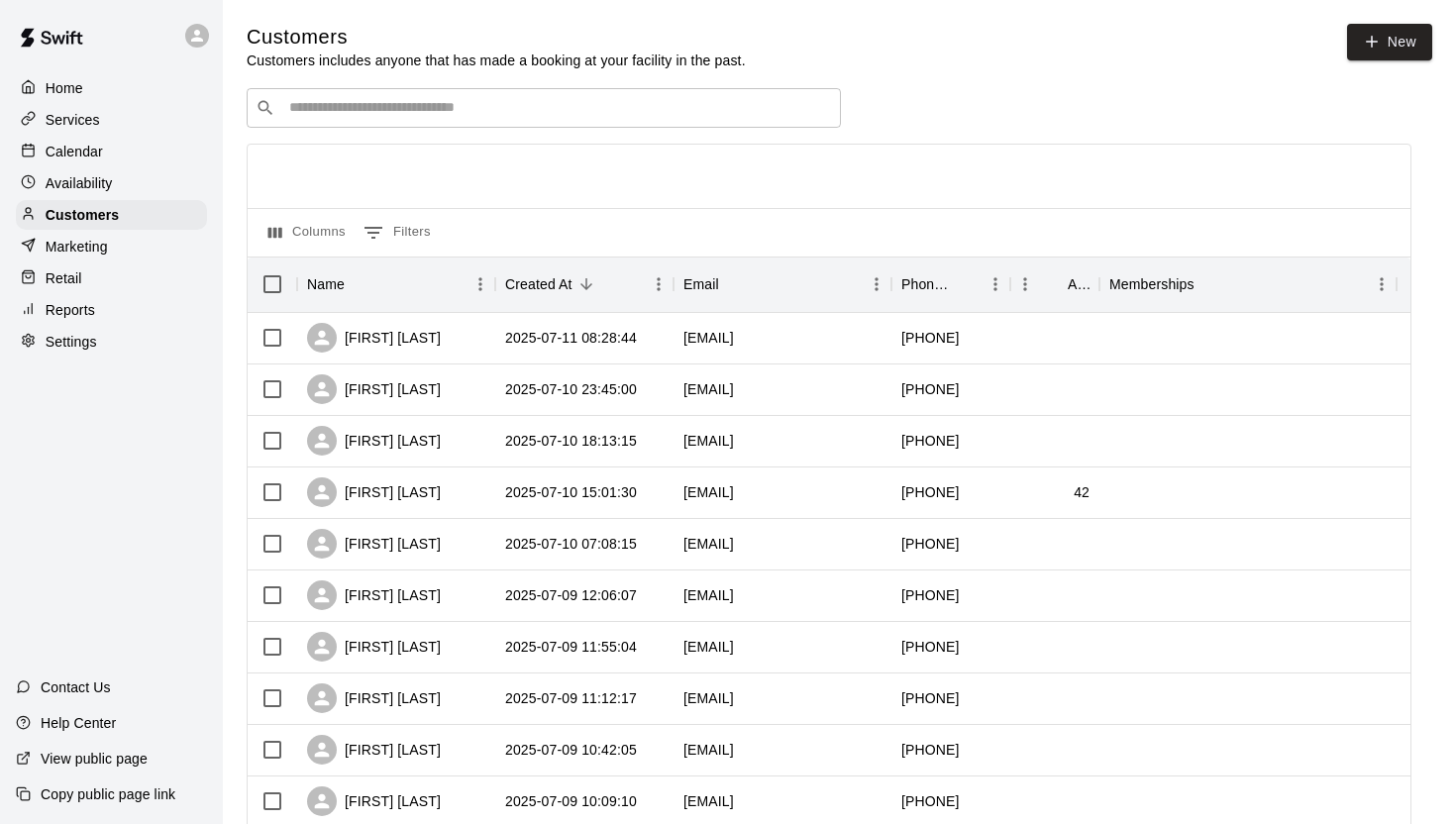 click on "Home" at bounding box center [111, 88] 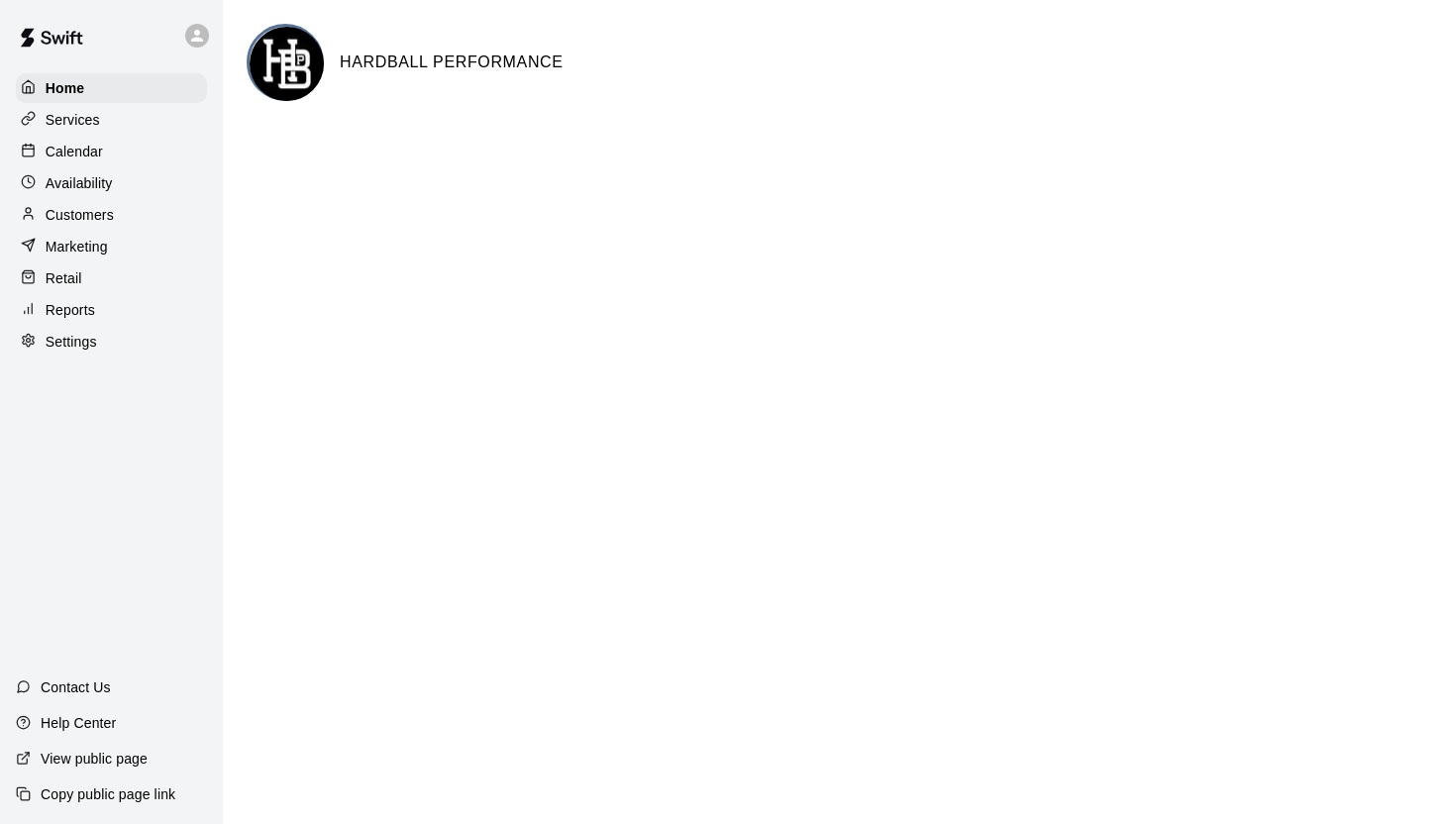 click on "Services" at bounding box center (72, 120) 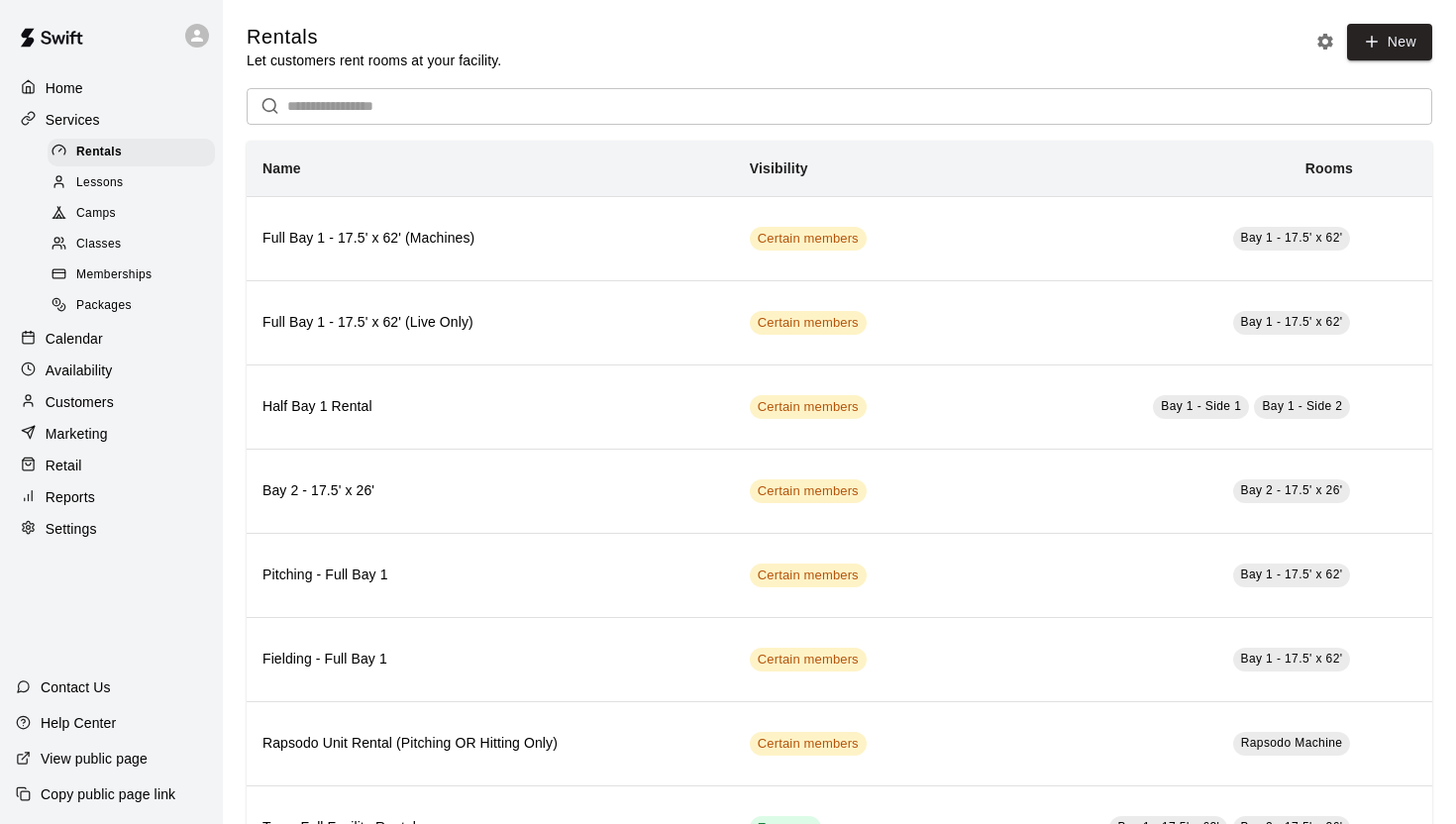 click on "Lessons" at bounding box center [100, 183] 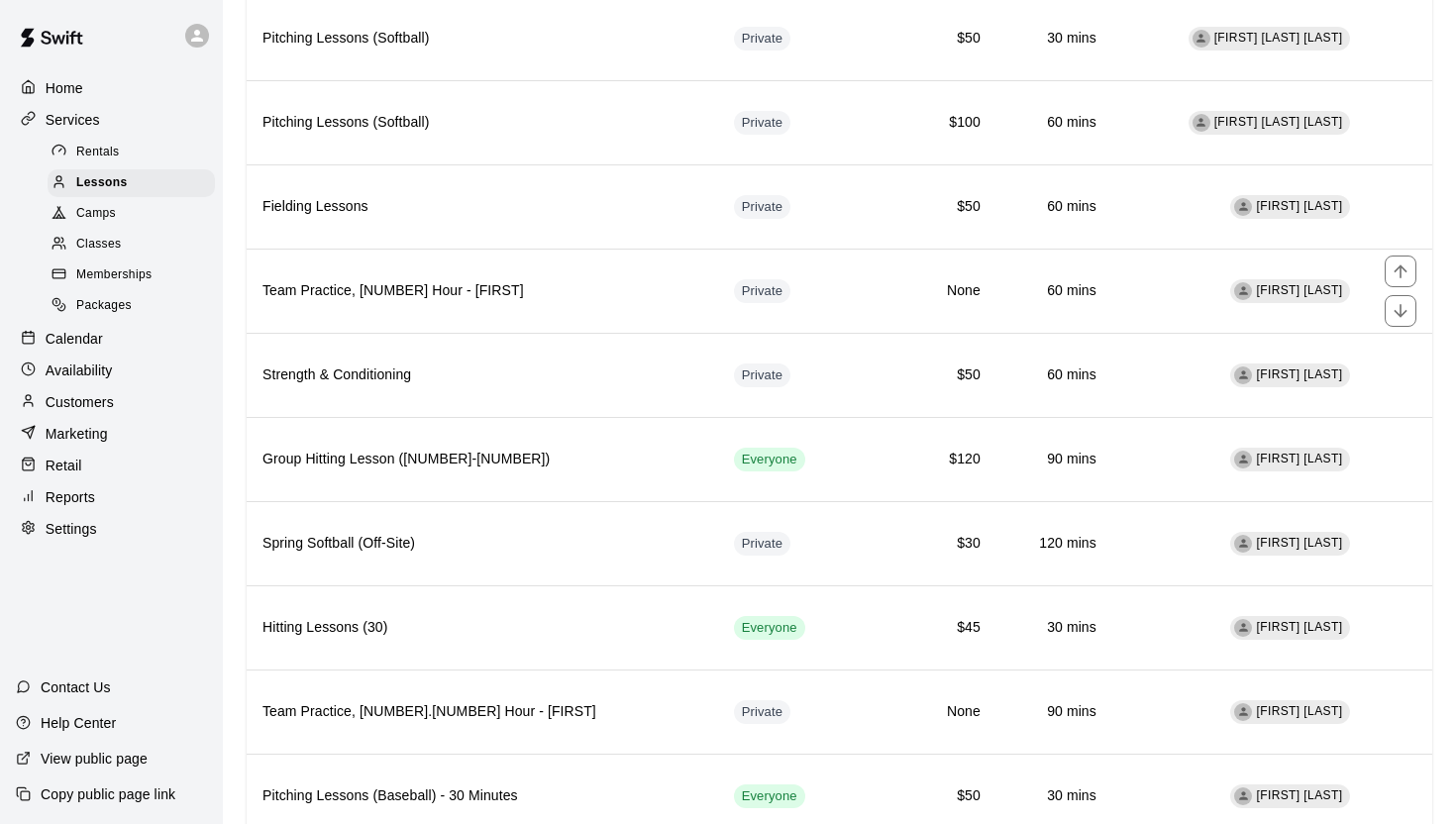 scroll, scrollTop: 775, scrollLeft: 0, axis: vertical 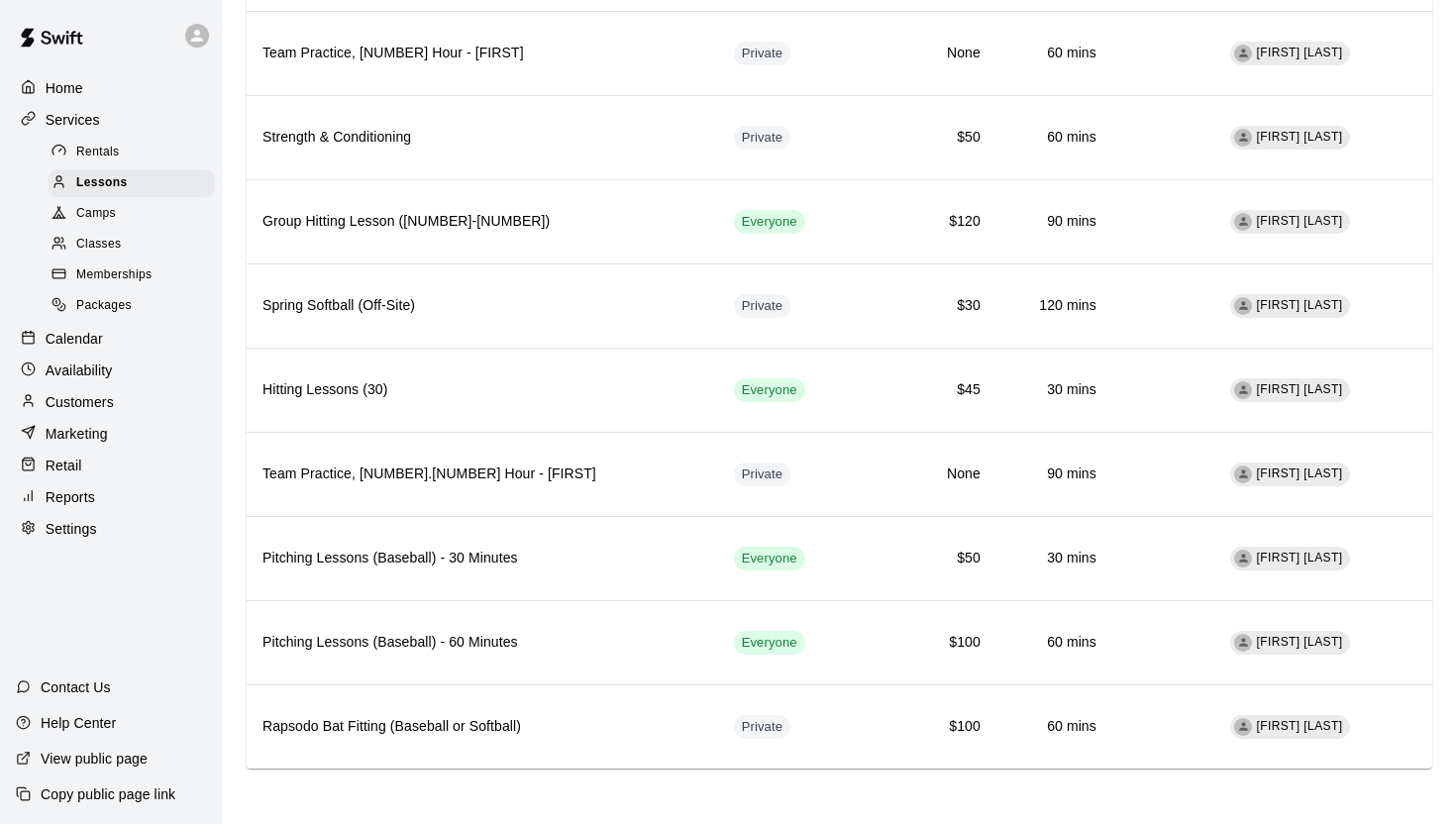 click on "Memberships" at bounding box center [131, 275] 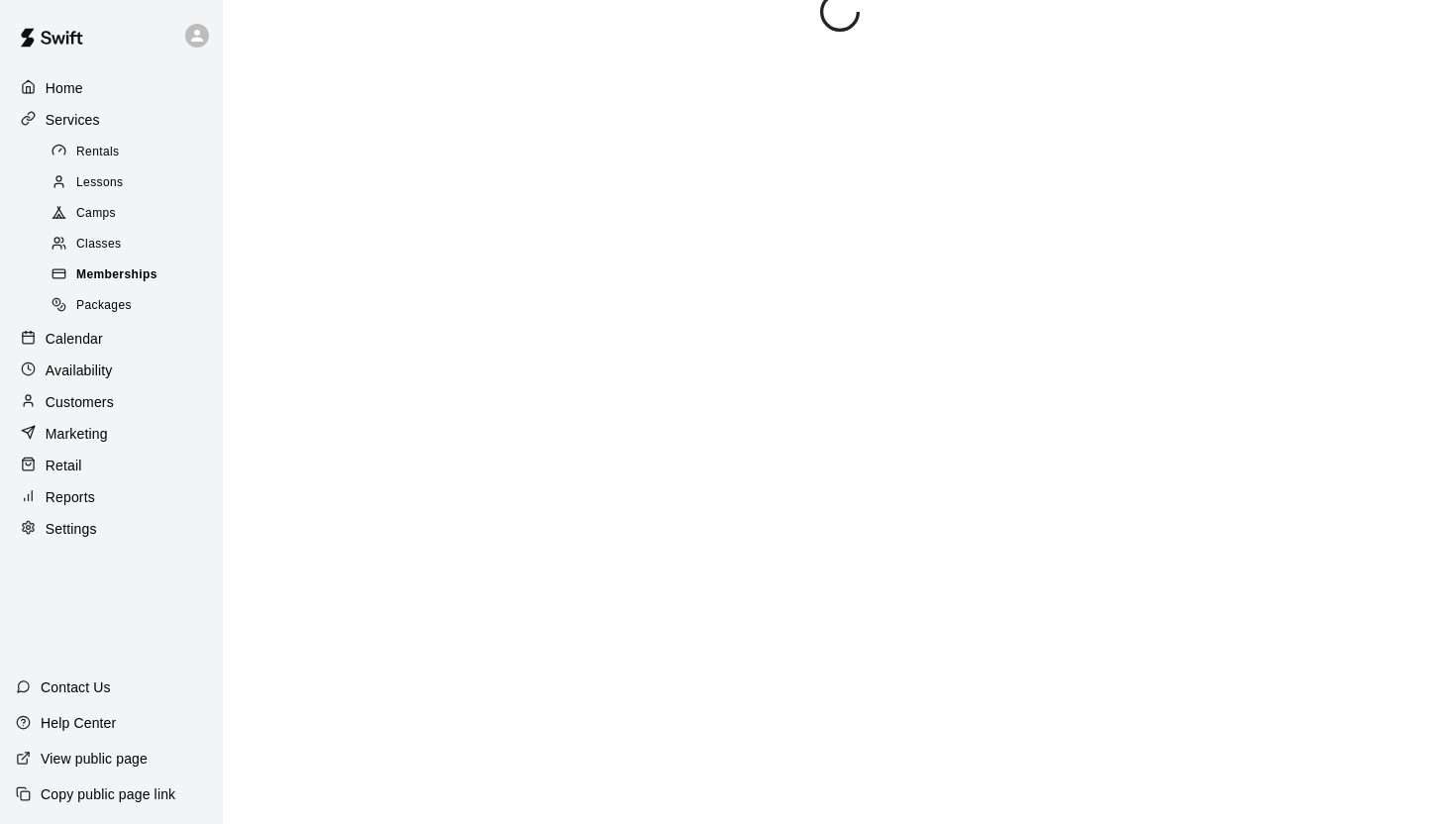 scroll, scrollTop: 0, scrollLeft: 0, axis: both 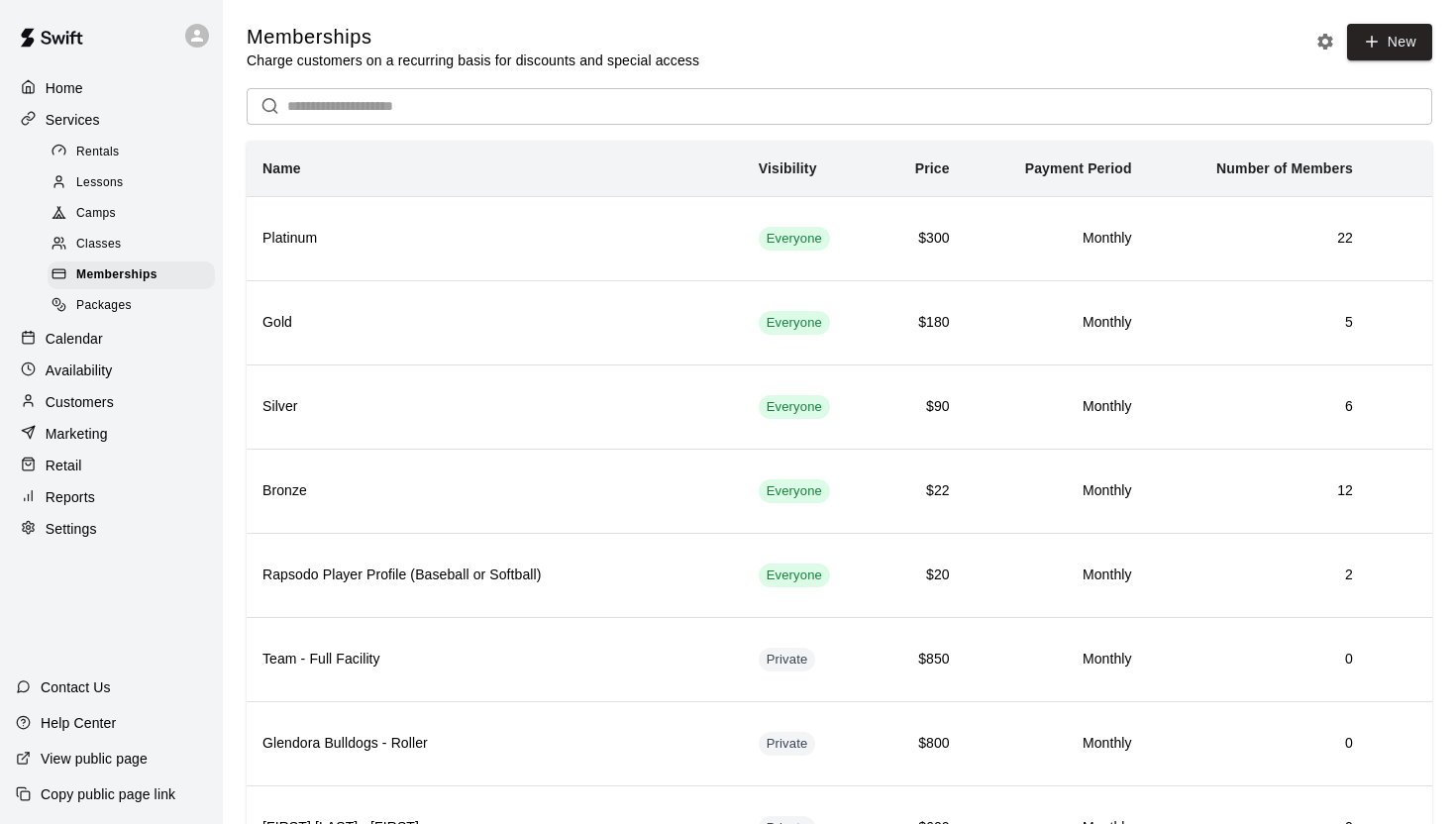 click on "Packages" at bounding box center [131, 306] 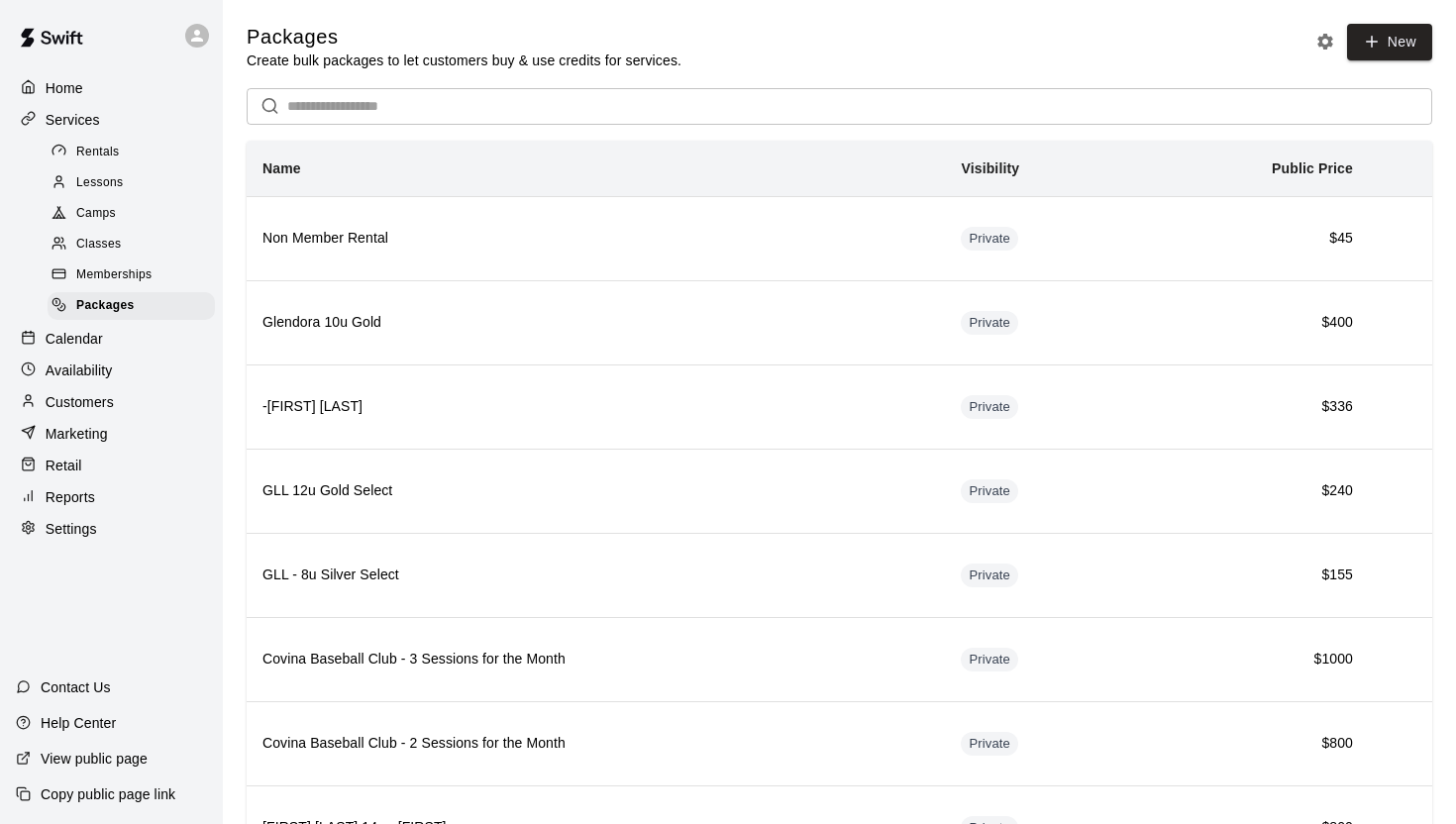 click on "Calendar" at bounding box center [111, 339] 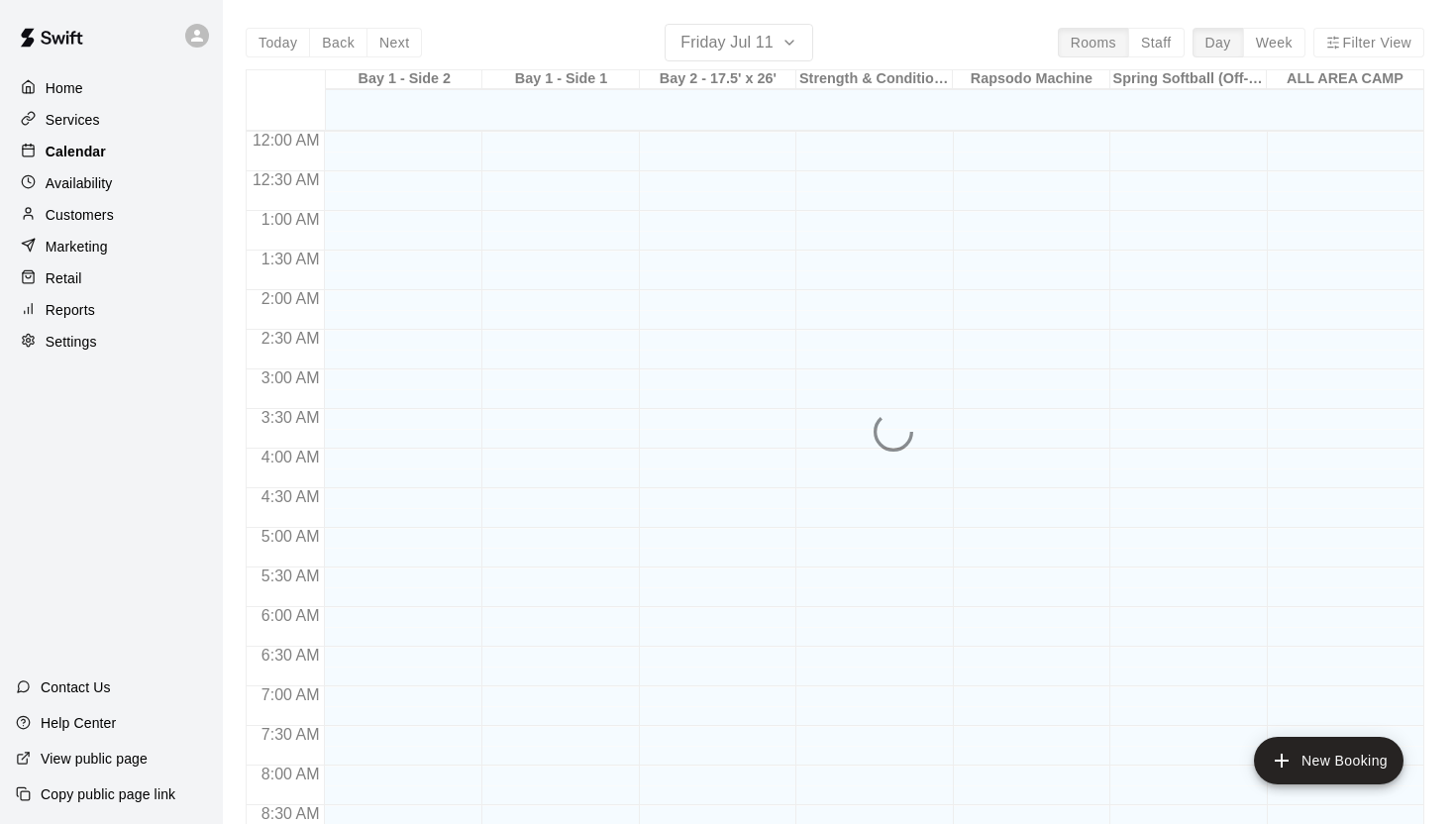scroll, scrollTop: 840, scrollLeft: 0, axis: vertical 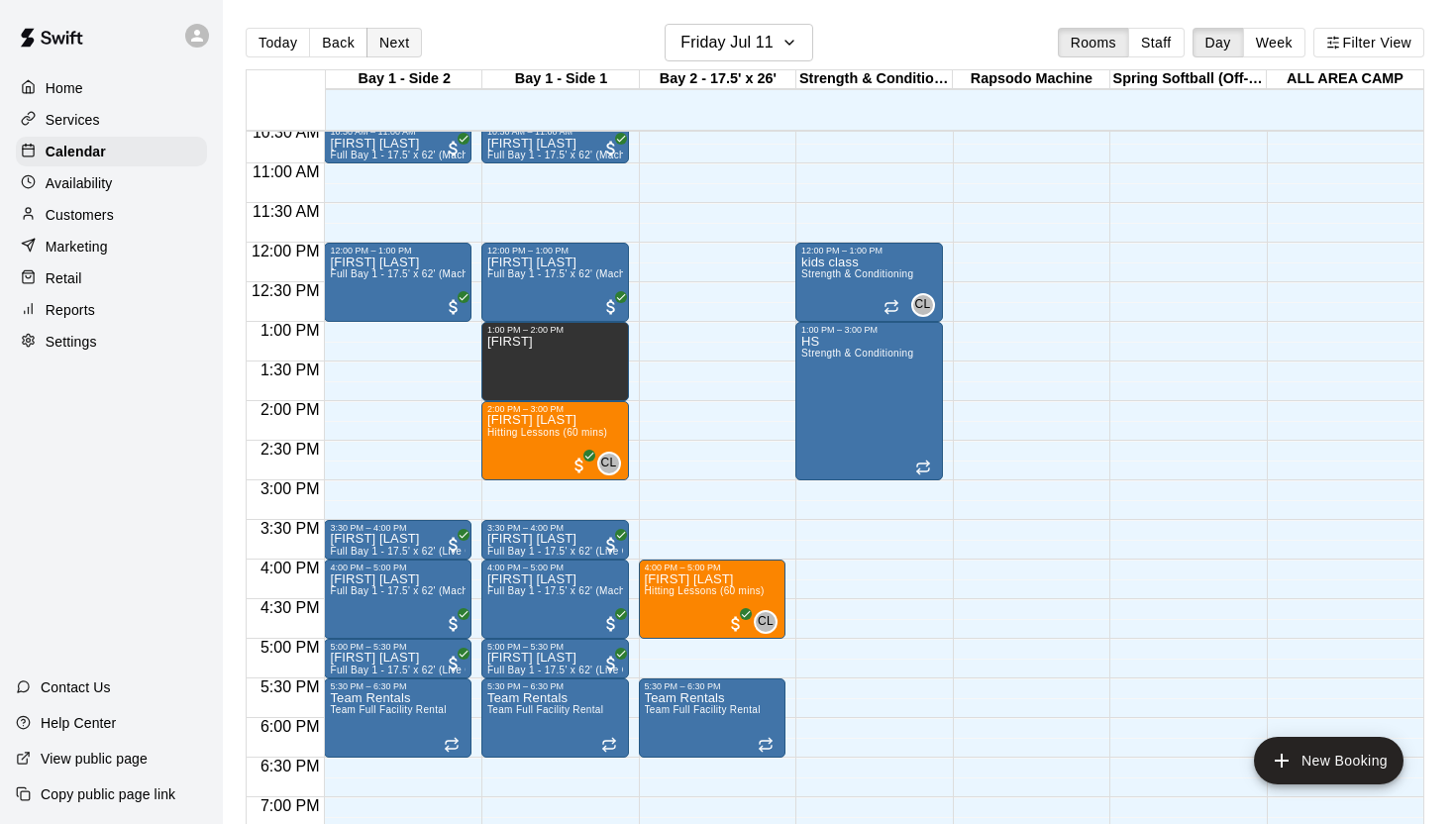 click on "Next" at bounding box center (394, 43) 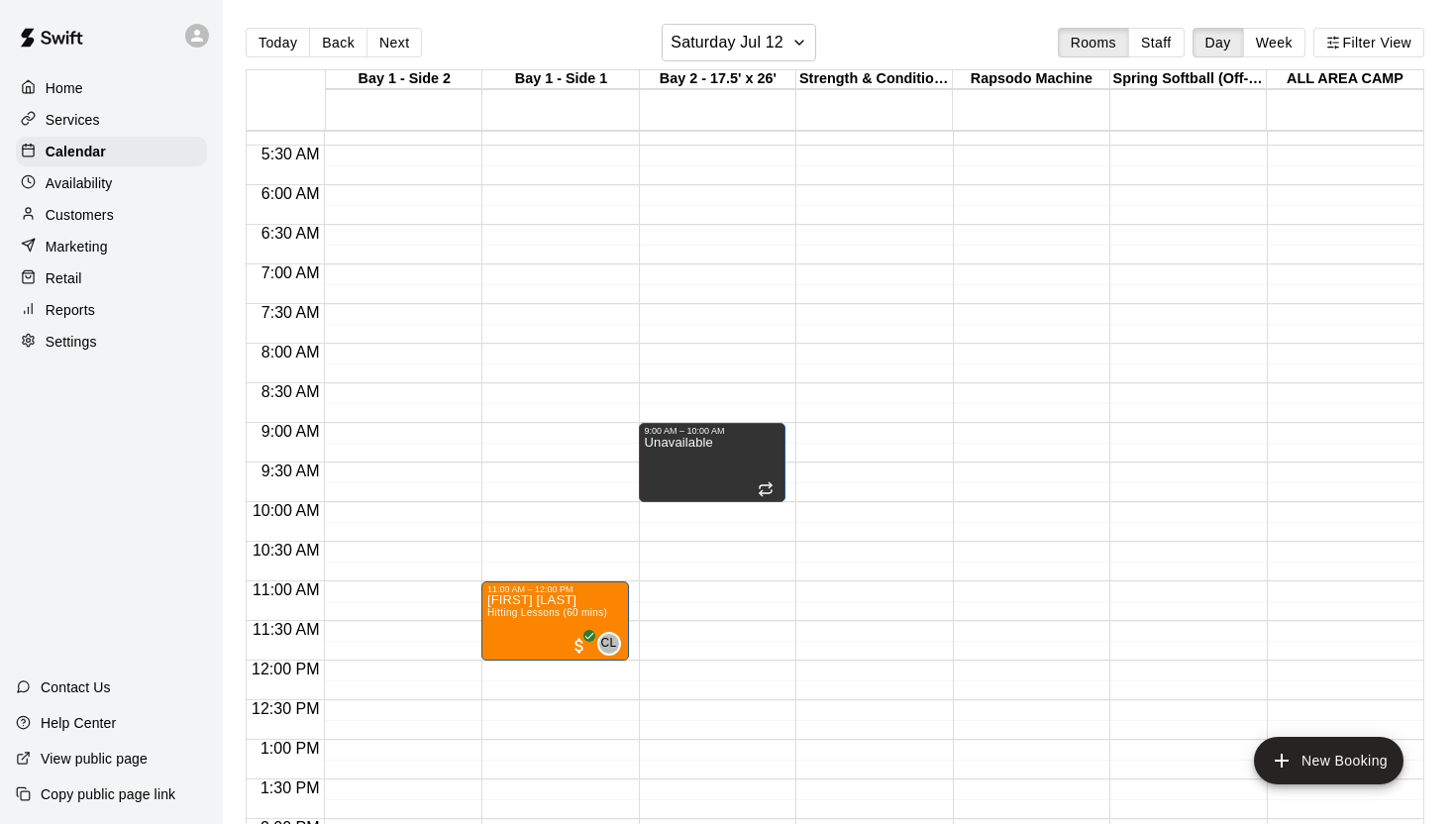 scroll, scrollTop: 423, scrollLeft: 0, axis: vertical 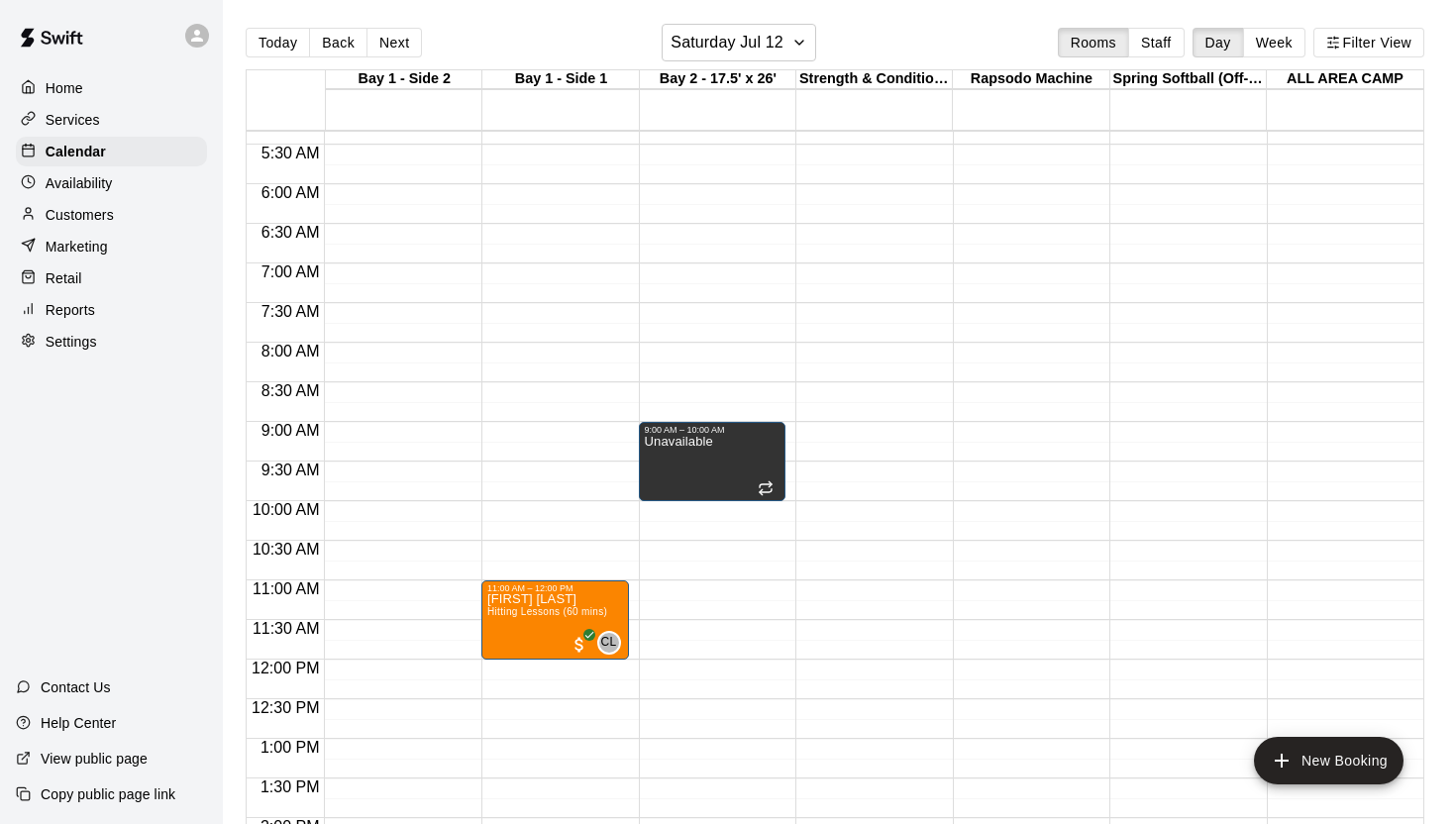 click on "Availability" at bounding box center [79, 183] 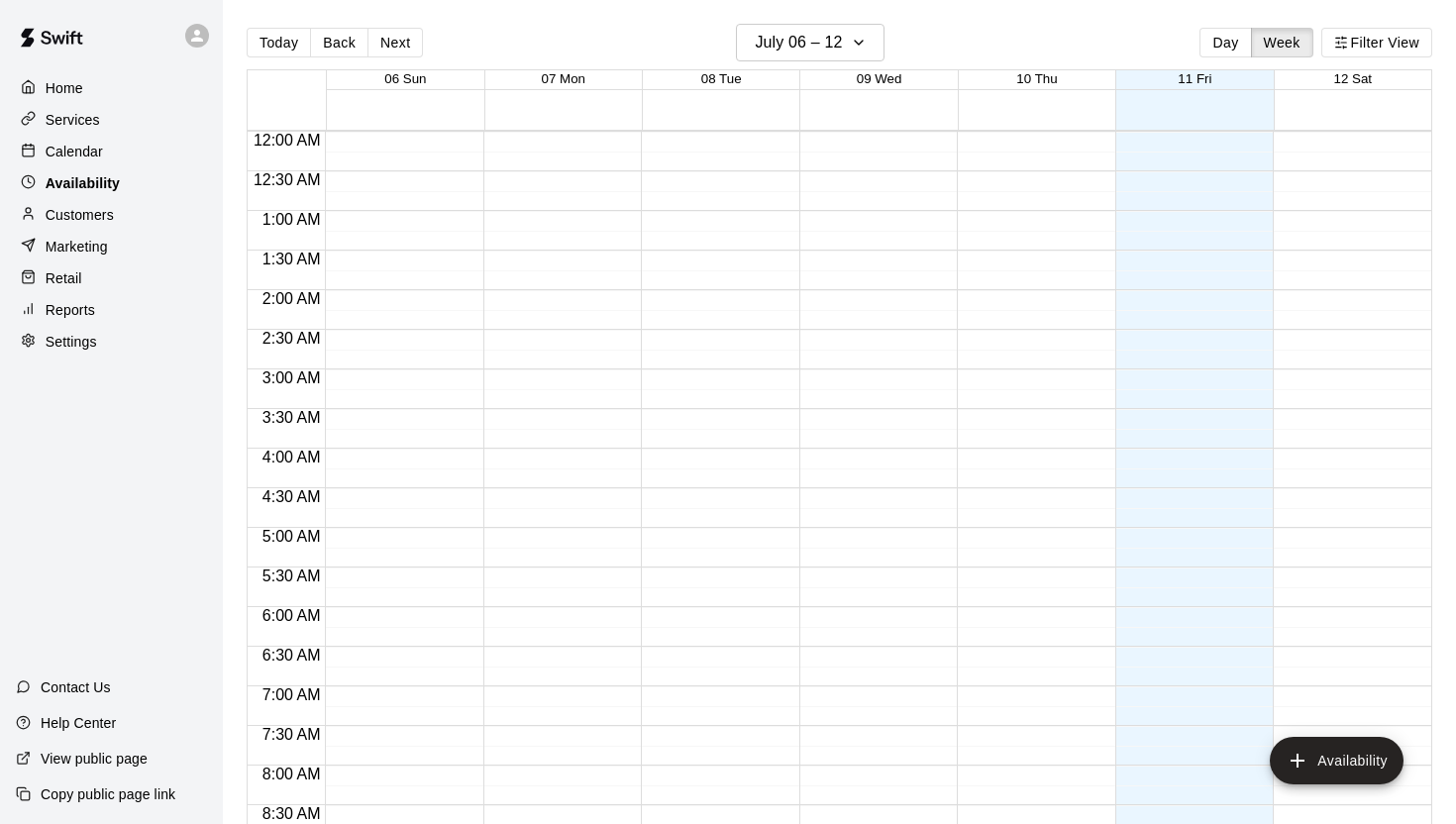 scroll, scrollTop: 840, scrollLeft: 0, axis: vertical 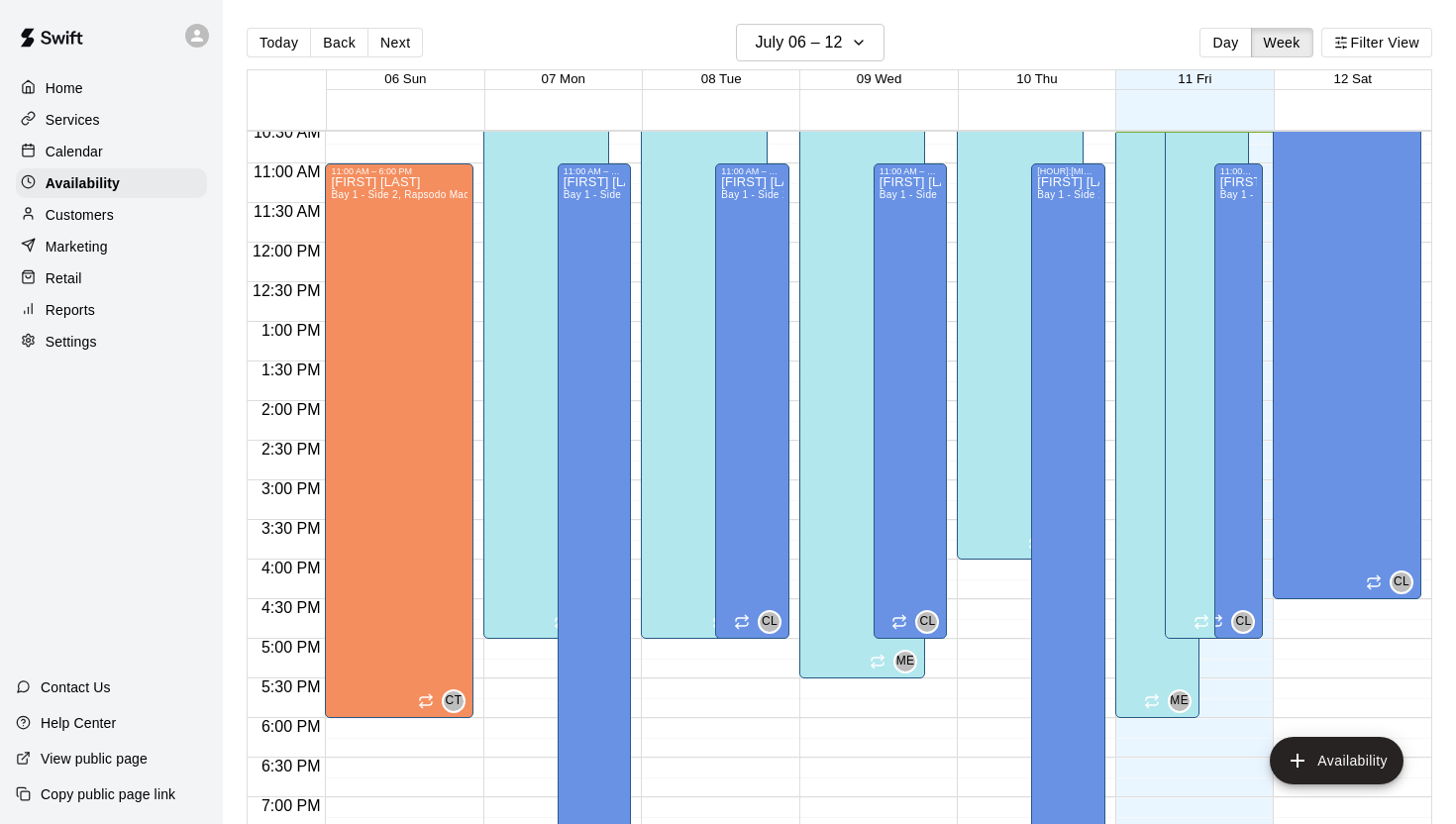 click on "Services" at bounding box center (72, 120) 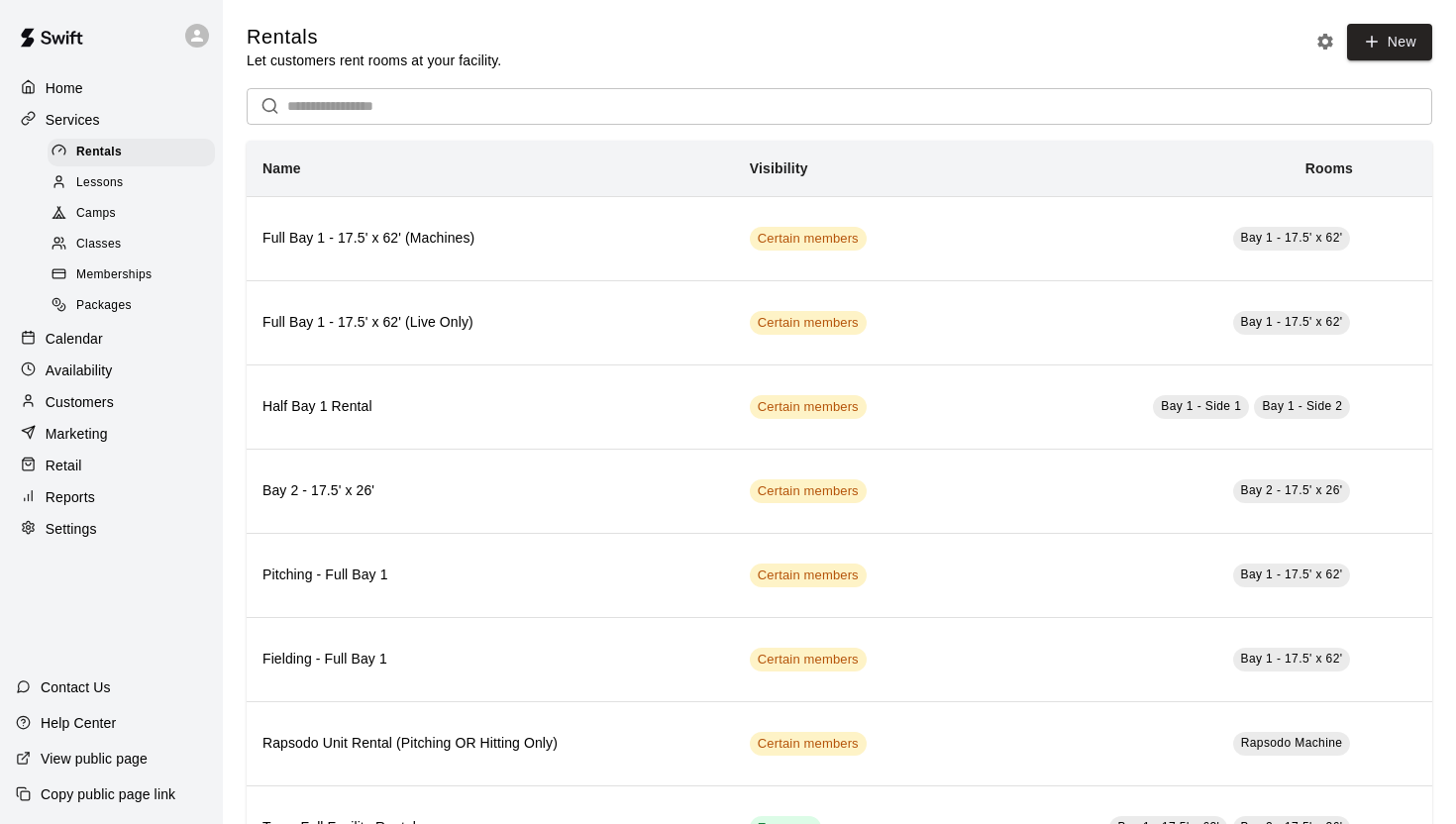 click on "Home" at bounding box center (64, 88) 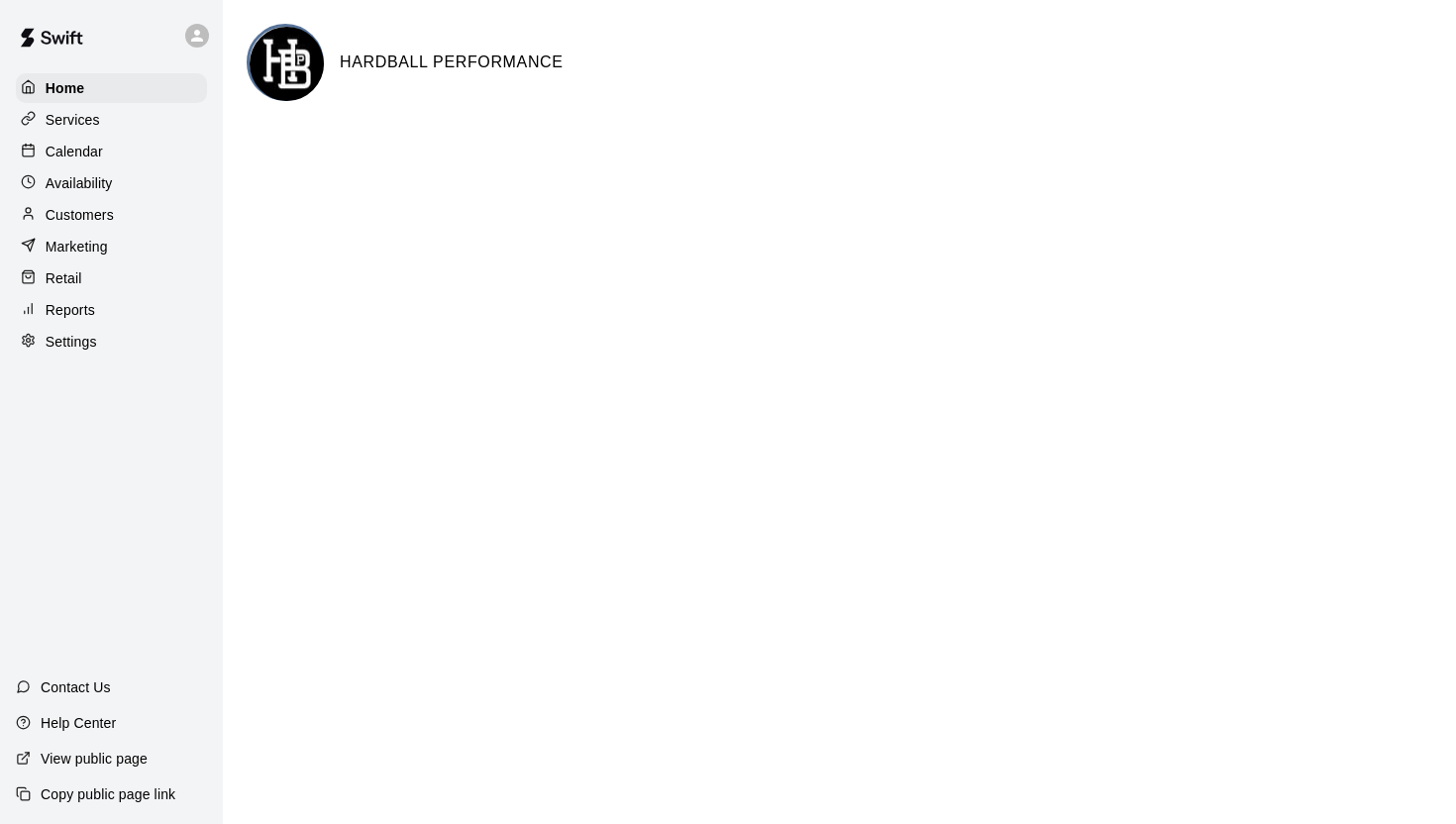 click on "Services" at bounding box center (72, 120) 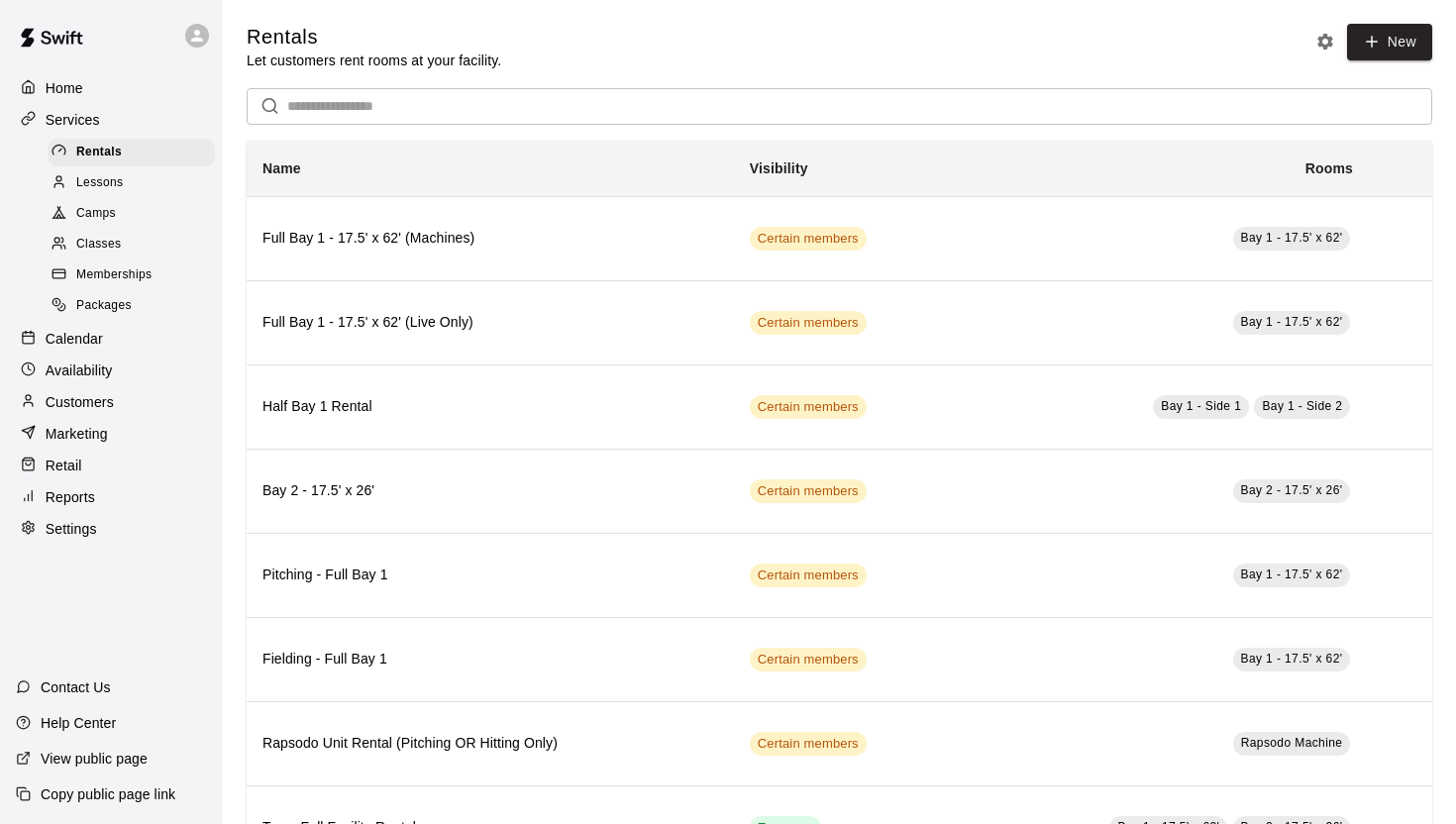 click on "Calendar" at bounding box center (74, 339) 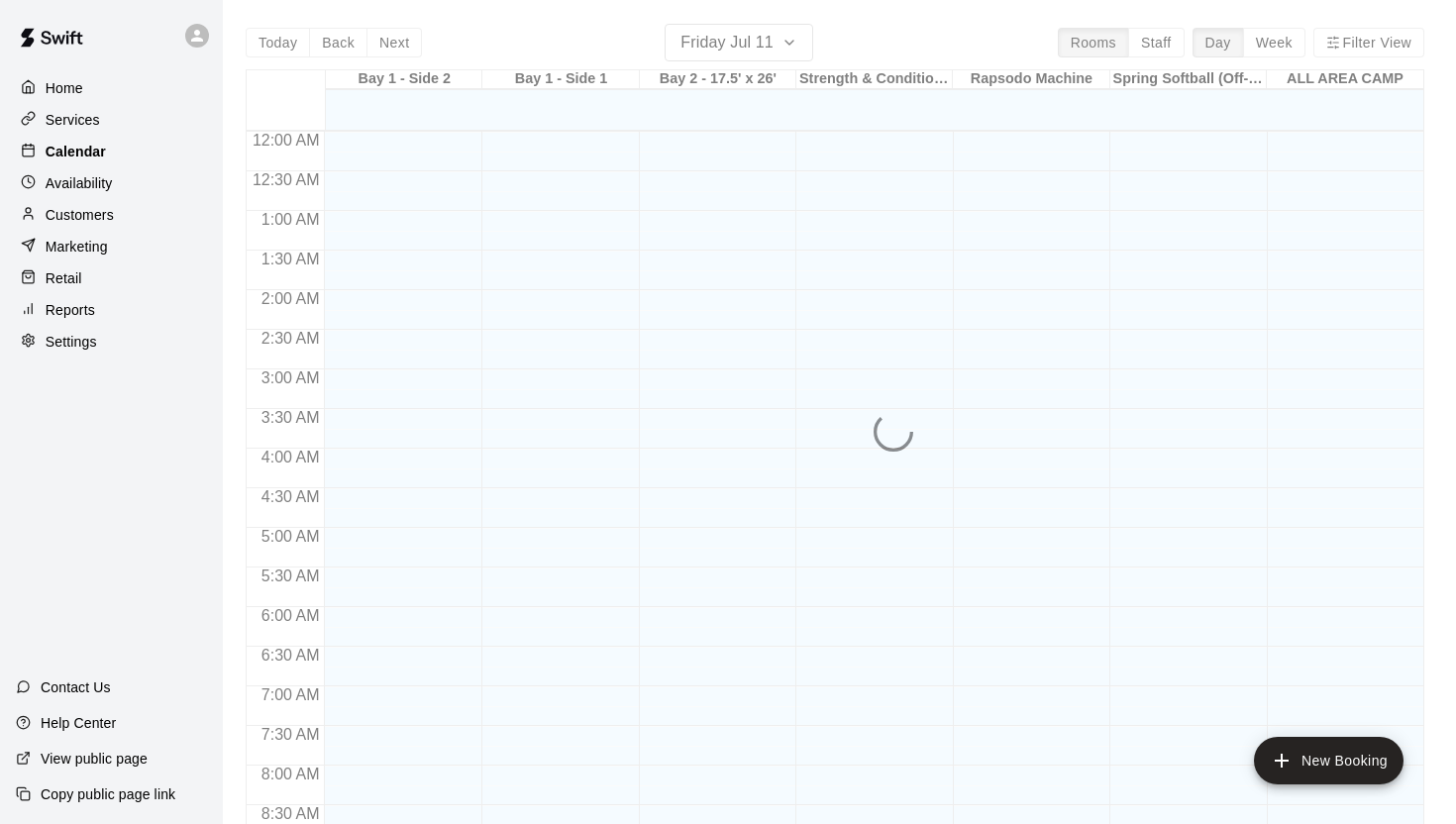scroll, scrollTop: 840, scrollLeft: 0, axis: vertical 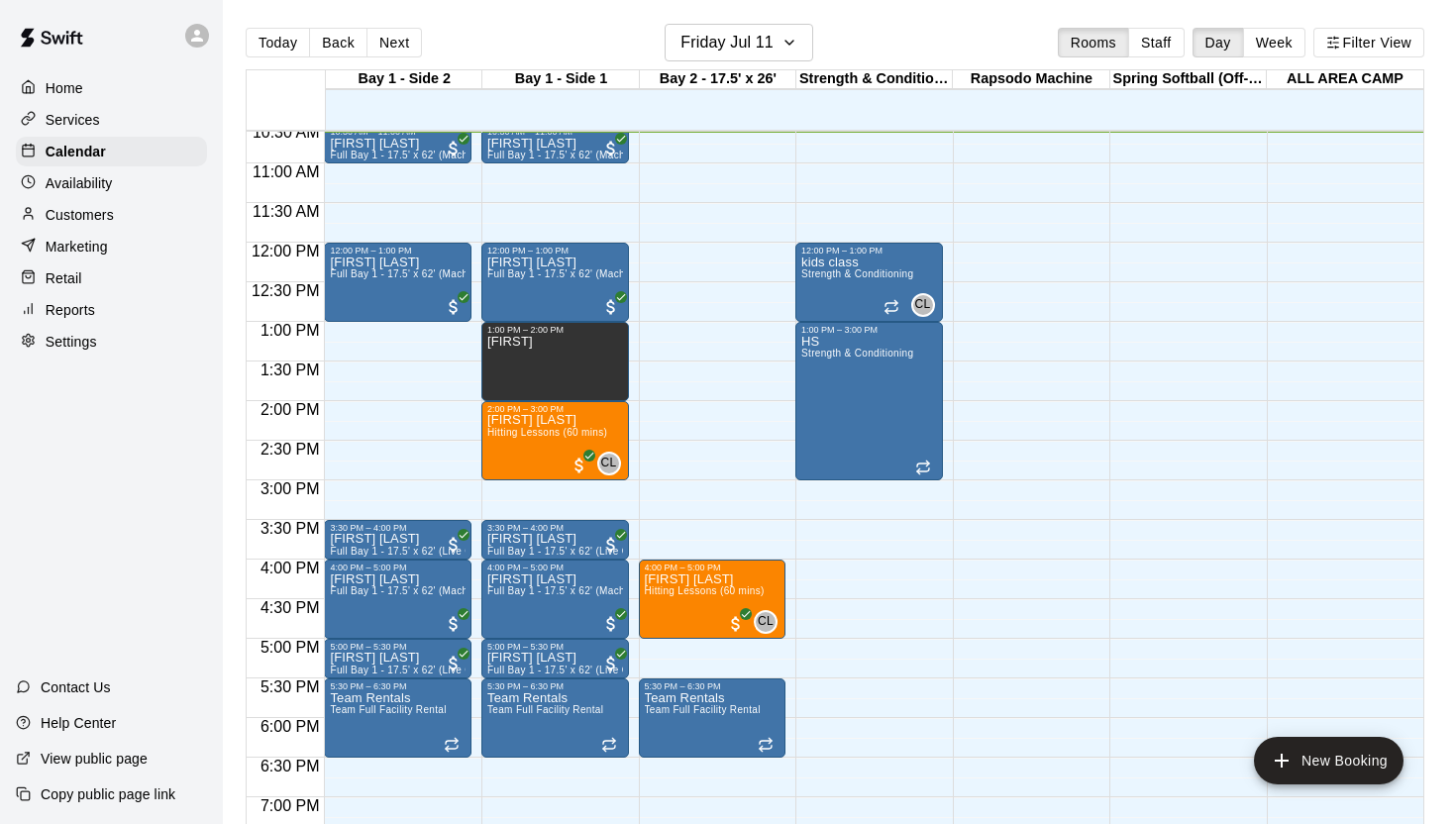click on "Reports" at bounding box center (111, 310) 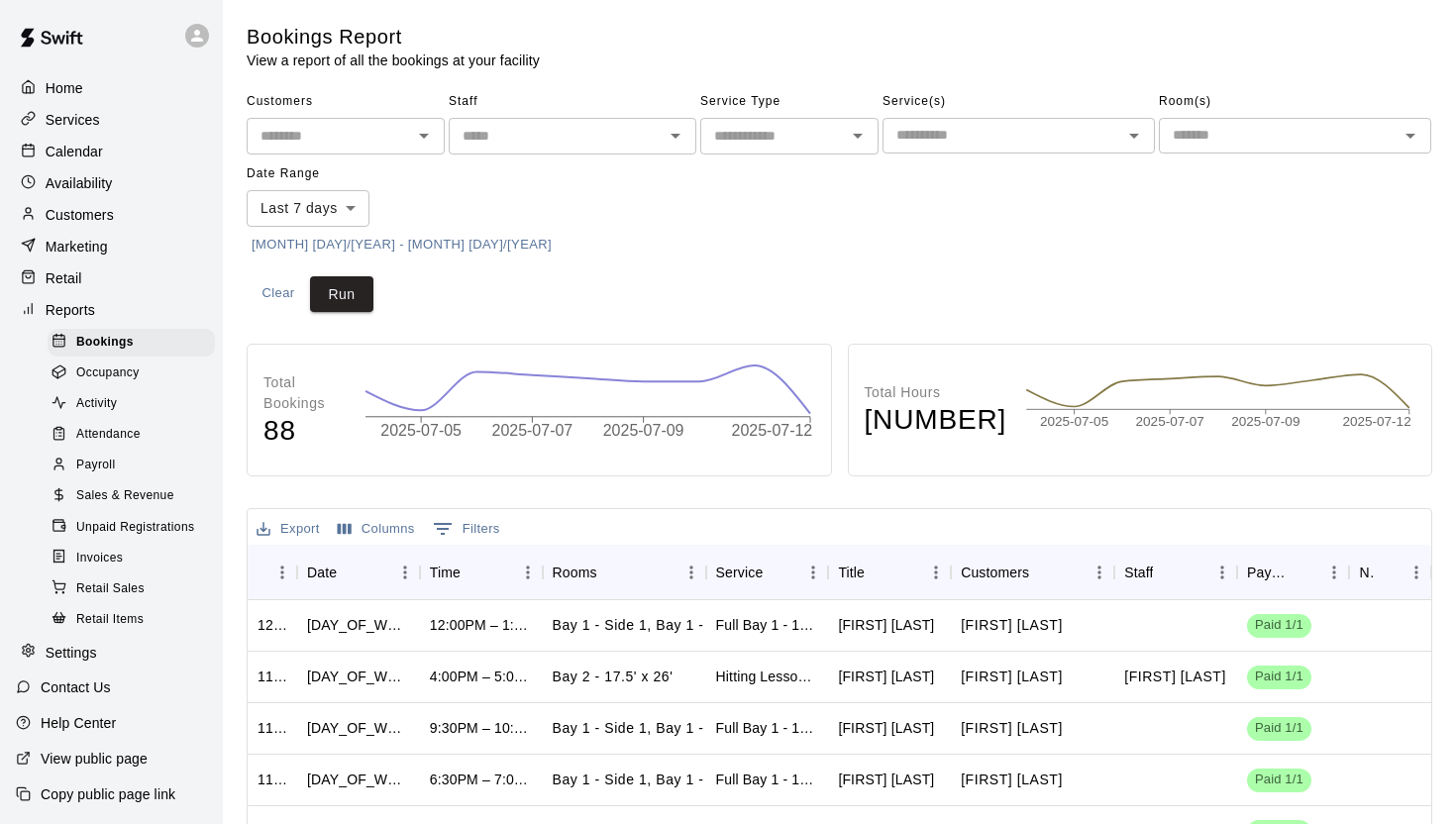 click on "Marketing" at bounding box center (76, 247) 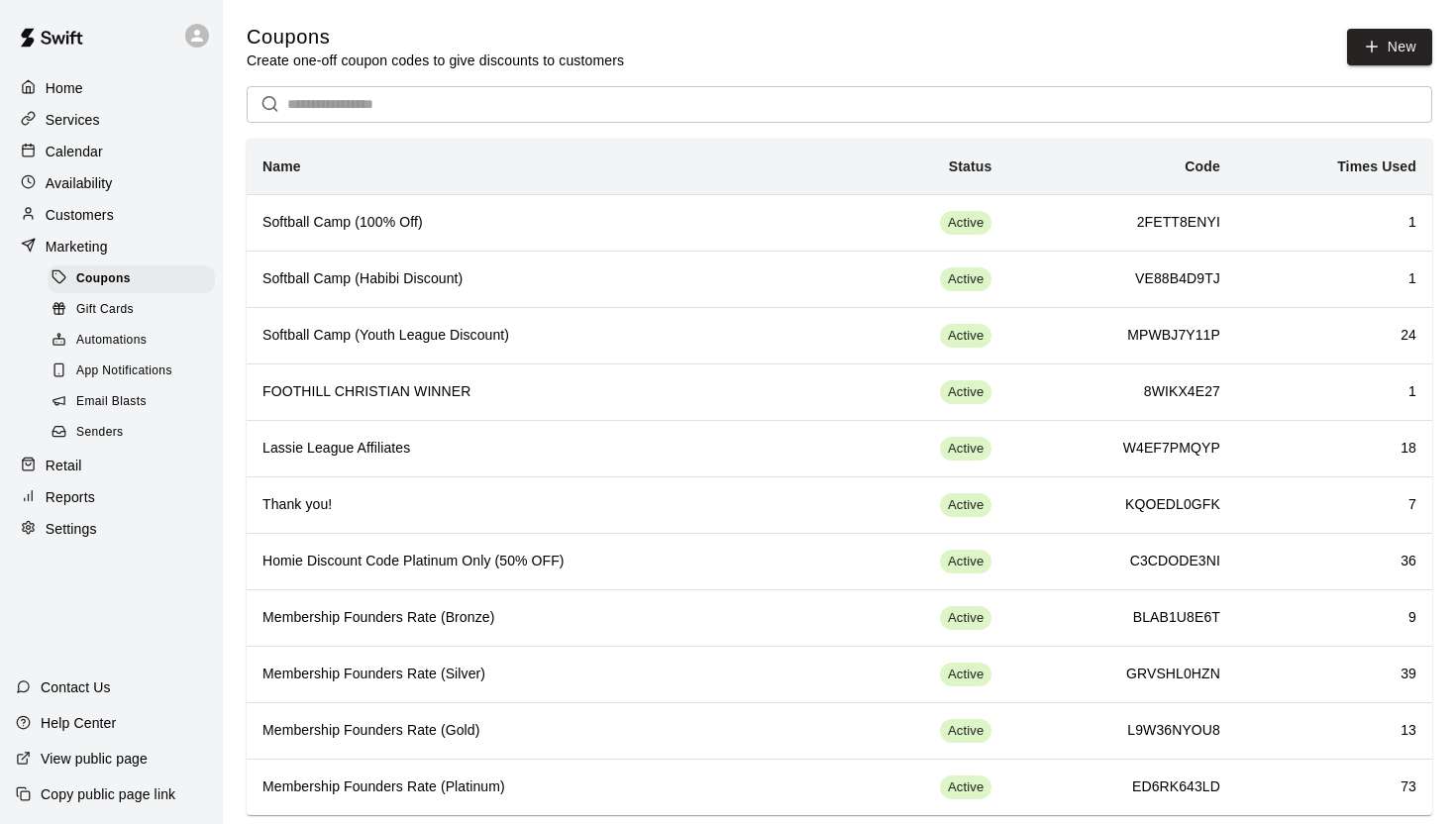 click on "Customers" at bounding box center [79, 215] 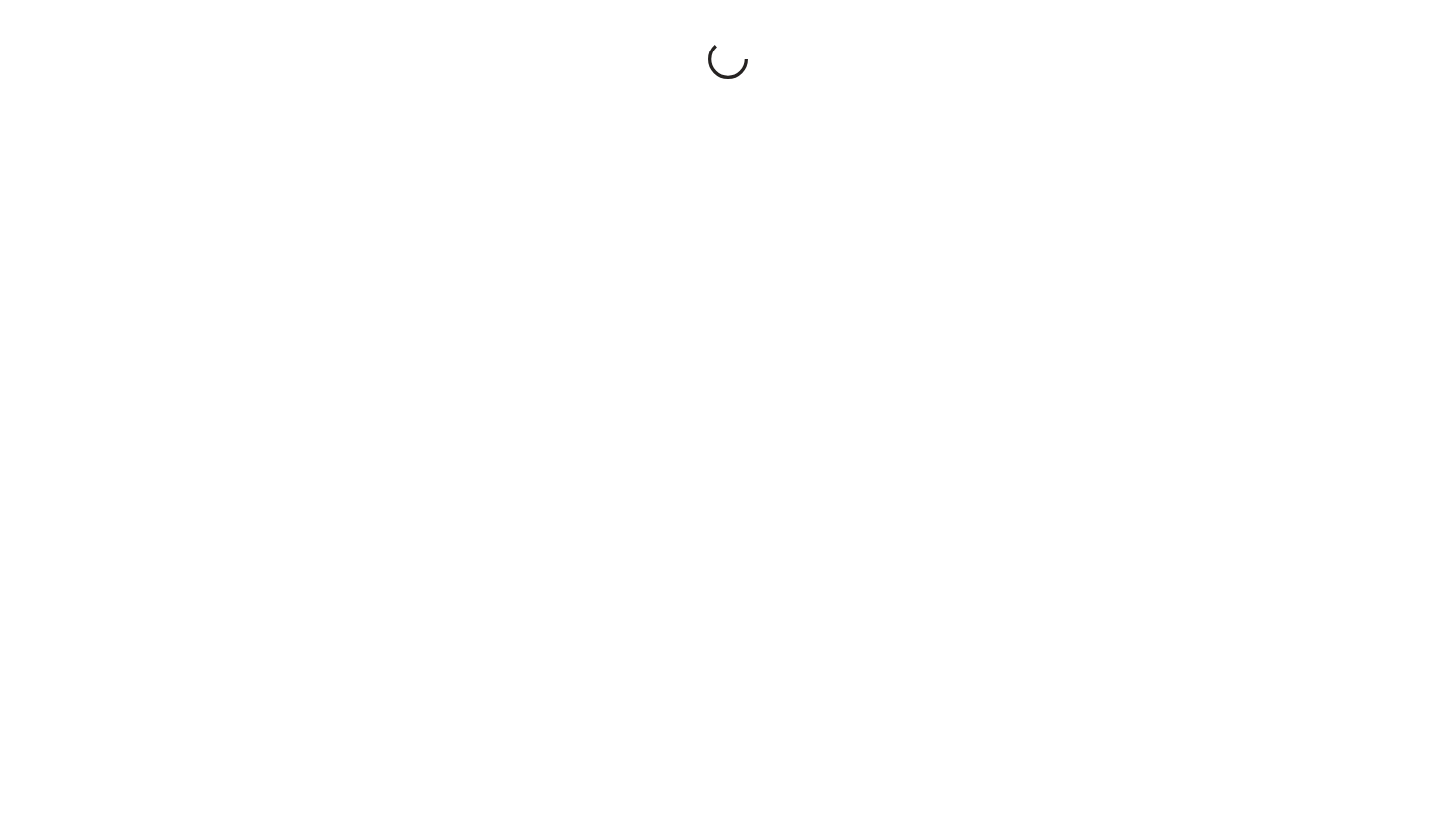 scroll, scrollTop: 0, scrollLeft: 0, axis: both 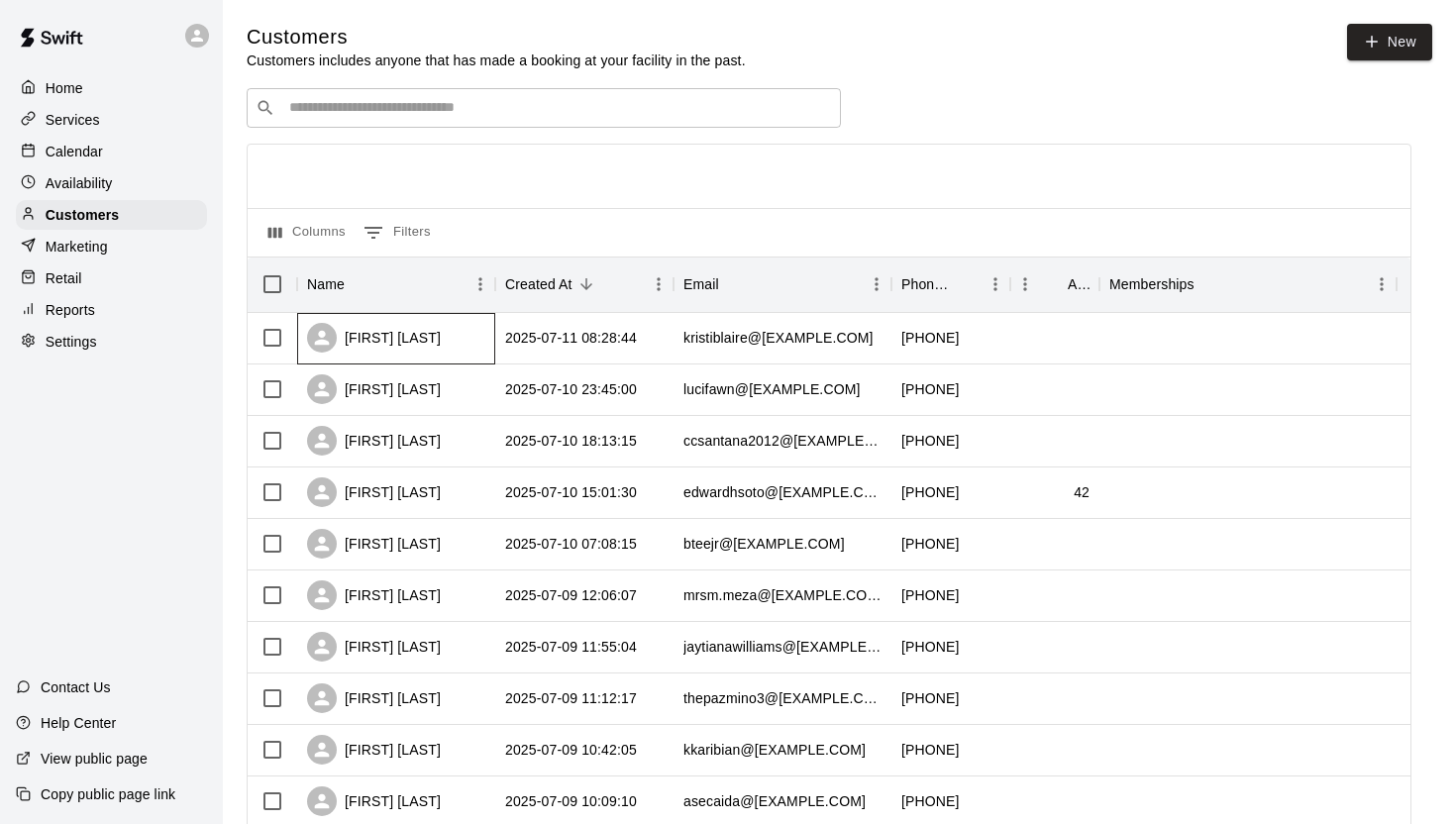 click on "[FIRST] [LAST]" at bounding box center [373, 338] 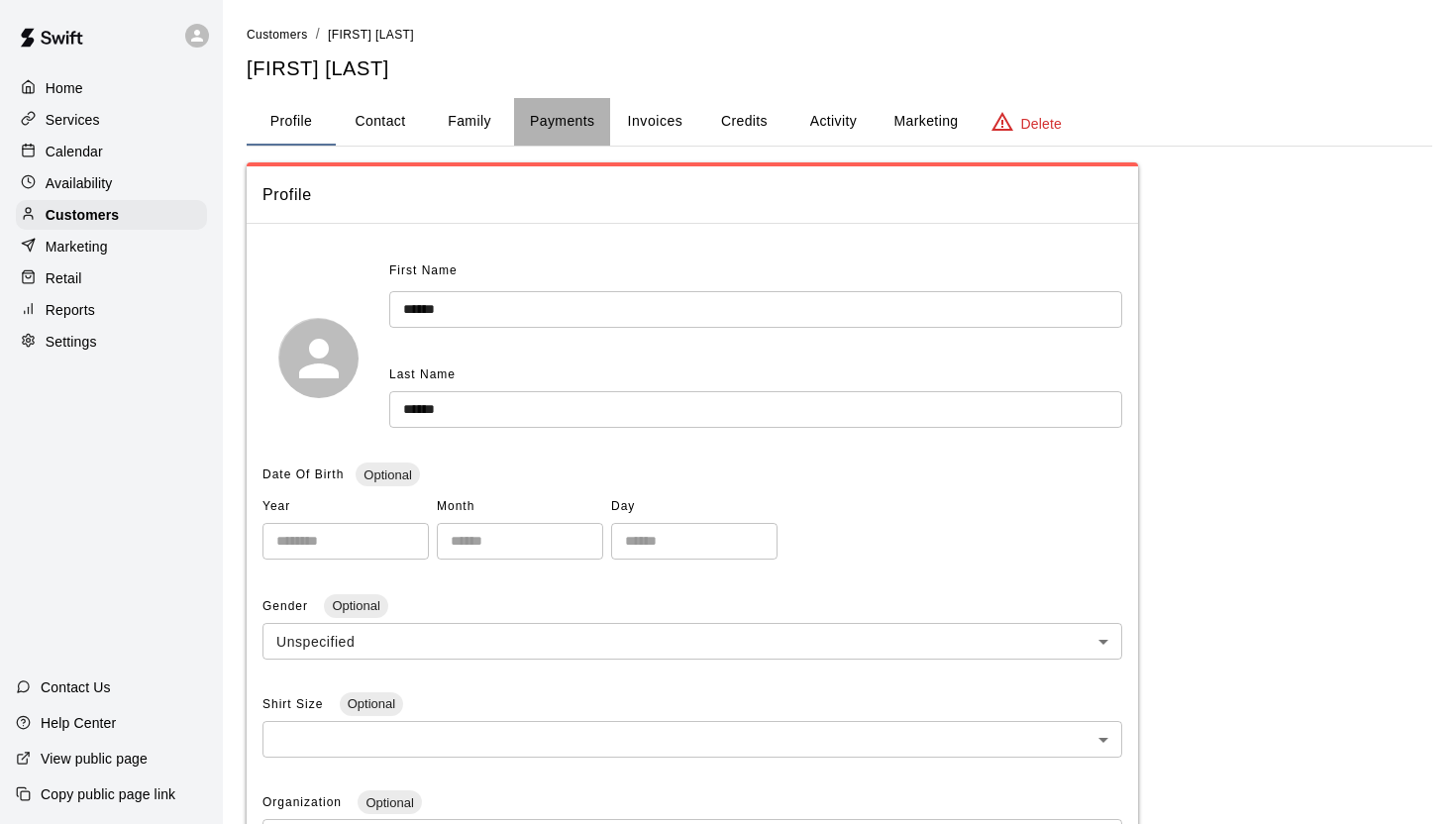 click on "Payments" at bounding box center (562, 122) 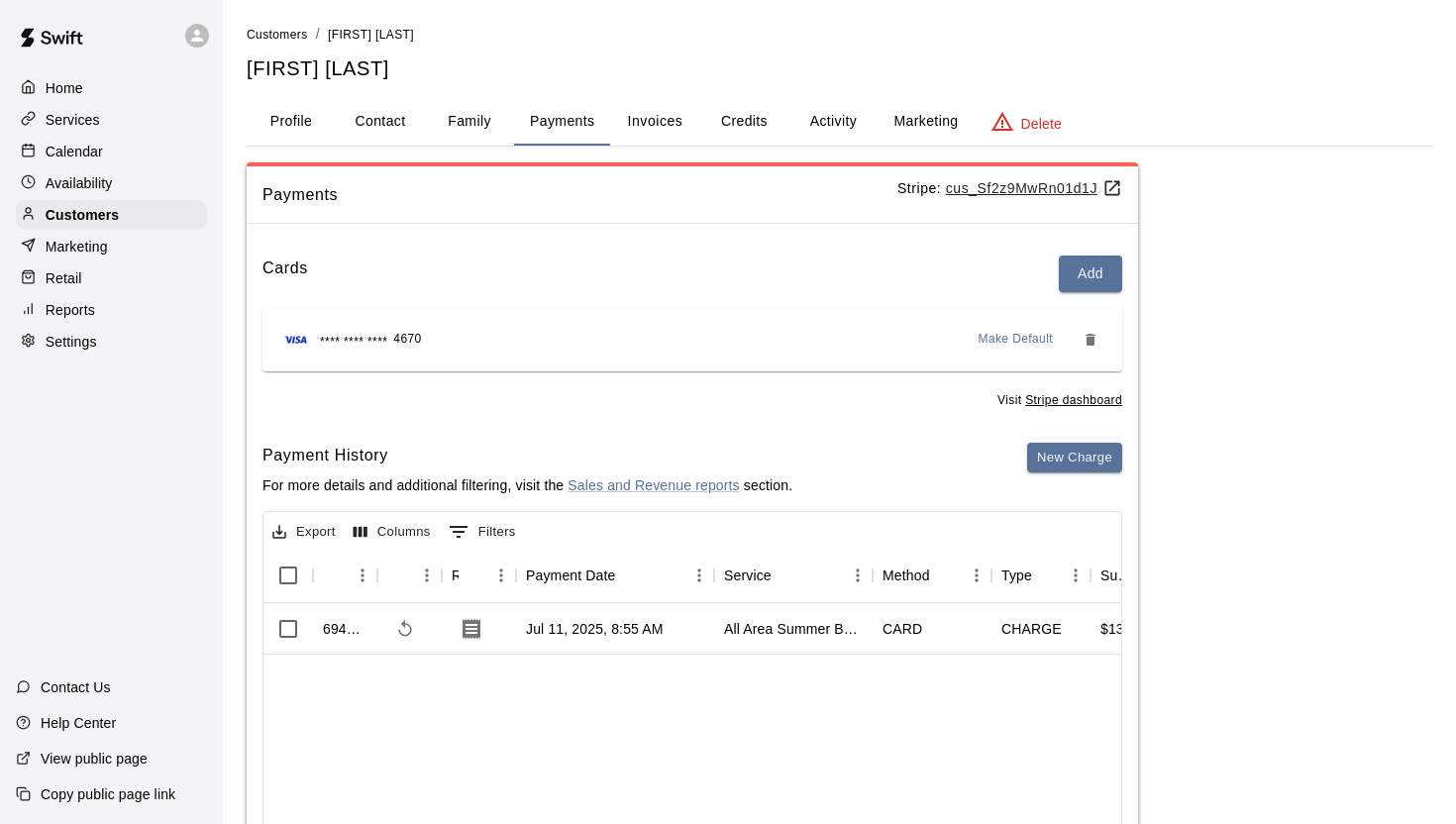 click on "Family" at bounding box center (469, 122) 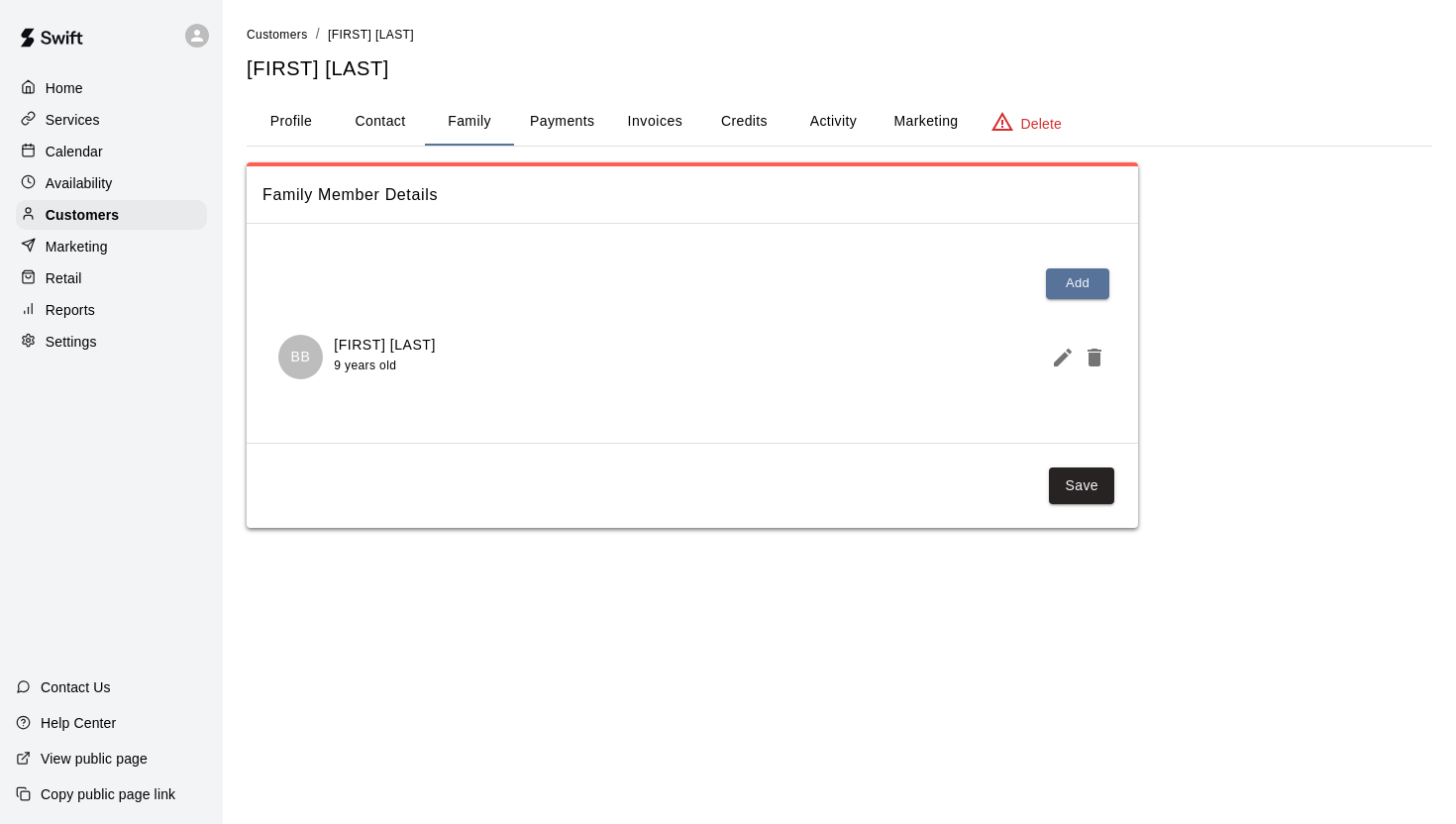 click on "Contact" at bounding box center (380, 122) 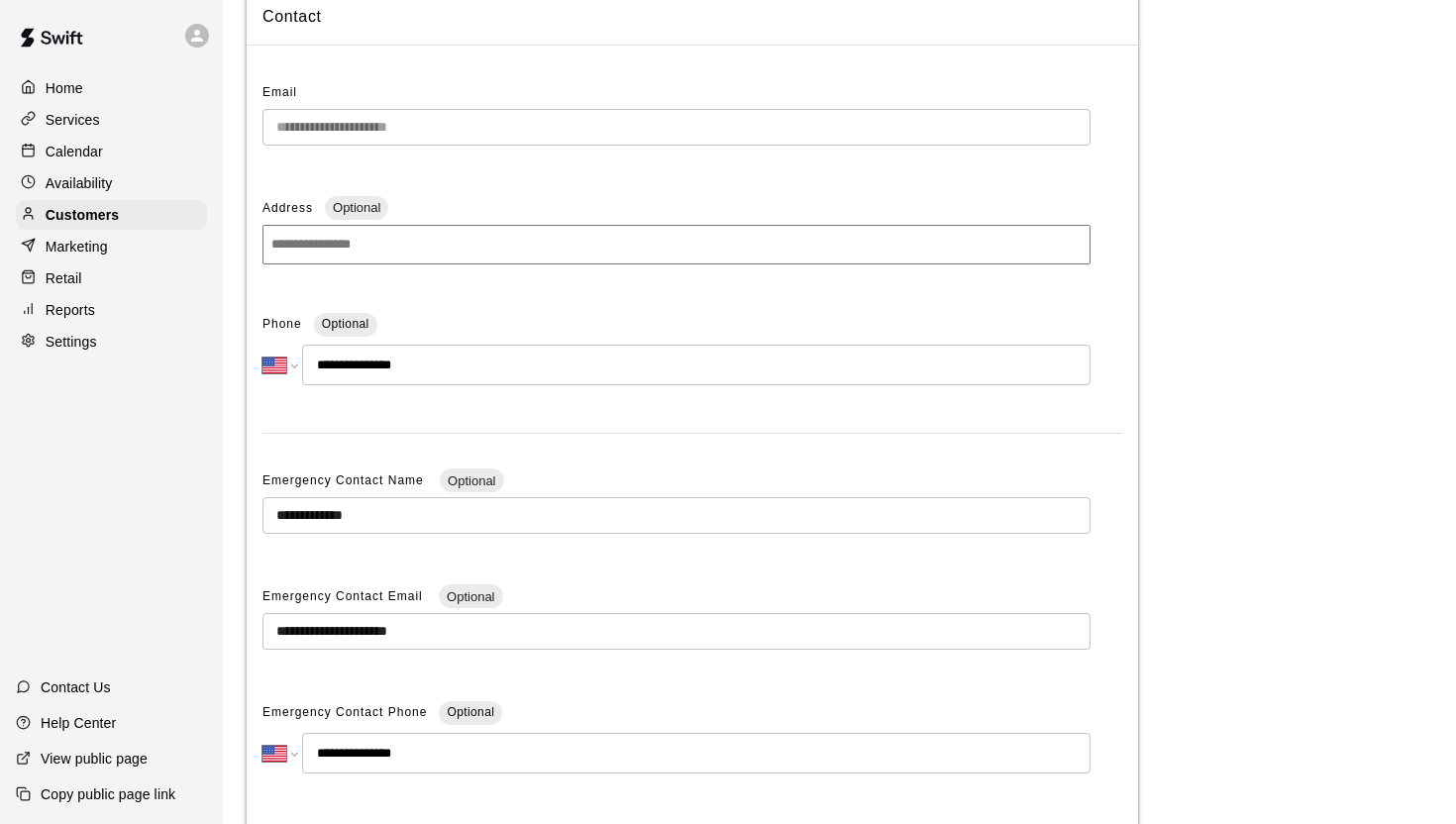 scroll, scrollTop: 68, scrollLeft: 0, axis: vertical 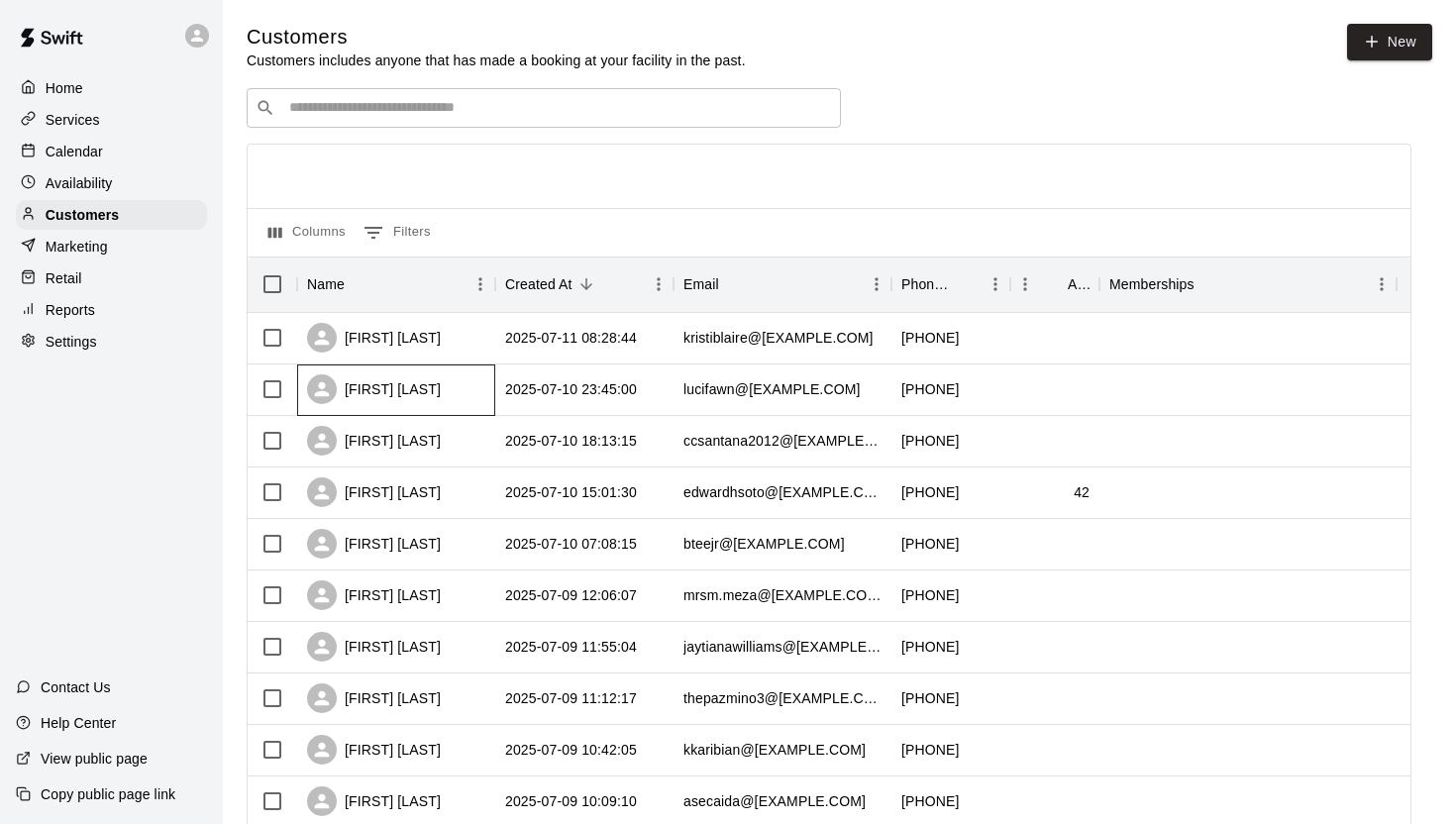 click on "[FIRST] [LAST]" at bounding box center [396, 390] 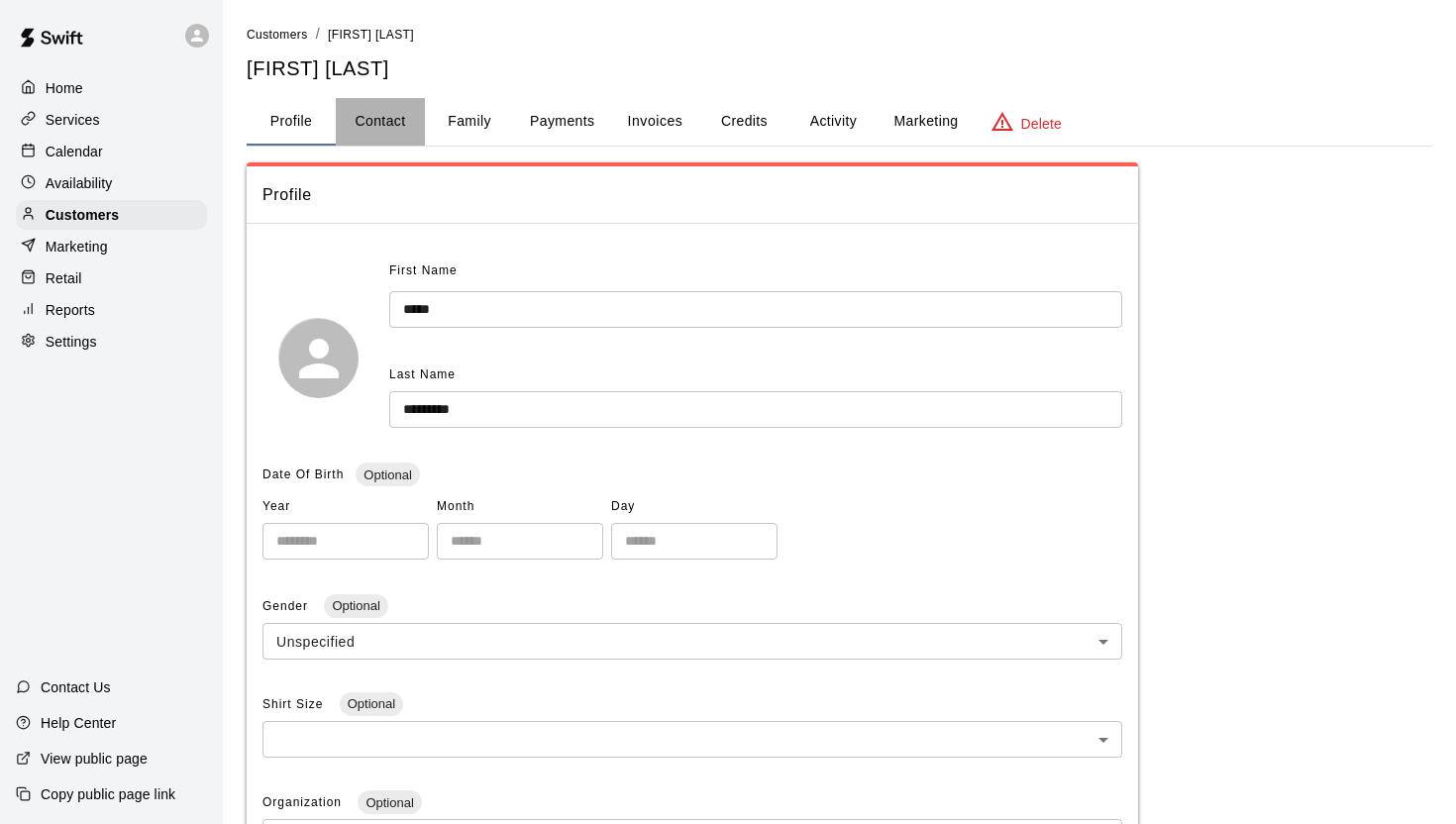 click on "Contact" at bounding box center (380, 122) 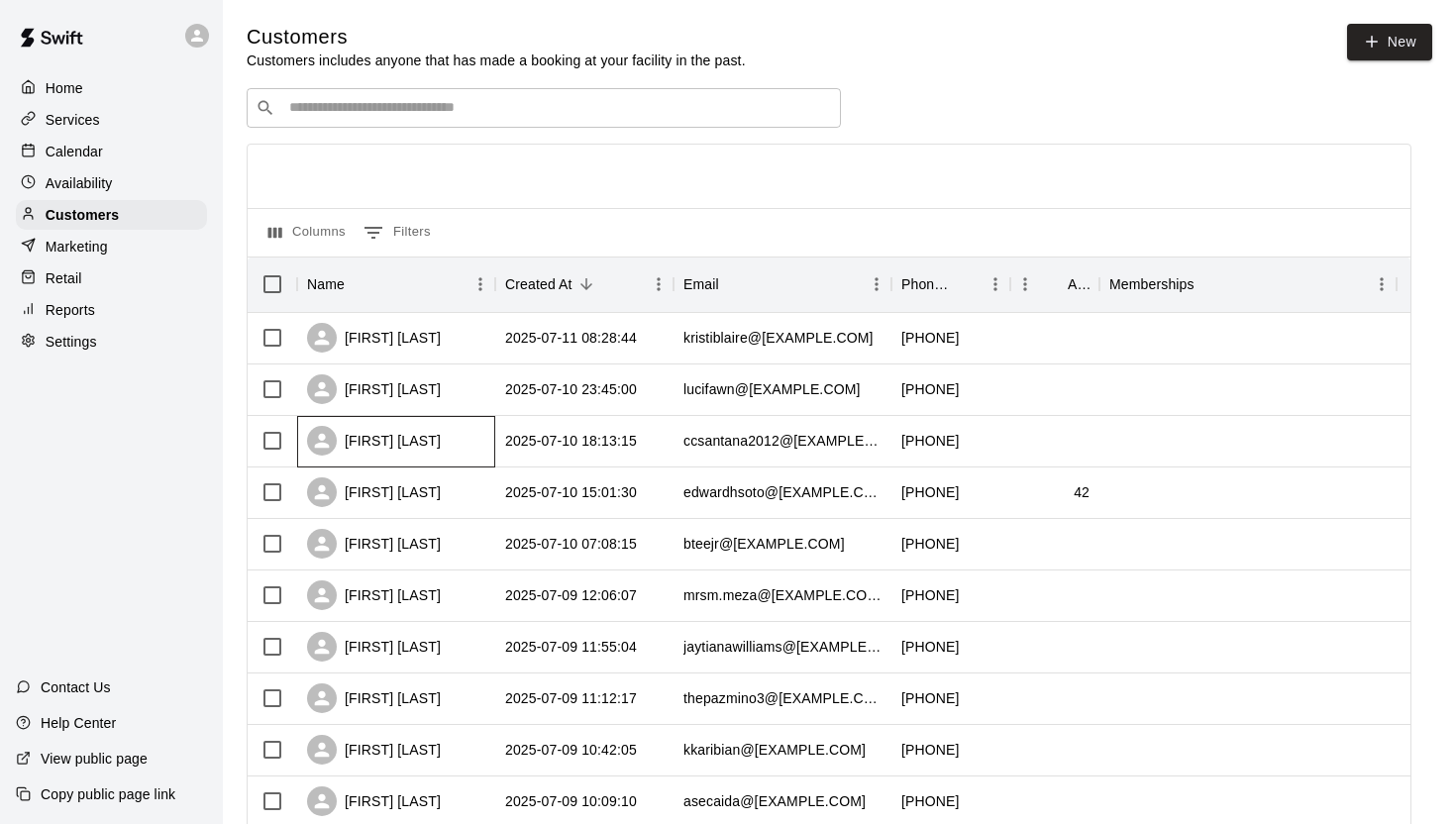click on "Carolina Santana" at bounding box center (373, 441) 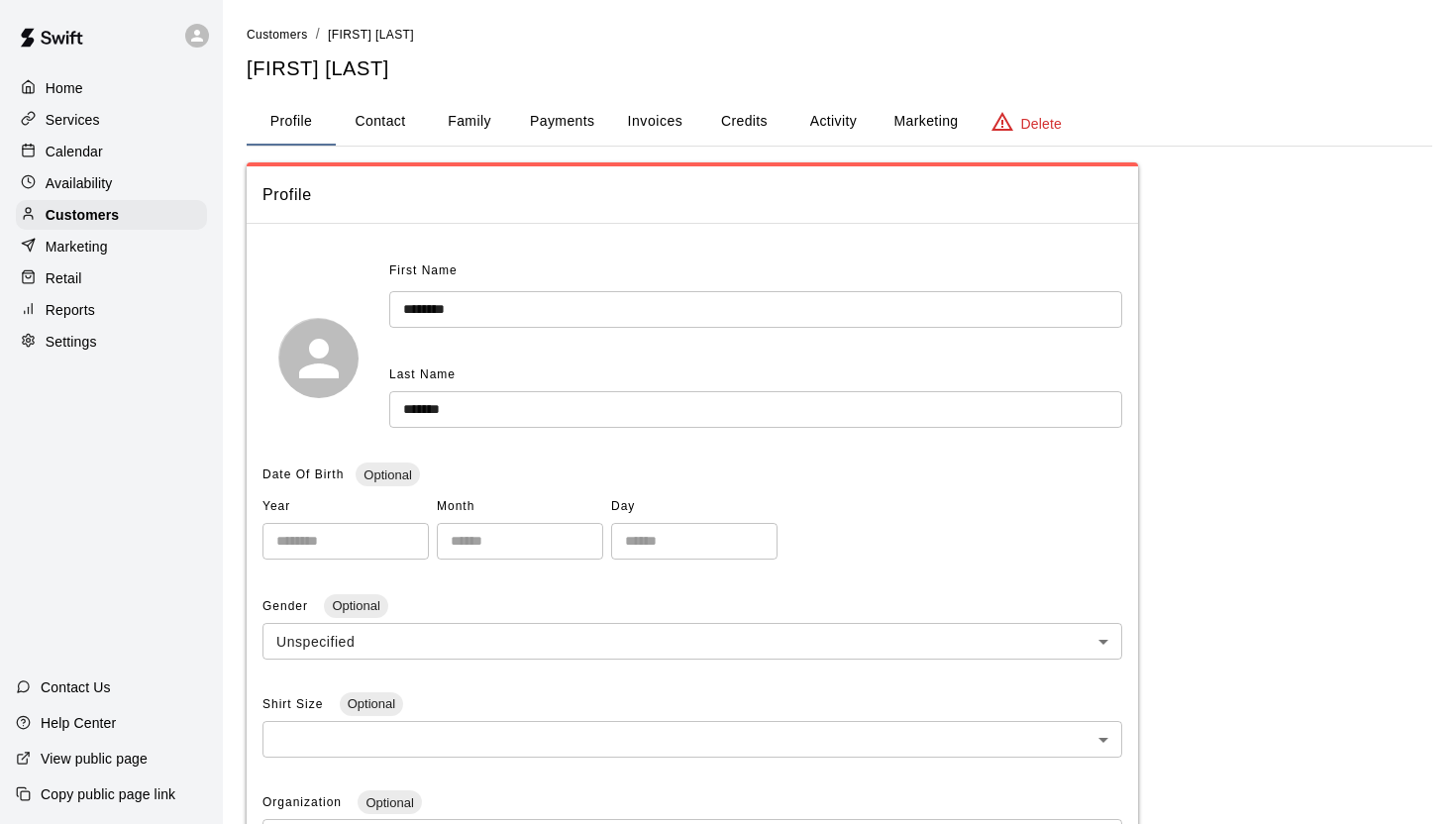 click on "Contact" at bounding box center (380, 122) 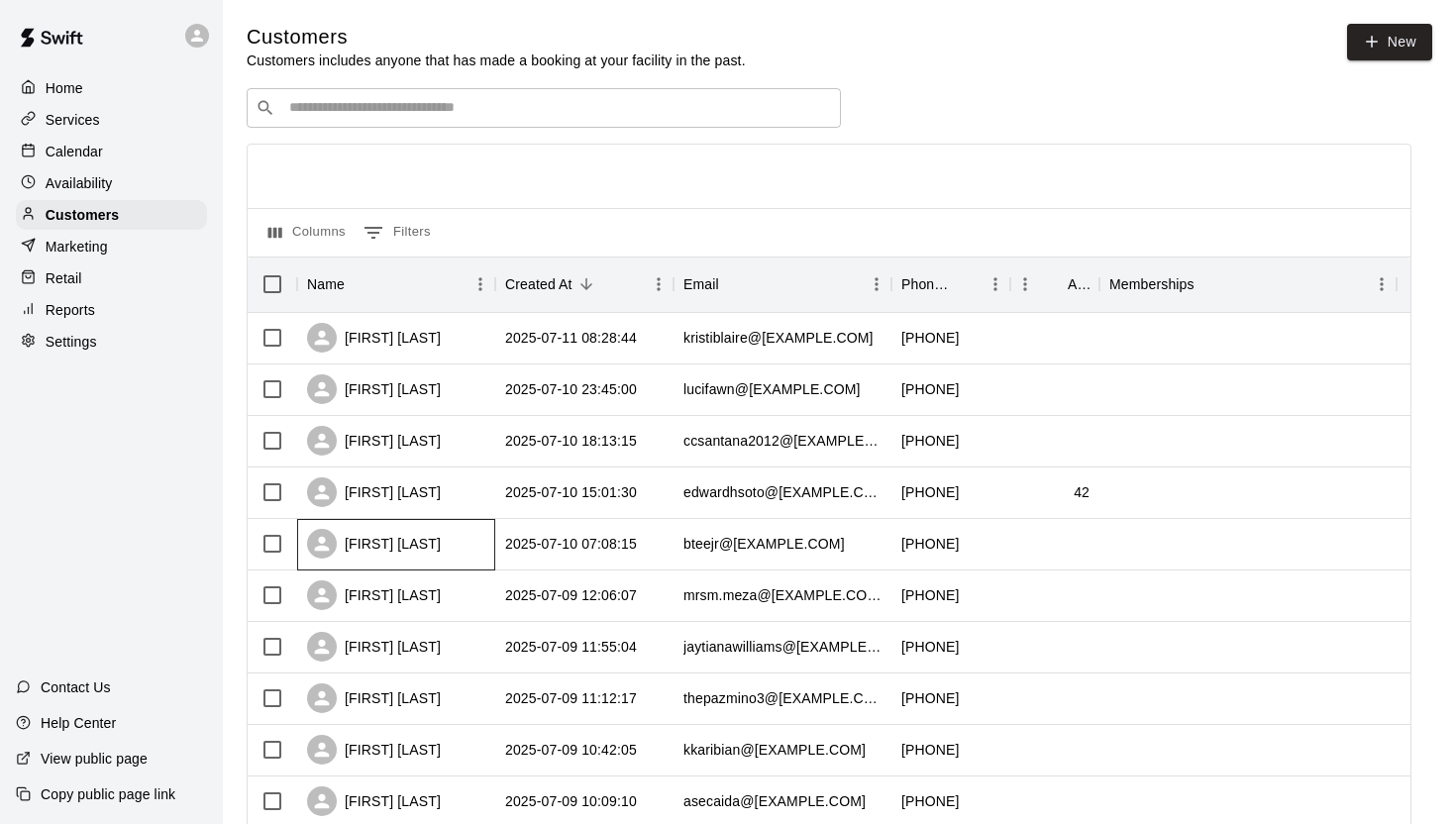 click on "Brandye Washington" at bounding box center (373, 544) 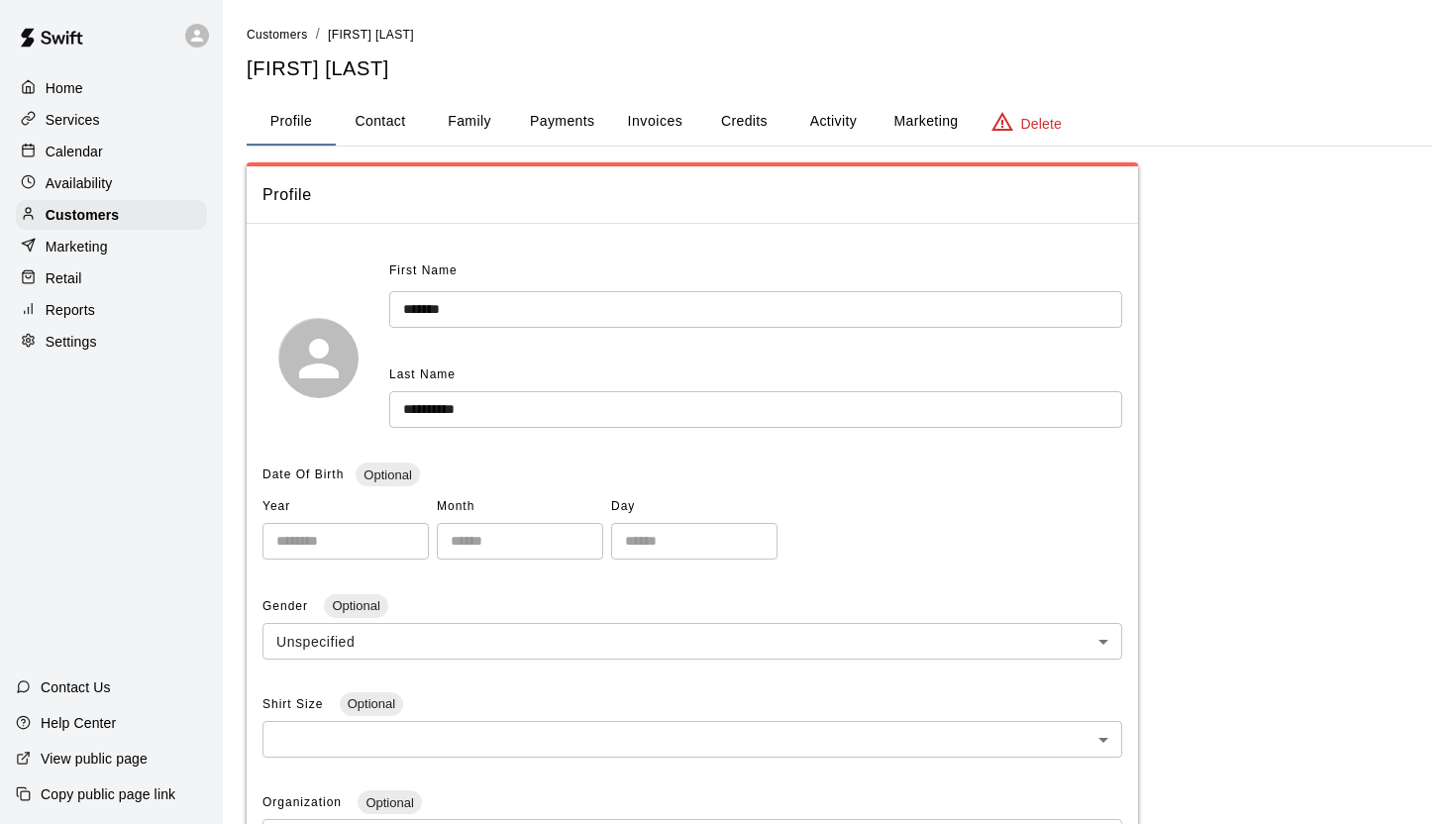 click on "**********" at bounding box center [839, 652] 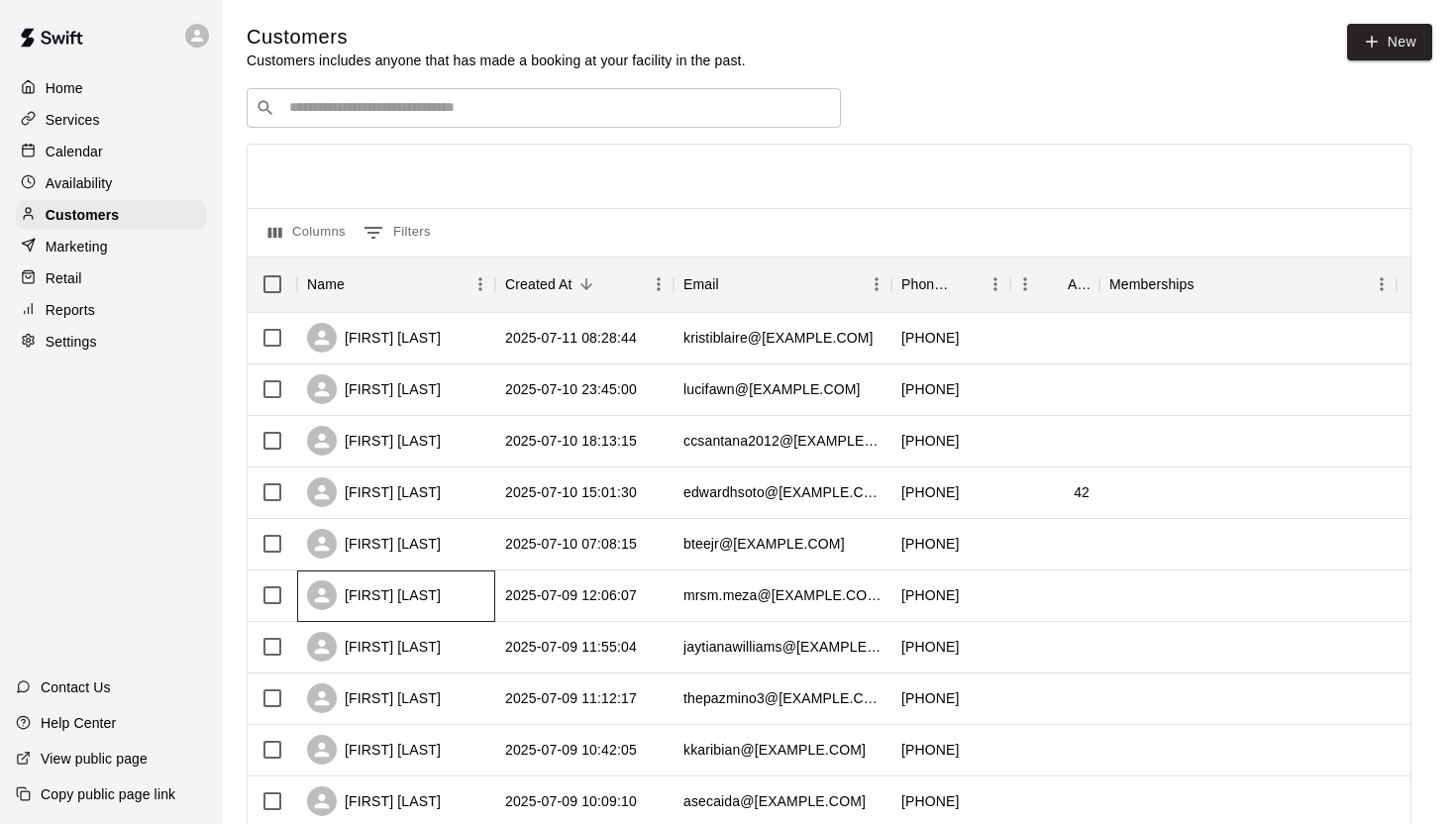 click on "[FIRST] [LAST]" at bounding box center (373, 595) 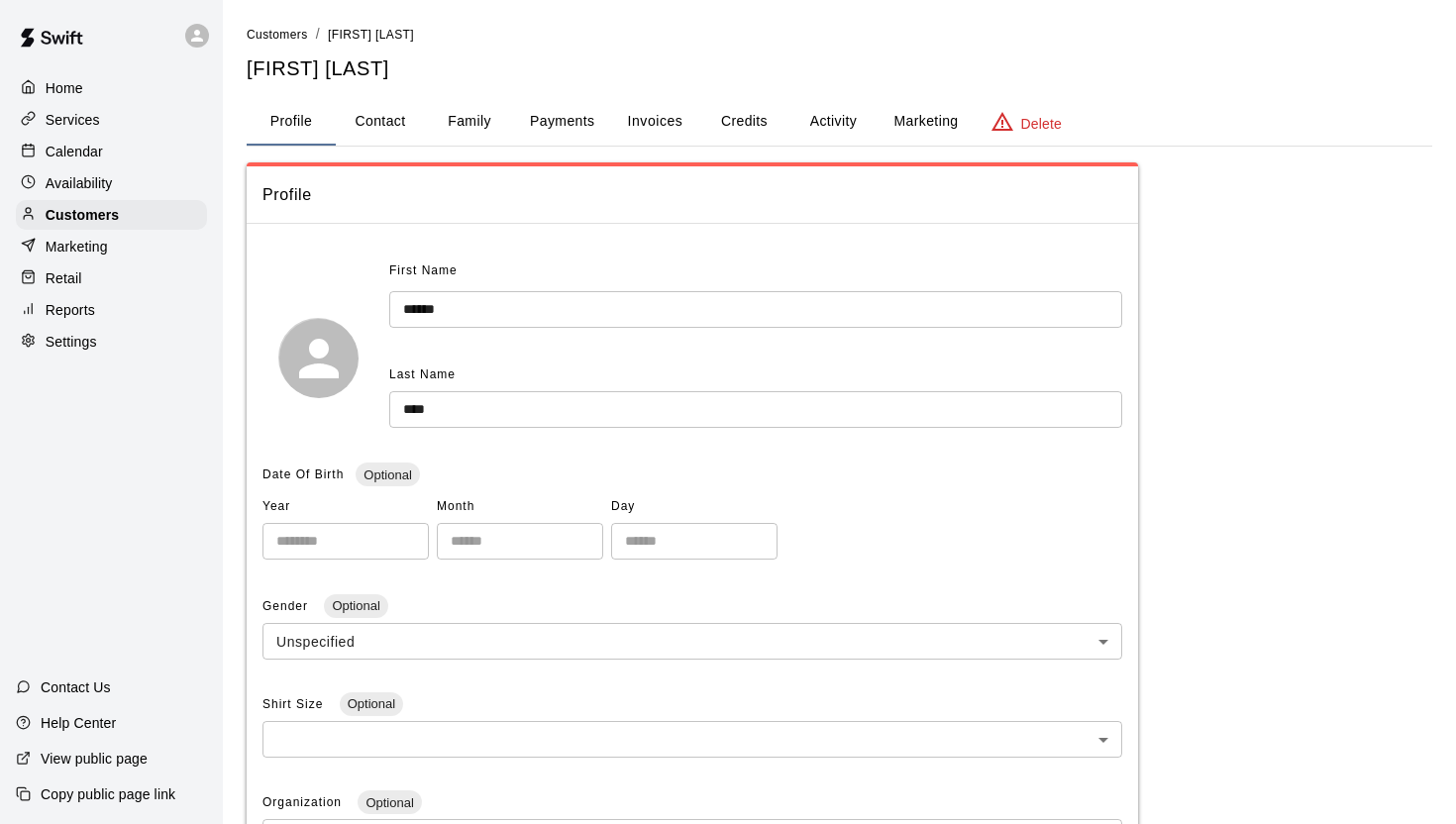 click on "Contact" at bounding box center (380, 122) 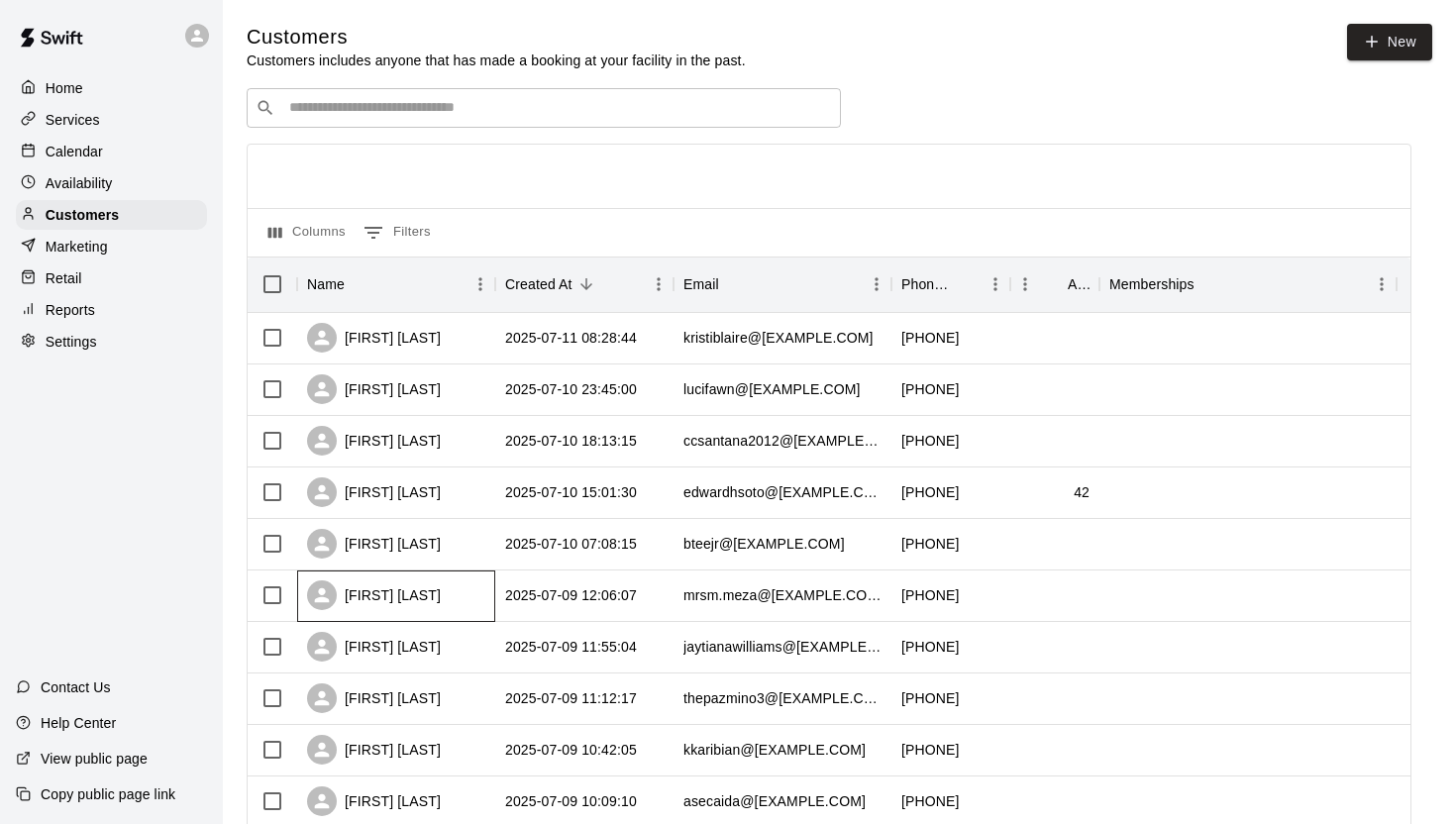 click on "[FIRST] [LAST]" at bounding box center [373, 595] 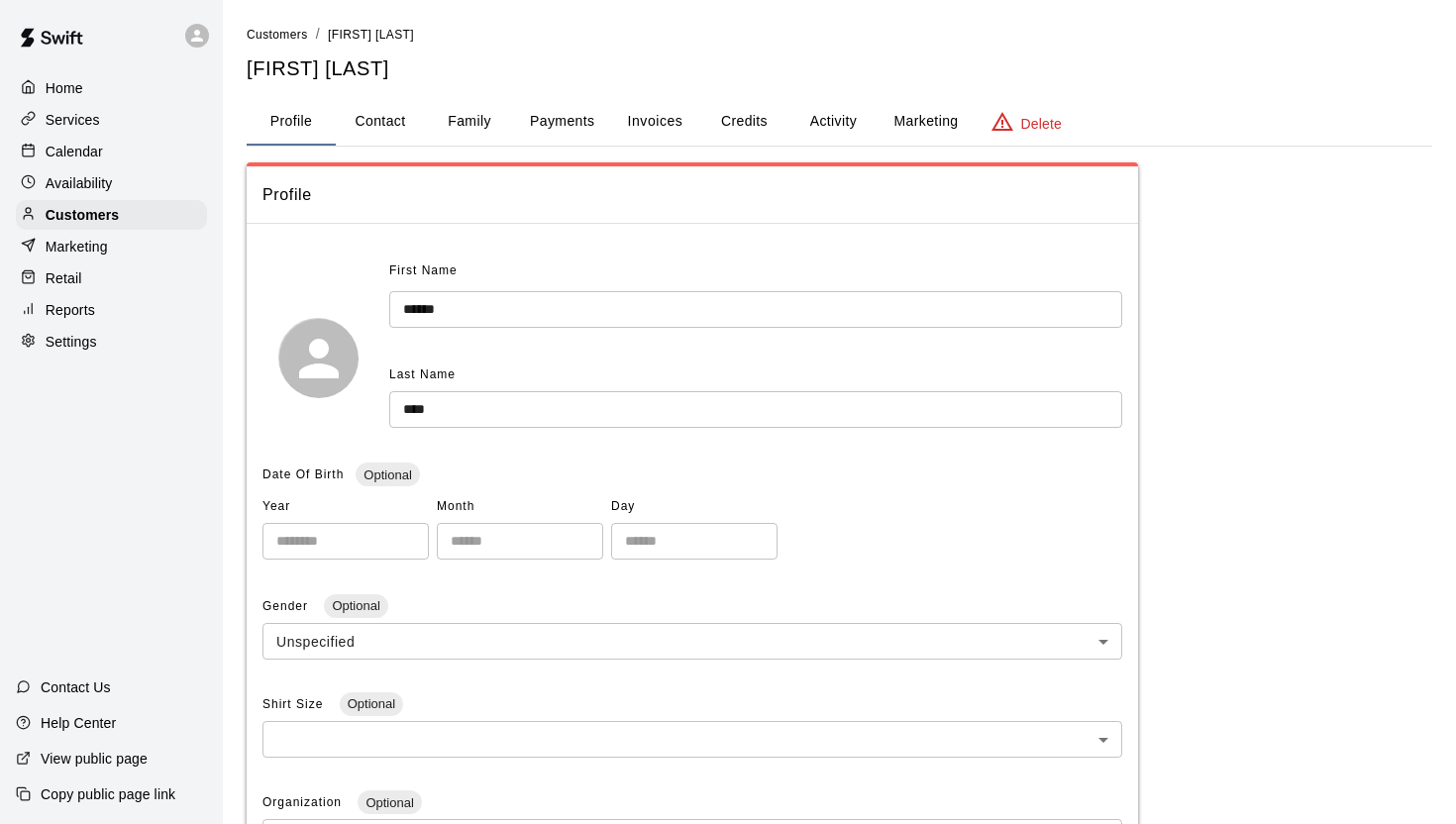click on "Family" at bounding box center [469, 122] 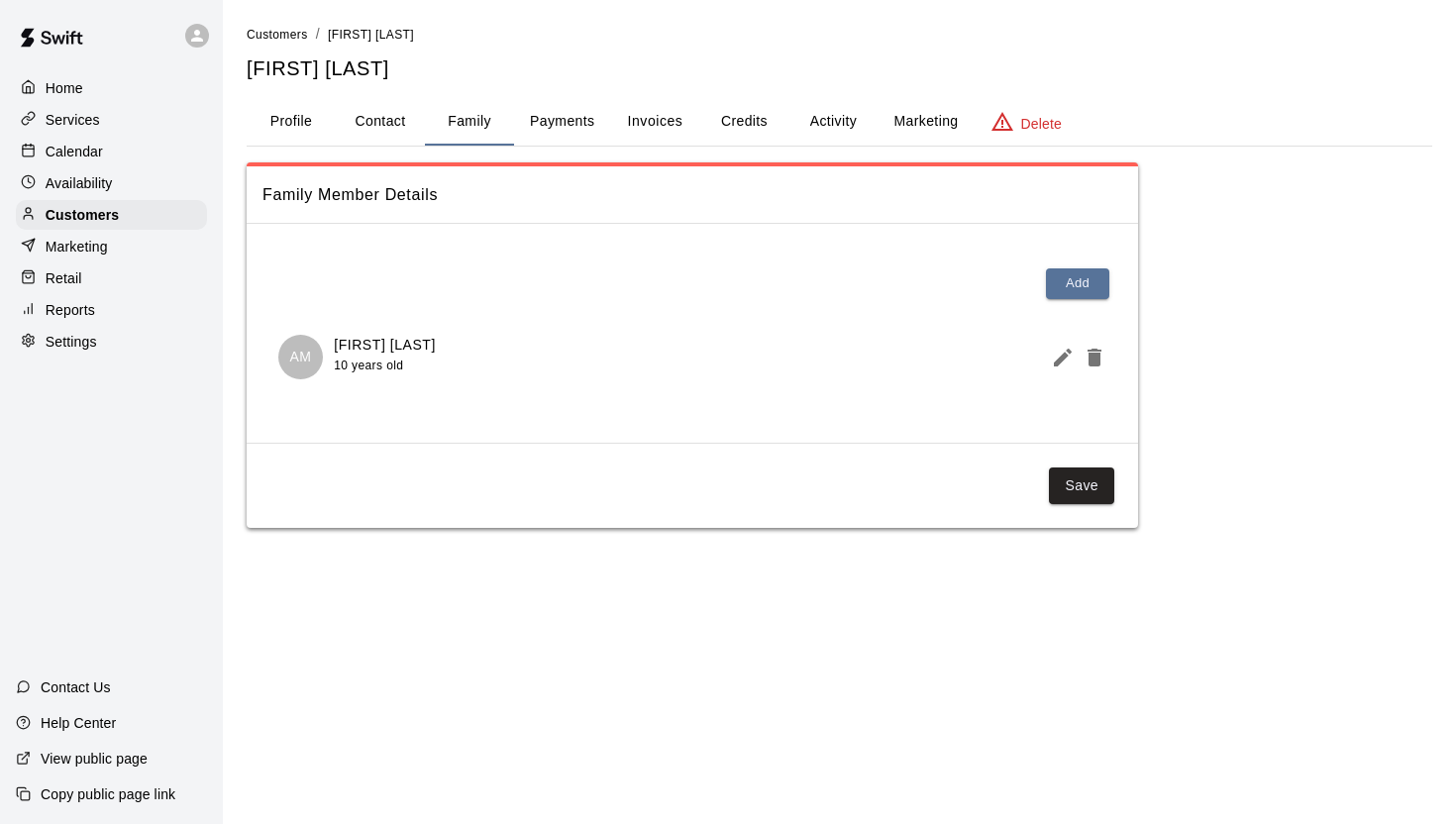 click on "Payments" at bounding box center (562, 122) 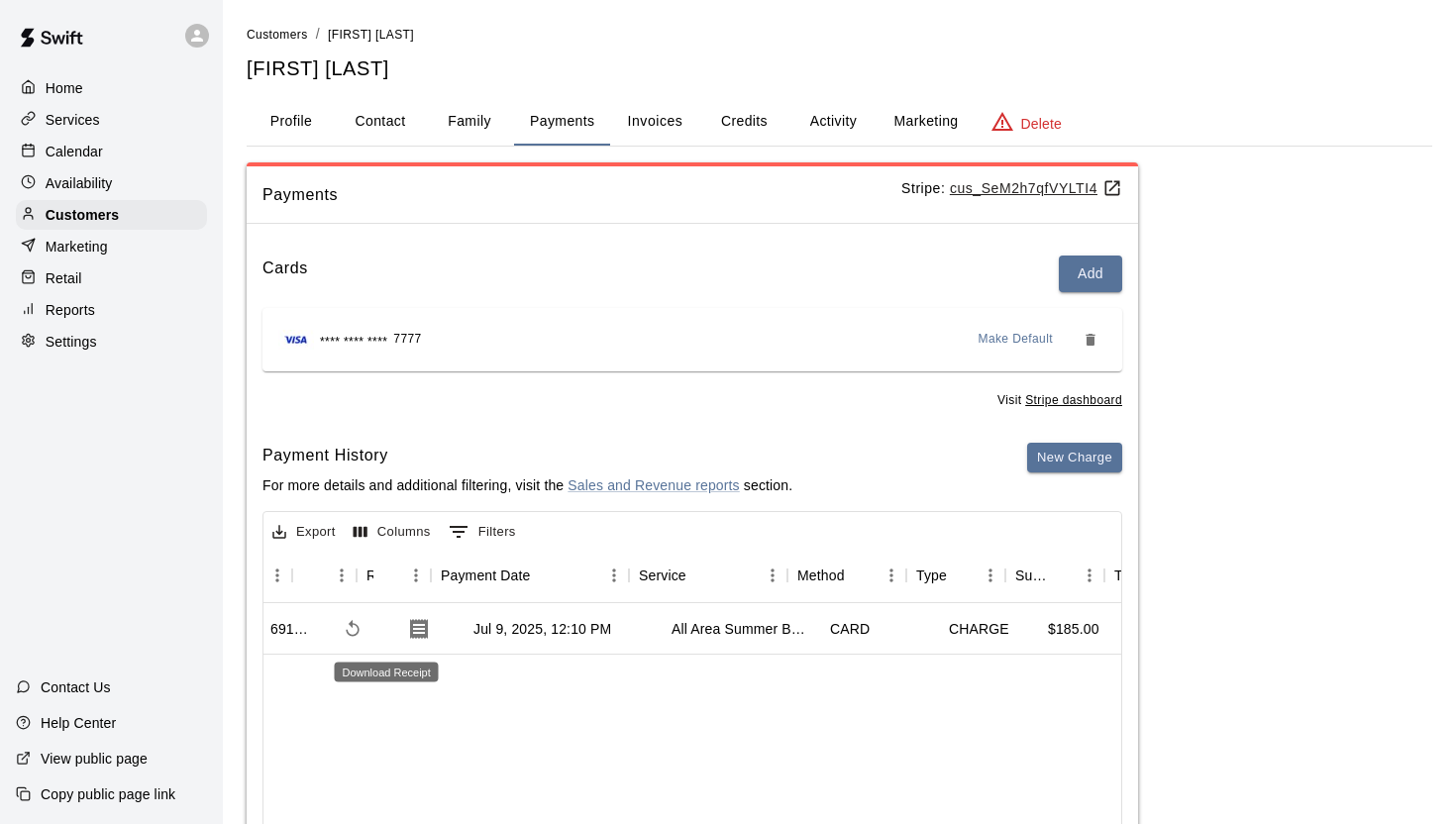 scroll, scrollTop: 0, scrollLeft: 87, axis: horizontal 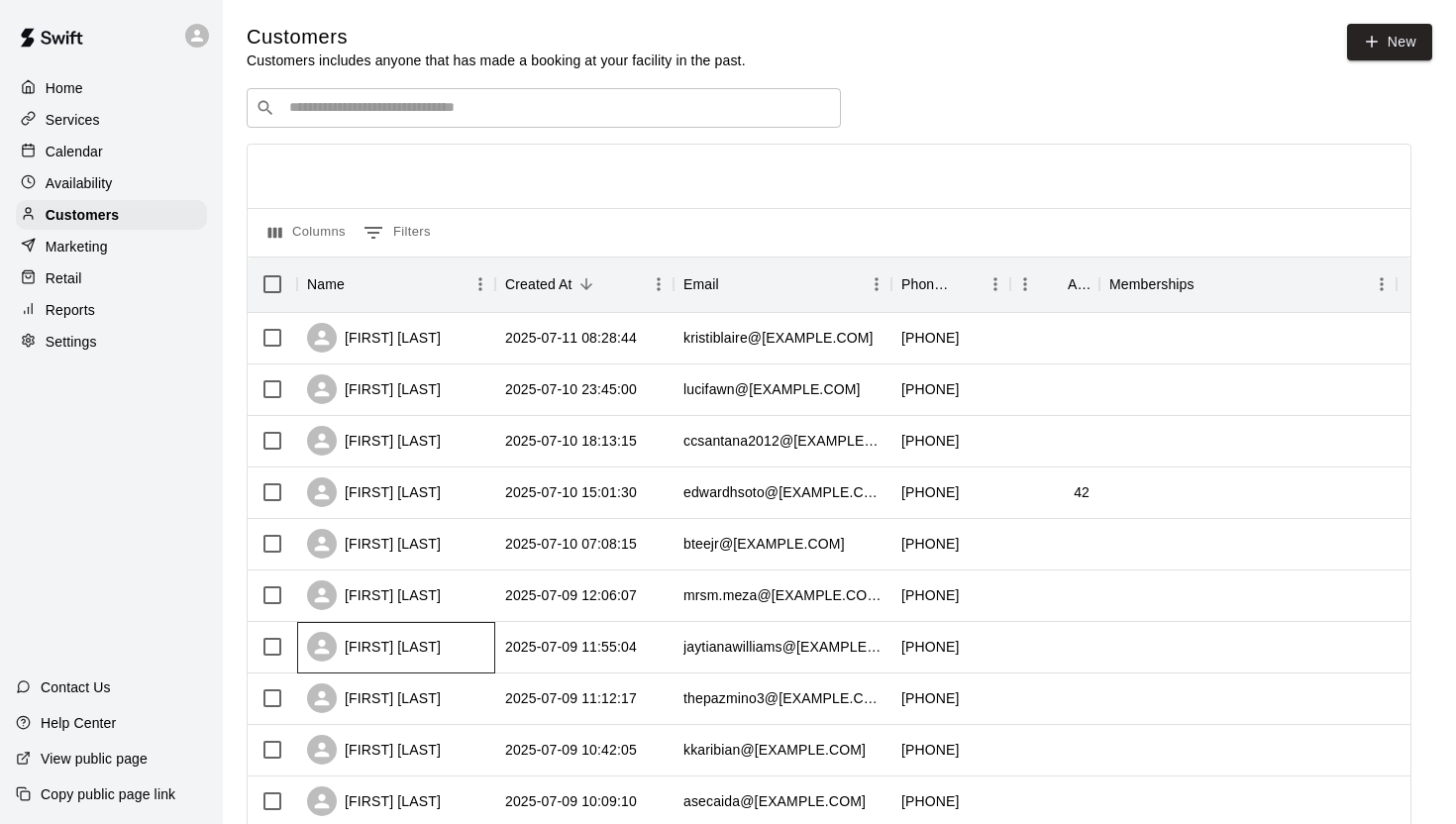 click on "[FIRST] [LAST]" at bounding box center [373, 647] 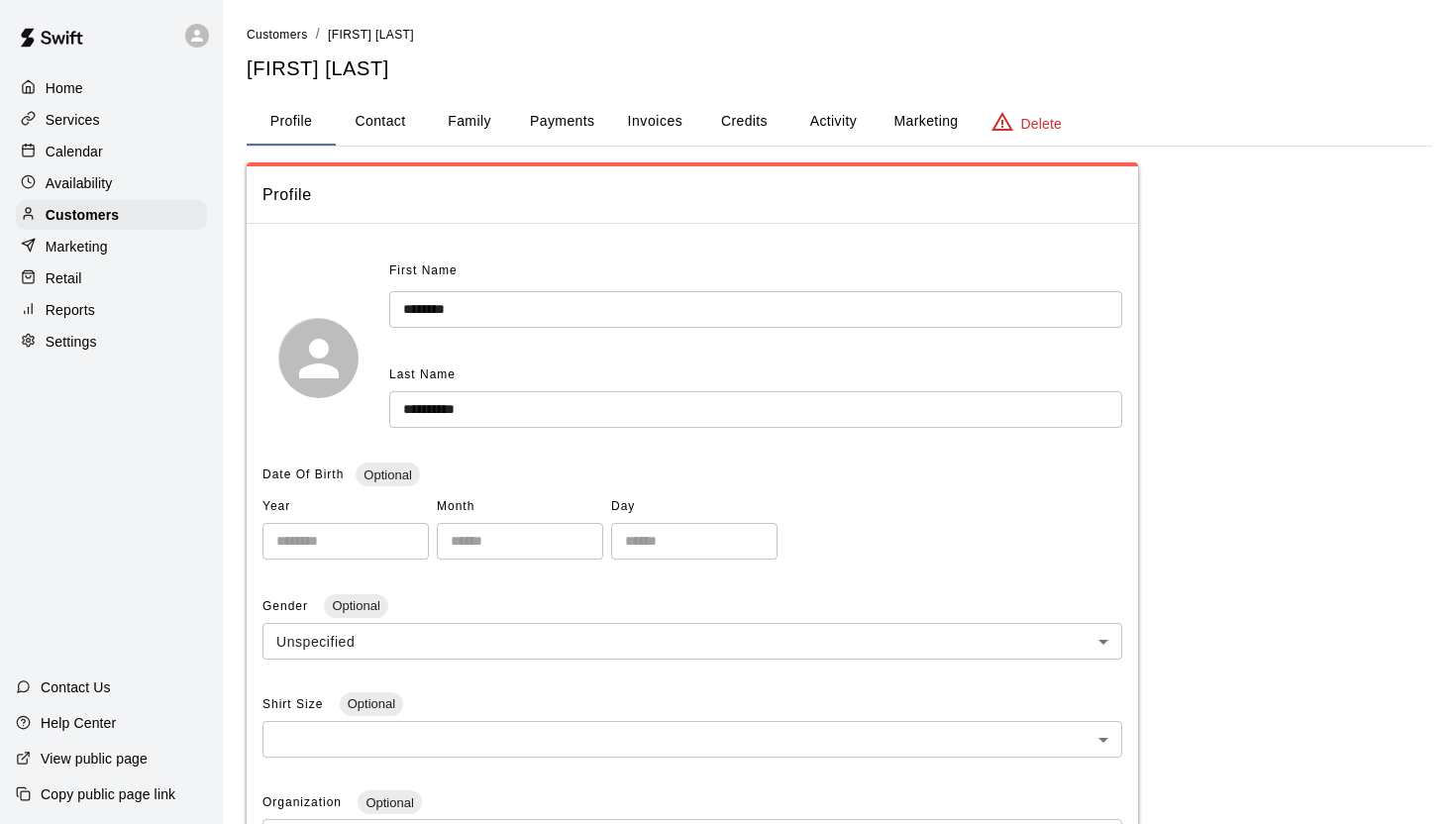 click on "Family" at bounding box center (469, 122) 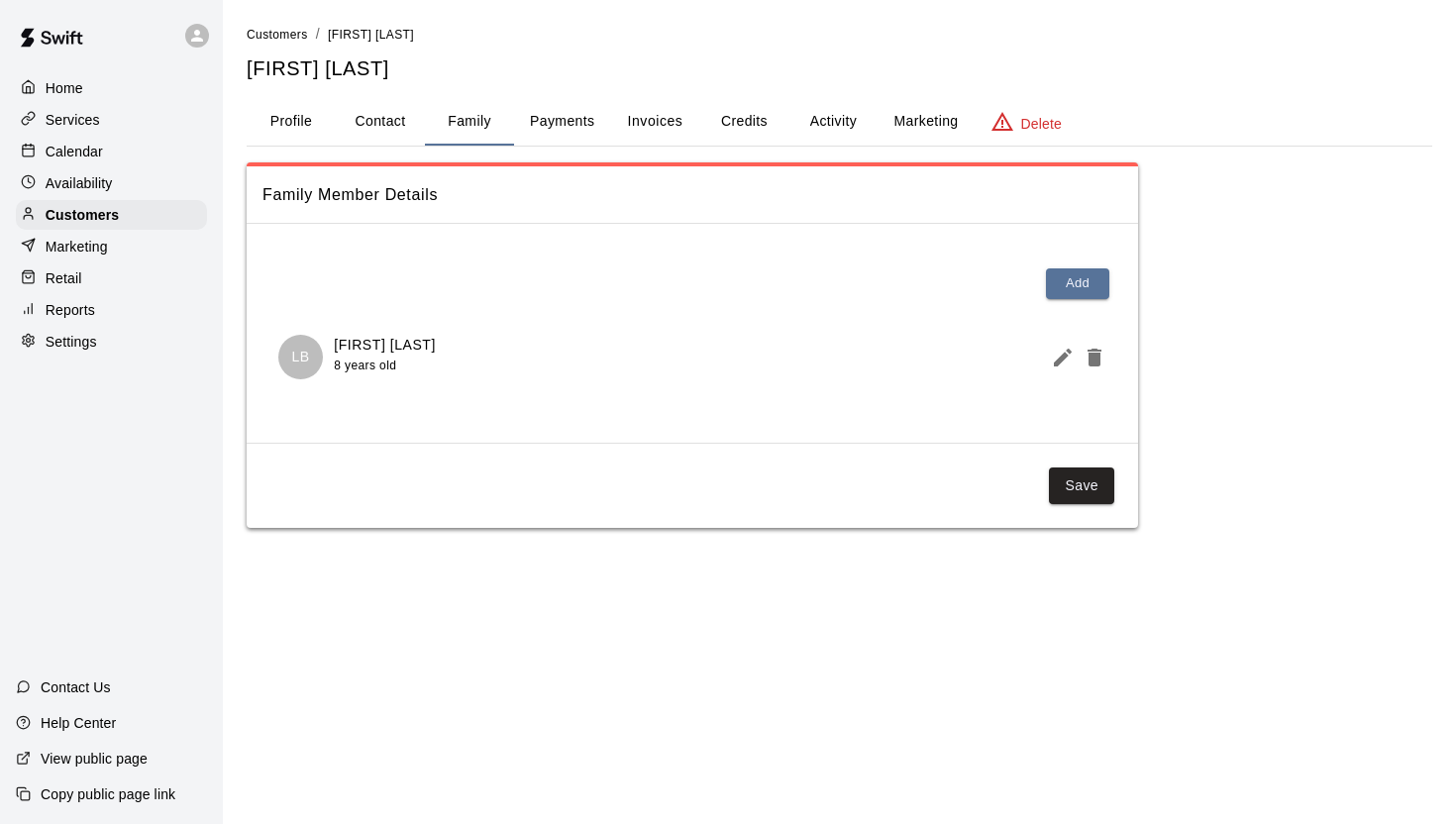click on "Payments" at bounding box center [562, 122] 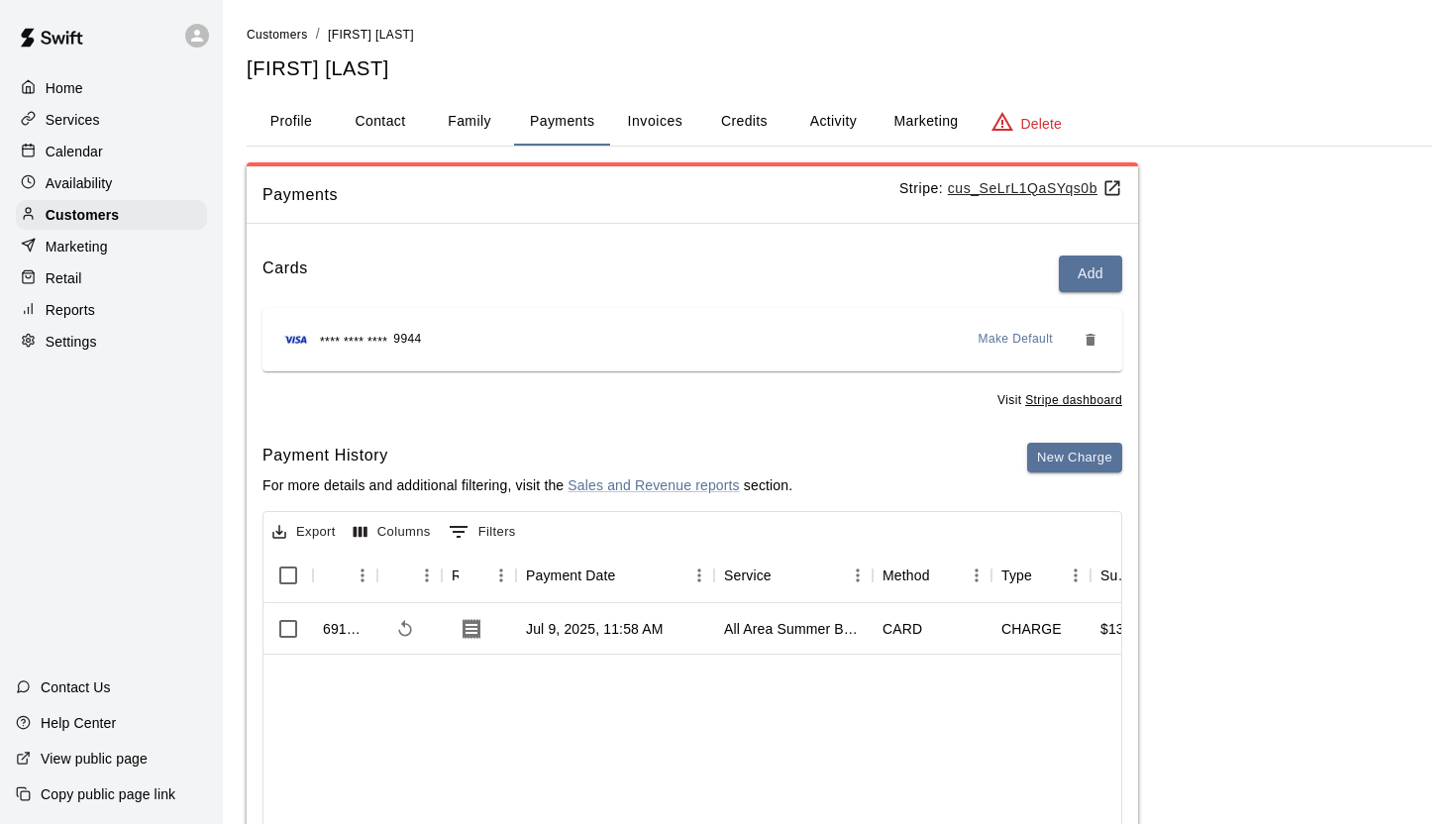 click on "Family" at bounding box center [469, 122] 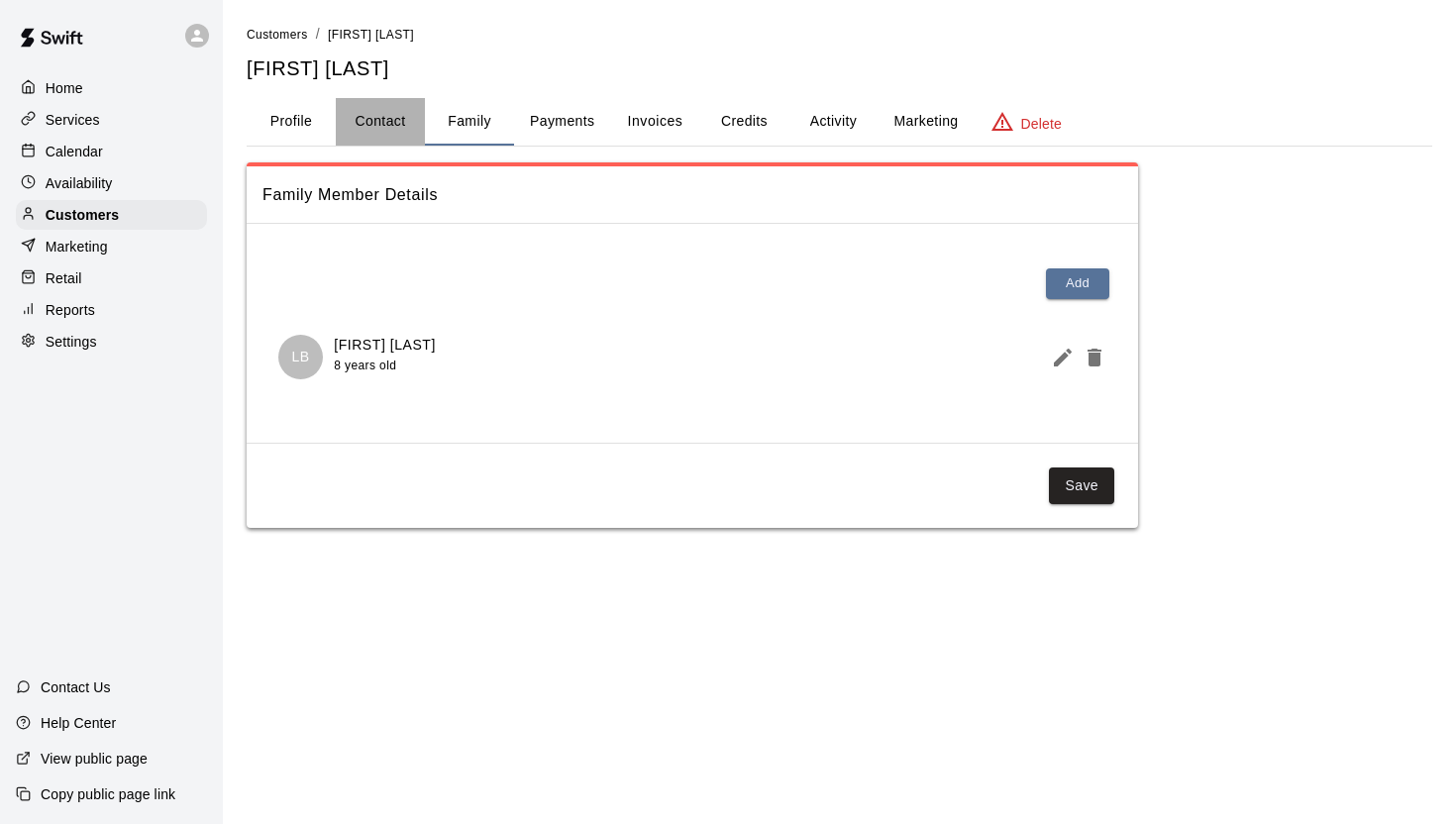 click on "Contact" at bounding box center (380, 122) 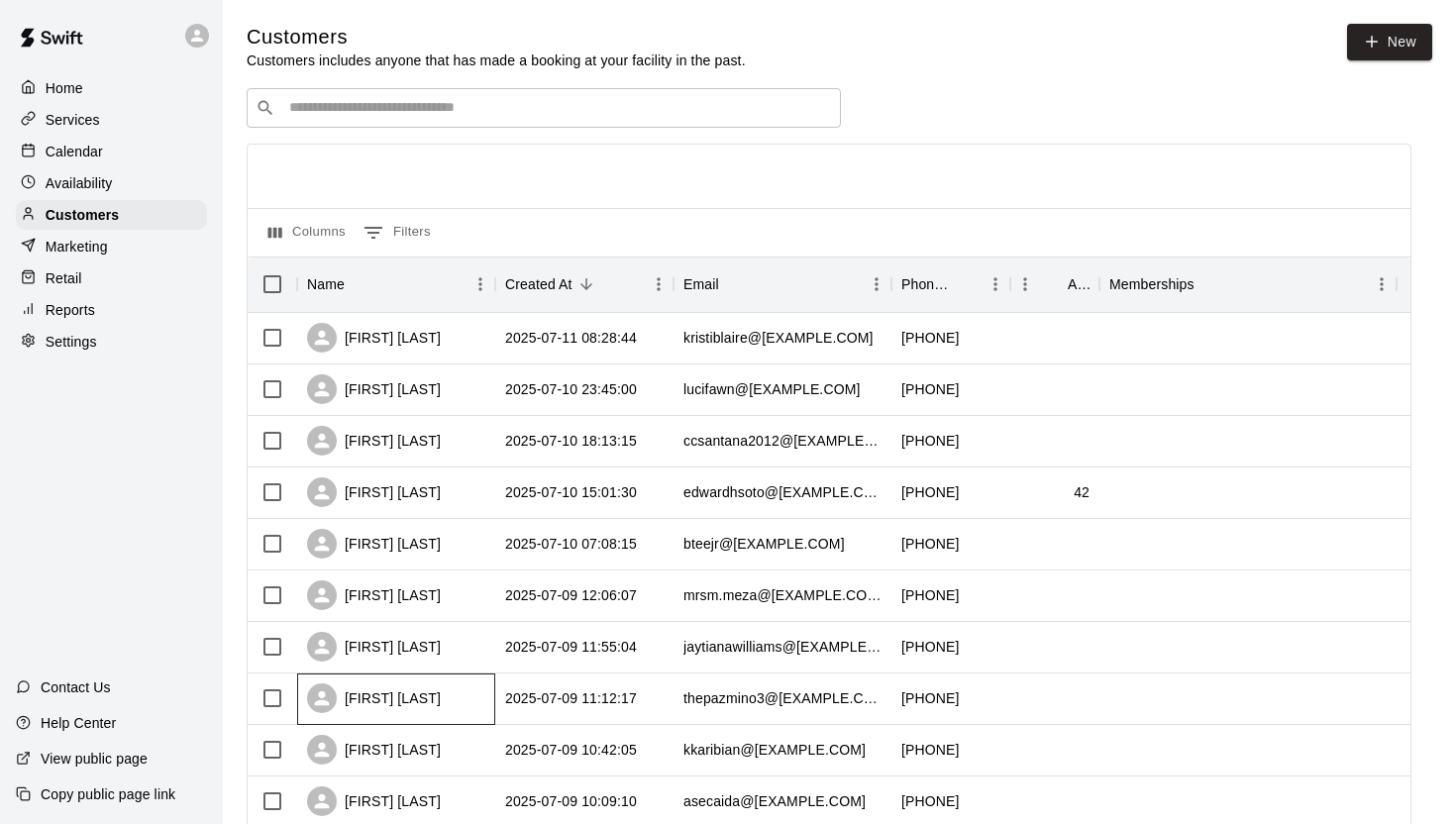 click on "[FIRST] [LAST]" at bounding box center [373, 698] 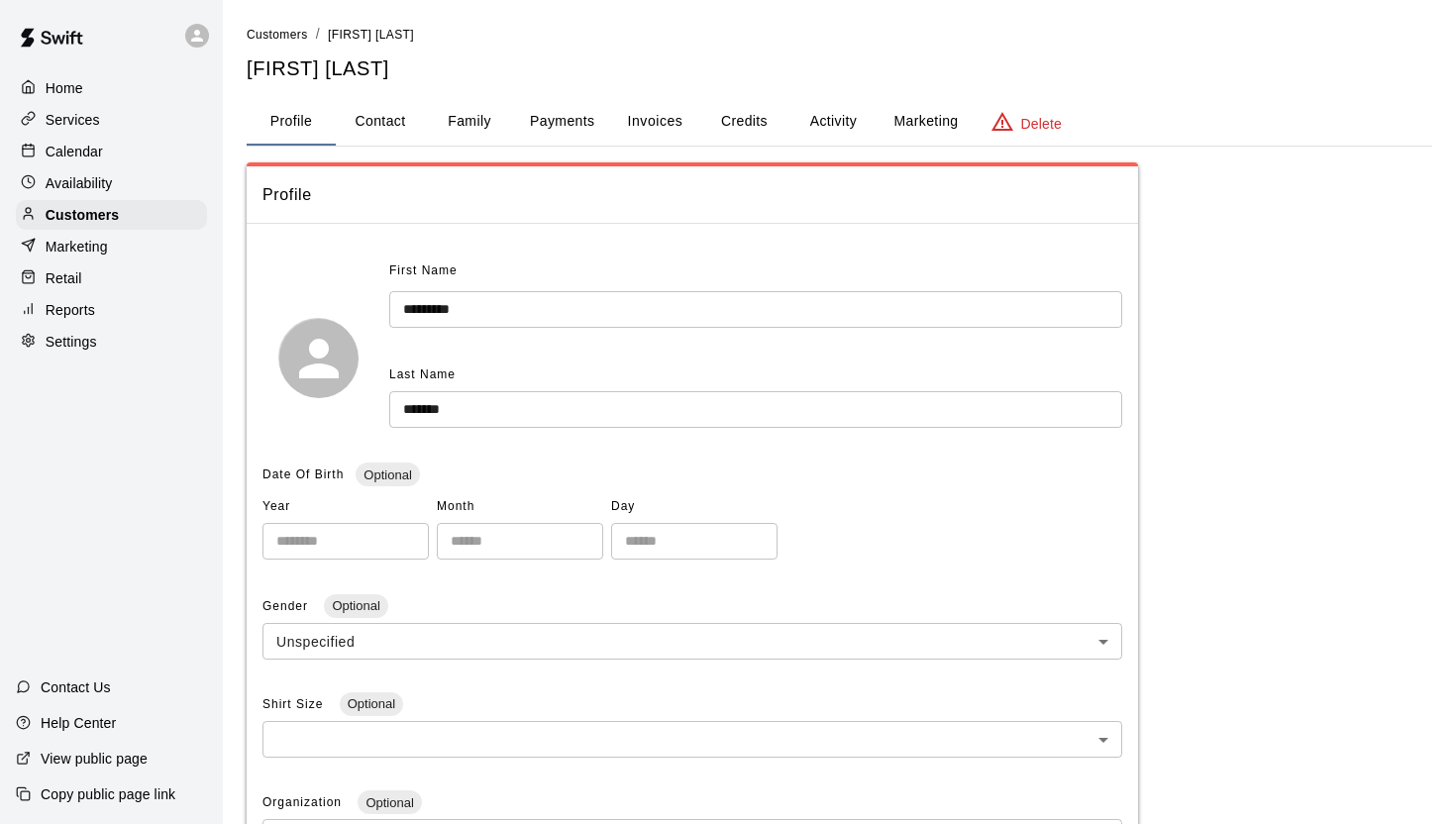 click on "Contact" at bounding box center [380, 122] 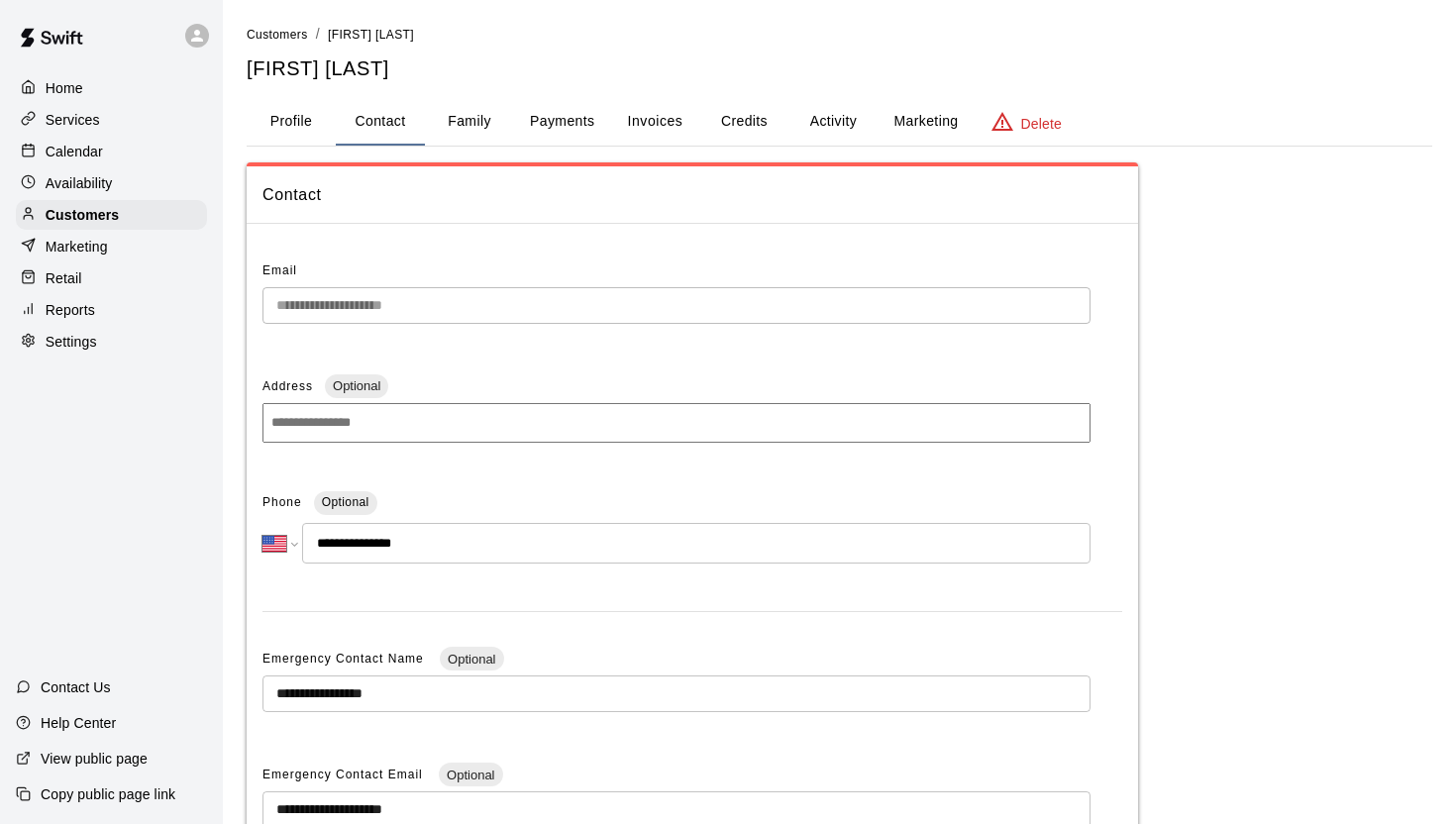 click on "Family" at bounding box center [469, 122] 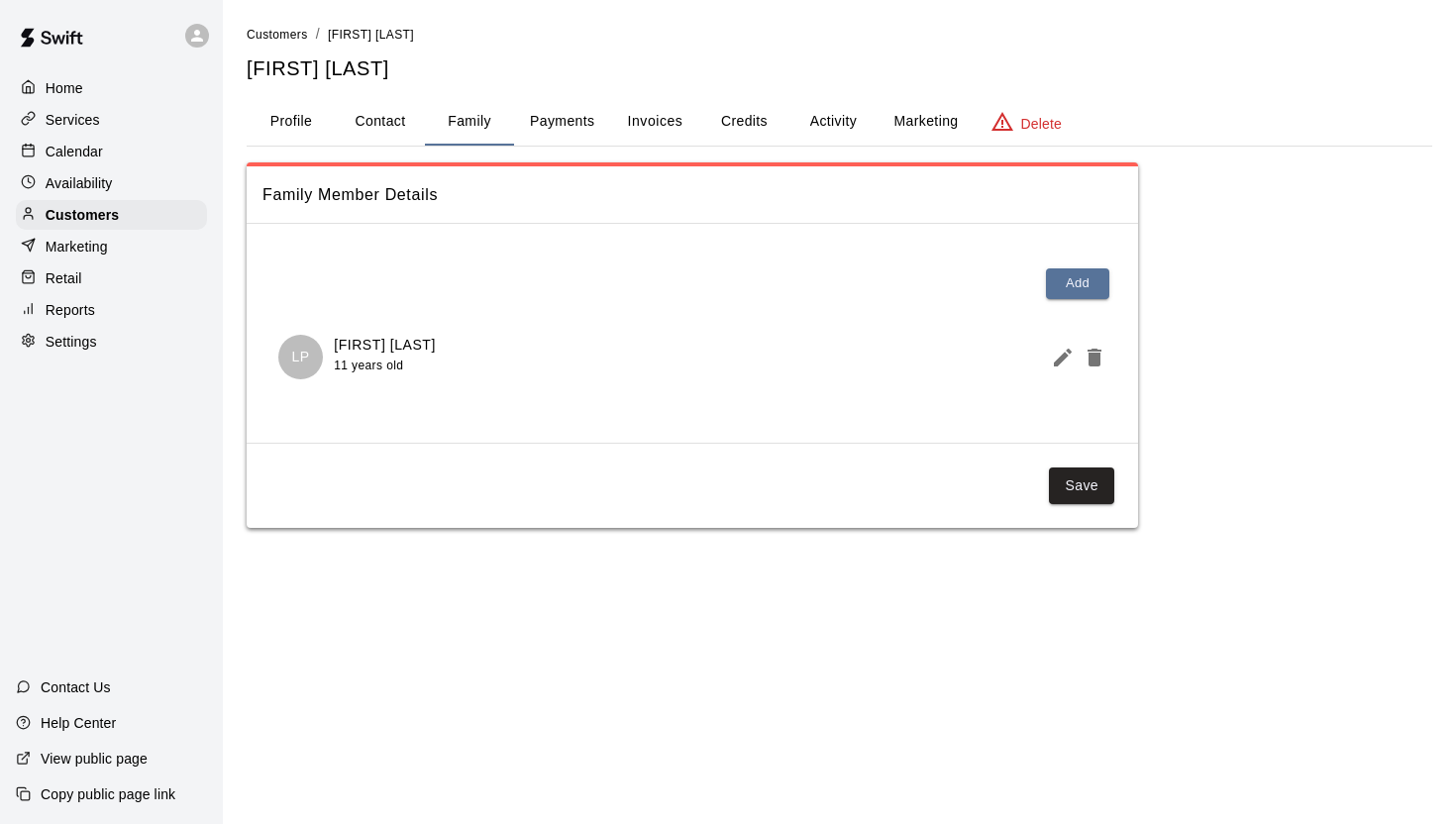 click on "Payments" at bounding box center [562, 122] 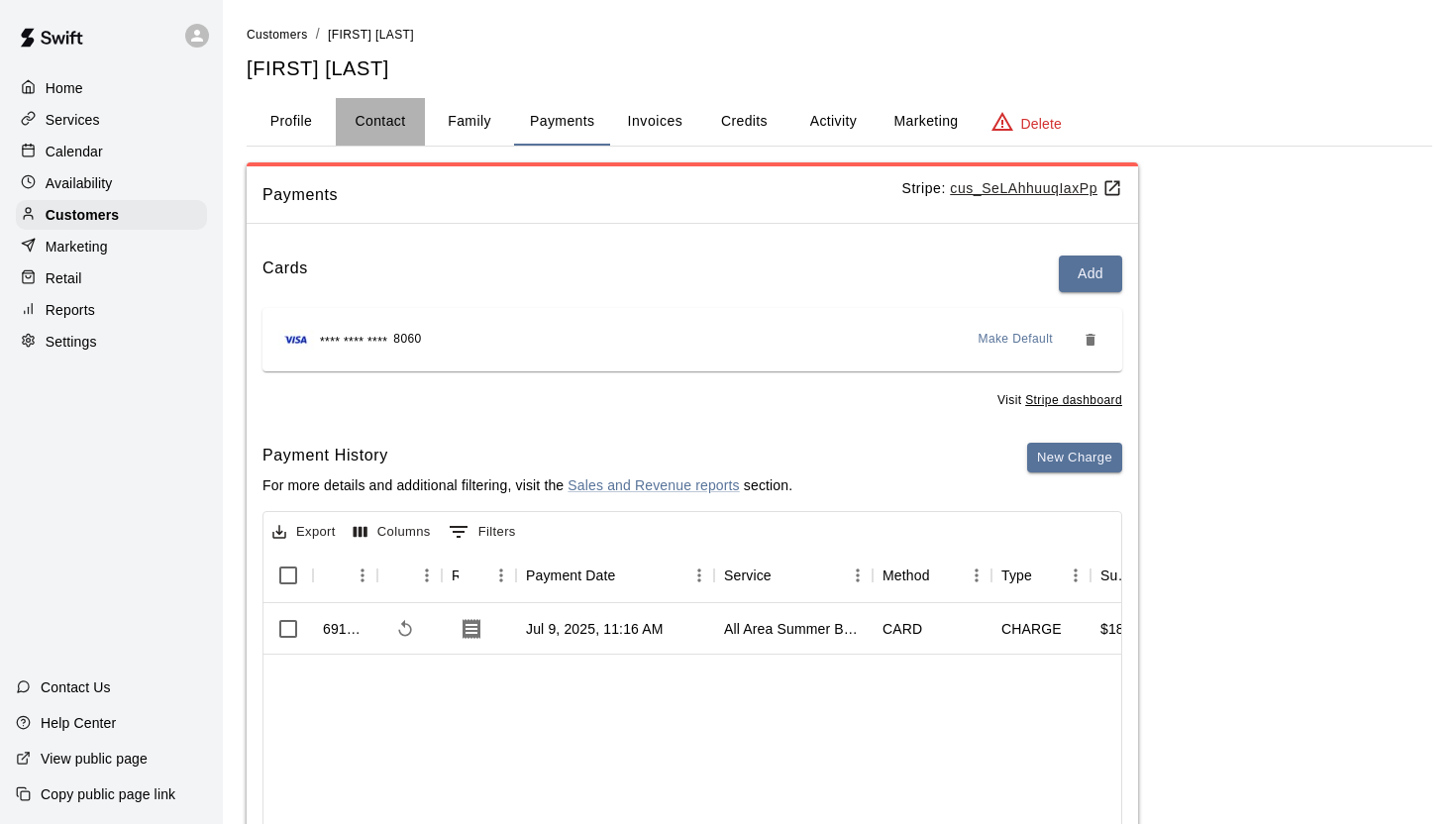 click on "Contact" at bounding box center (380, 122) 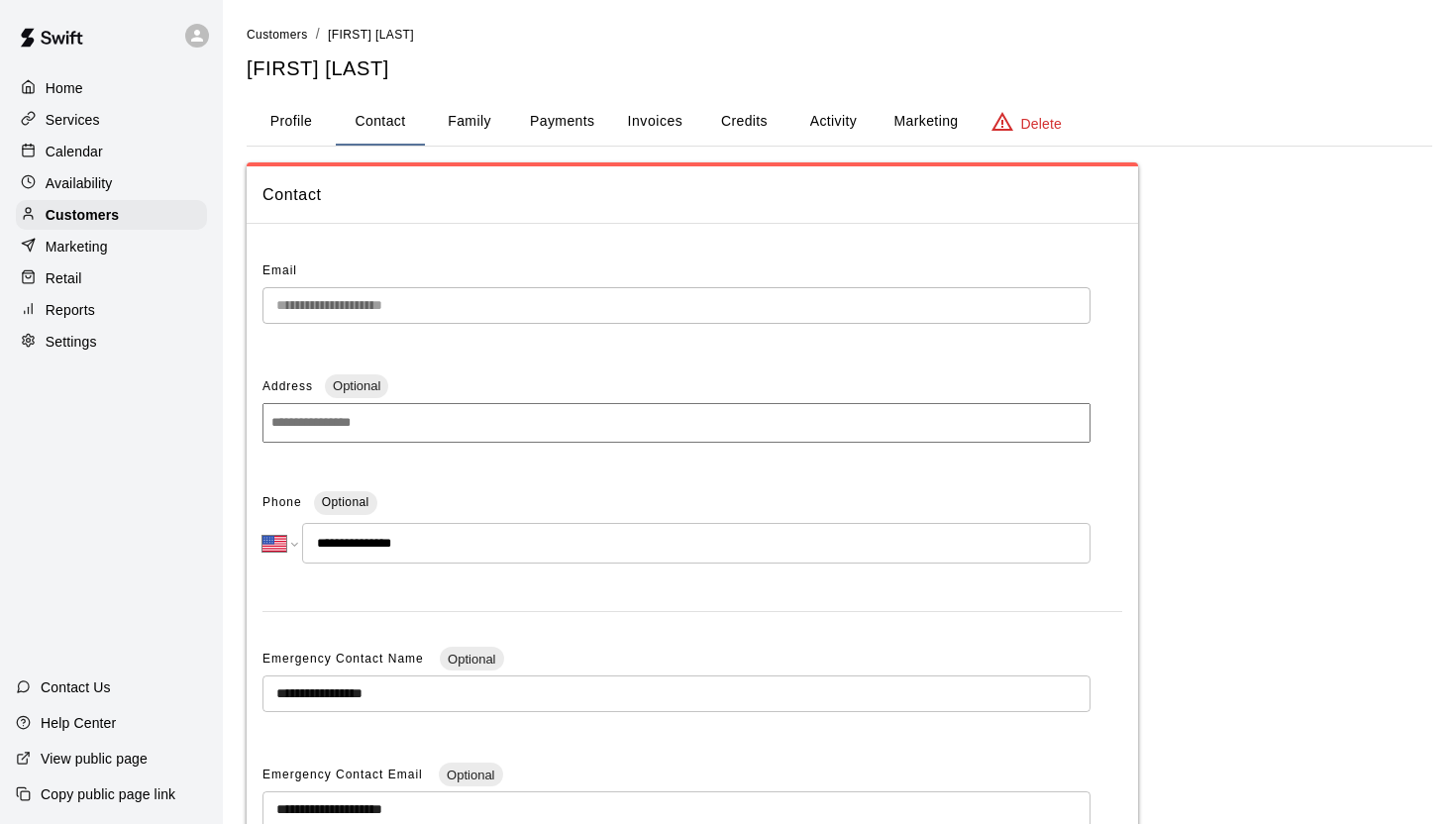 click on "Family" at bounding box center (469, 122) 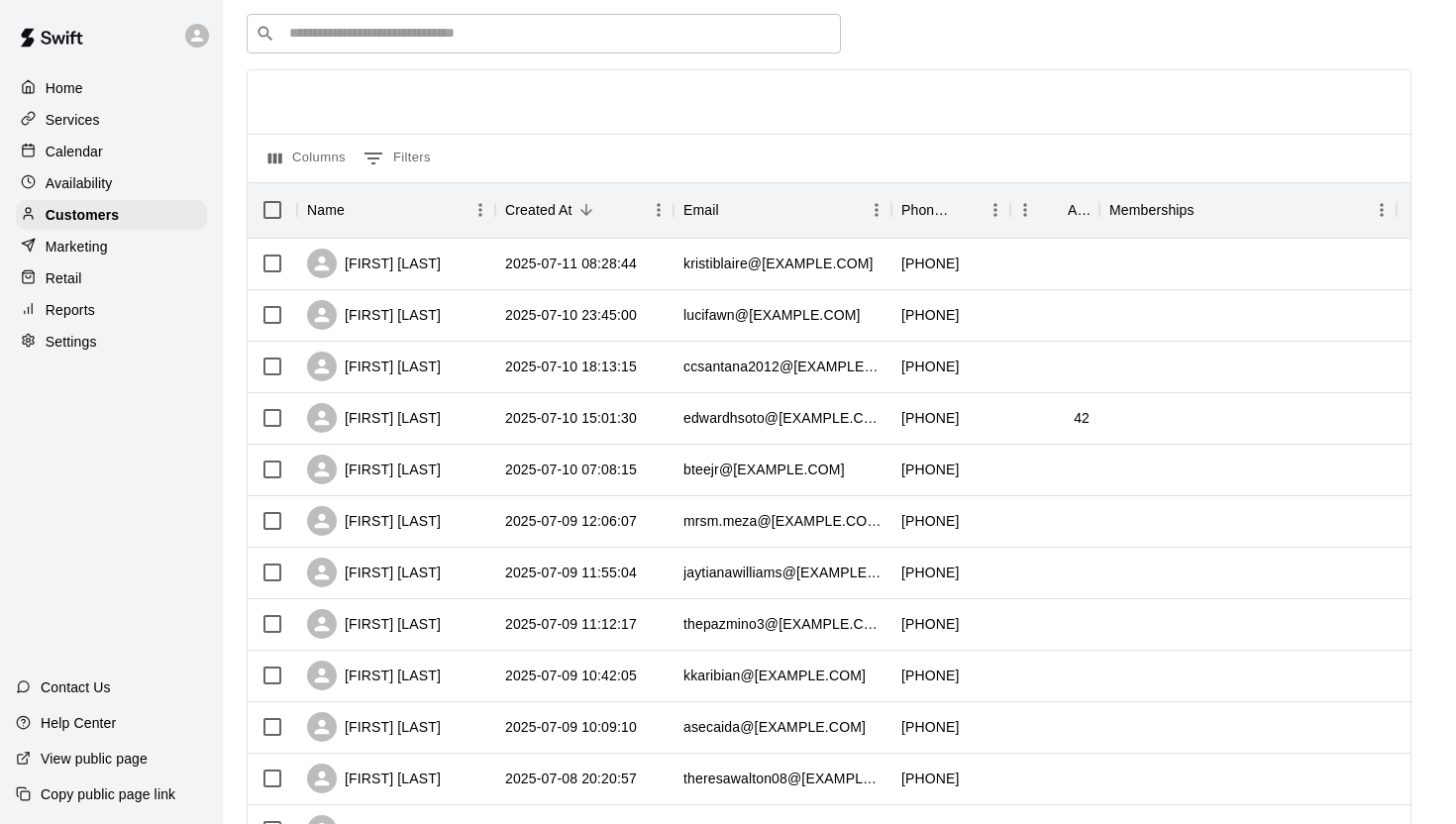 scroll, scrollTop: 0, scrollLeft: 0, axis: both 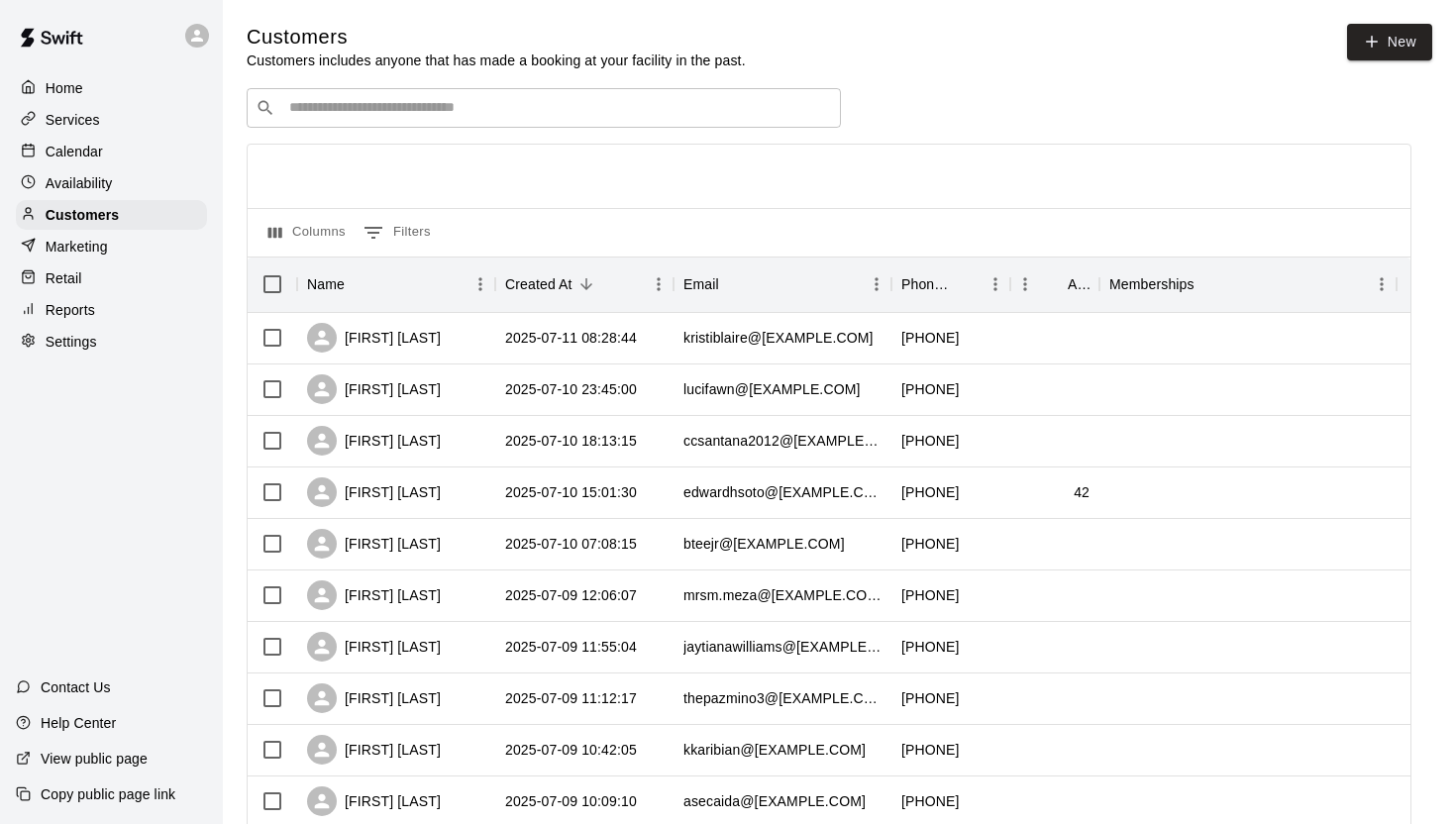 click on "Reports" at bounding box center (111, 310) 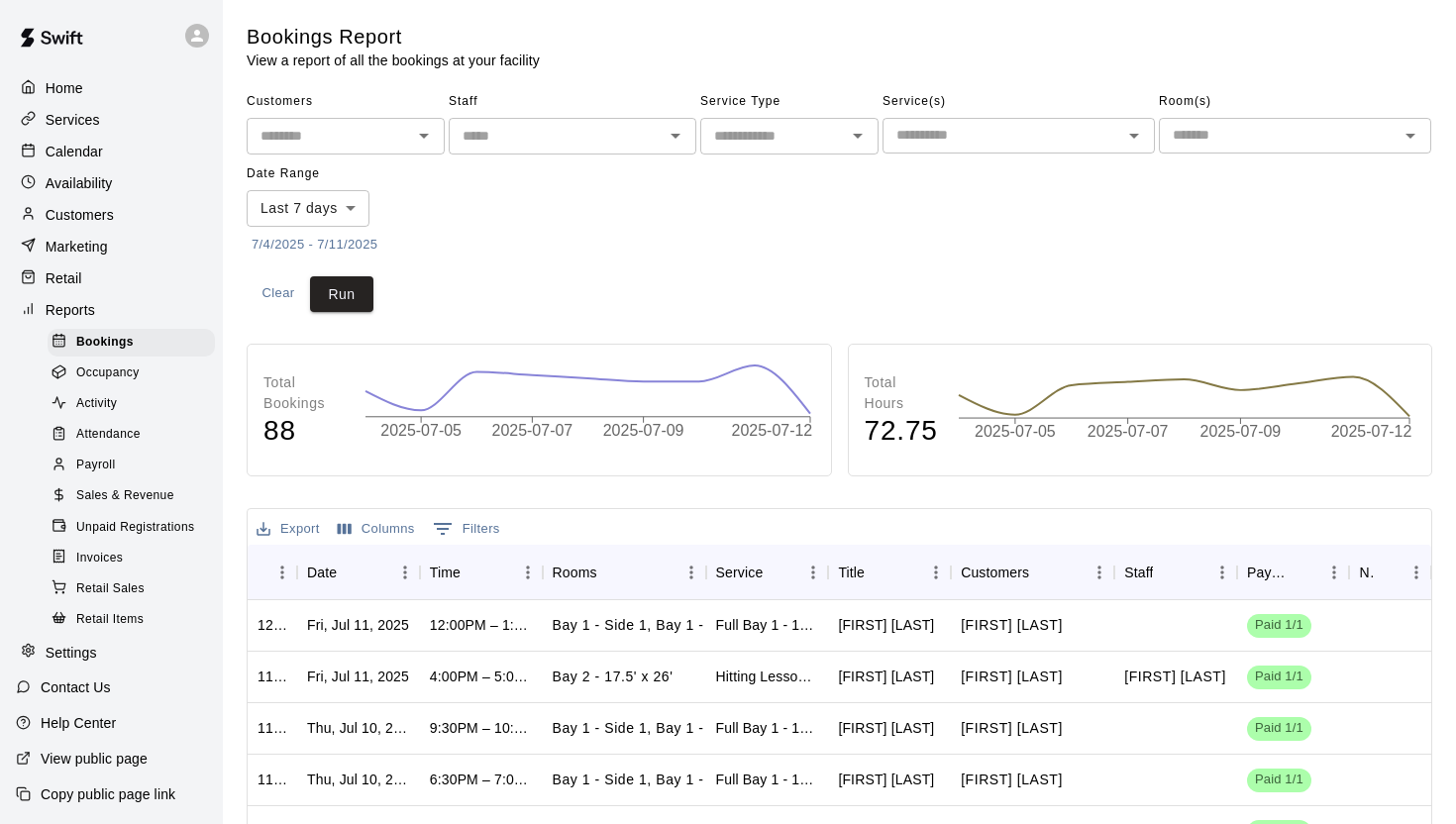 click on "Payroll" at bounding box center [95, 465] 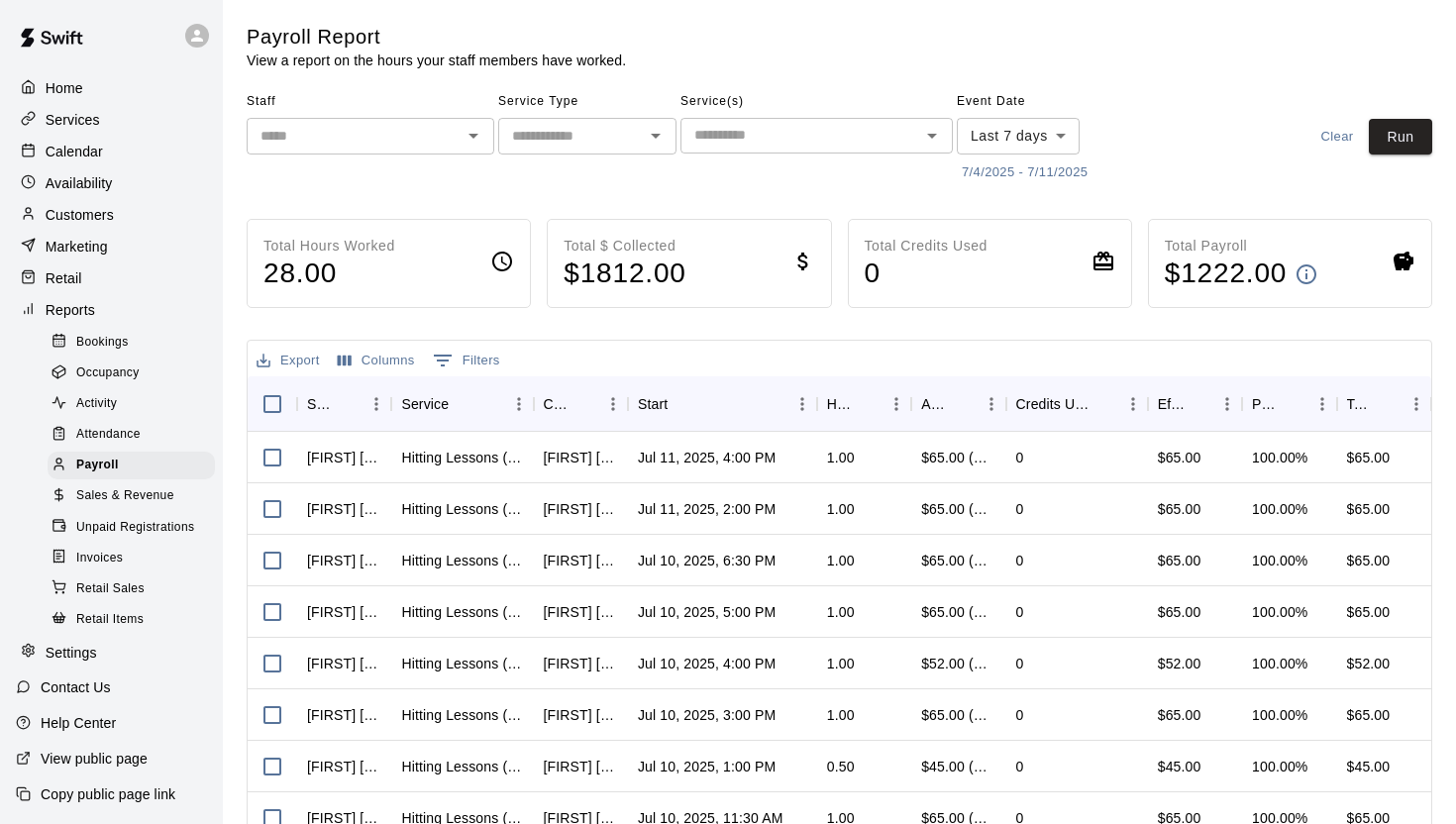 click 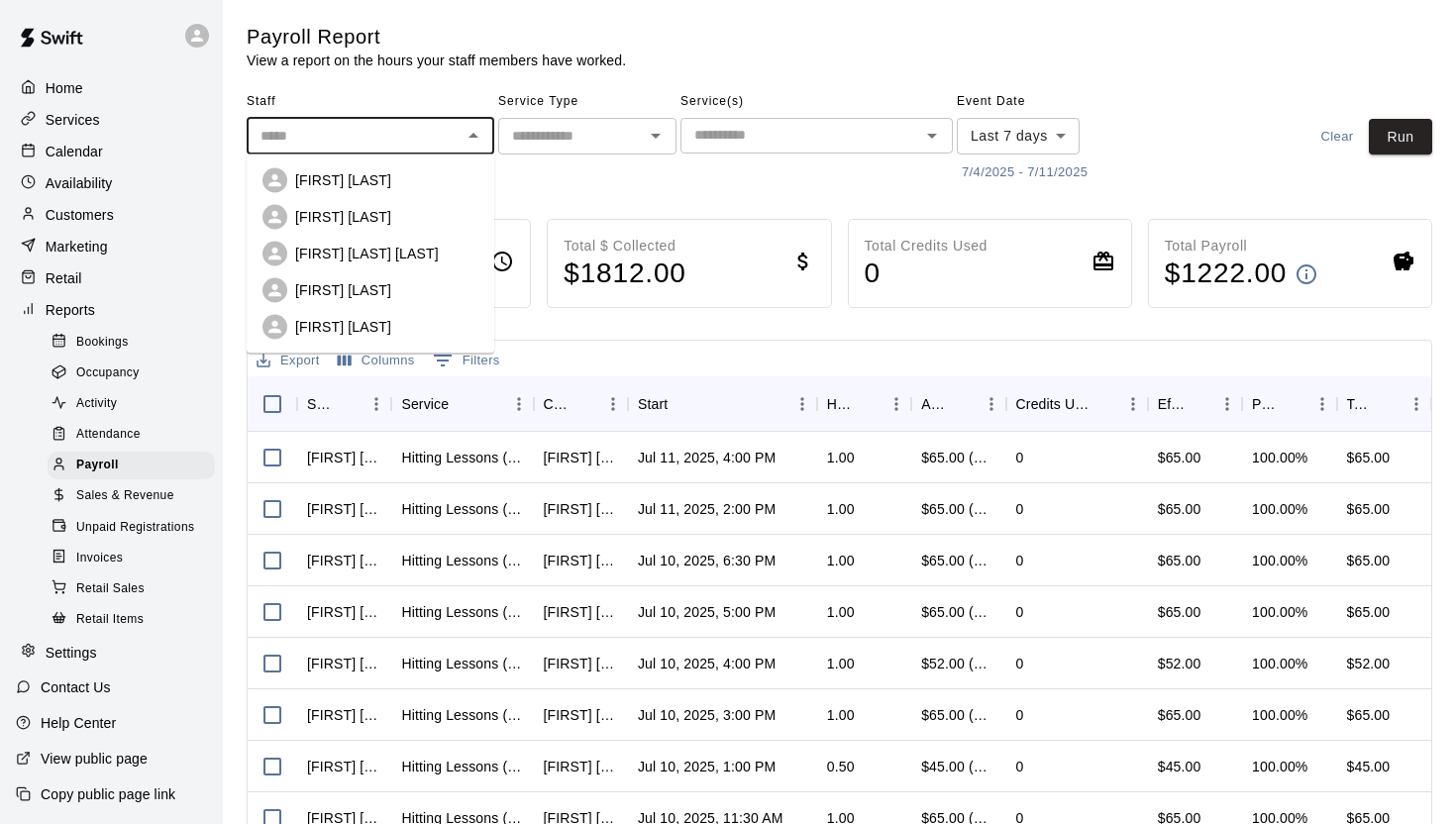 click on "Cam Lee" at bounding box center (386, 290) 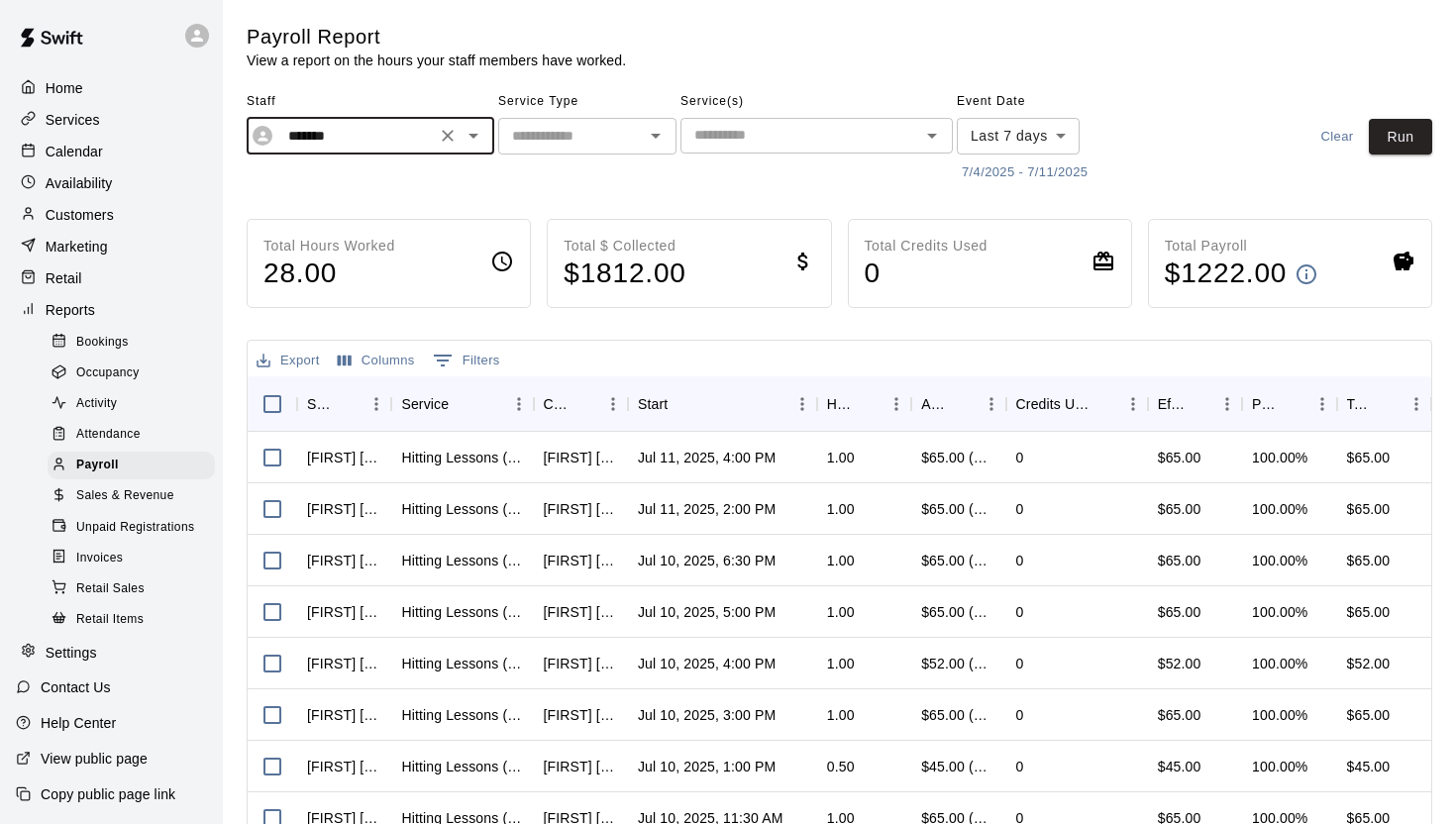 click on "7/4/2025 - 7/11/2025" at bounding box center (1024, 172) 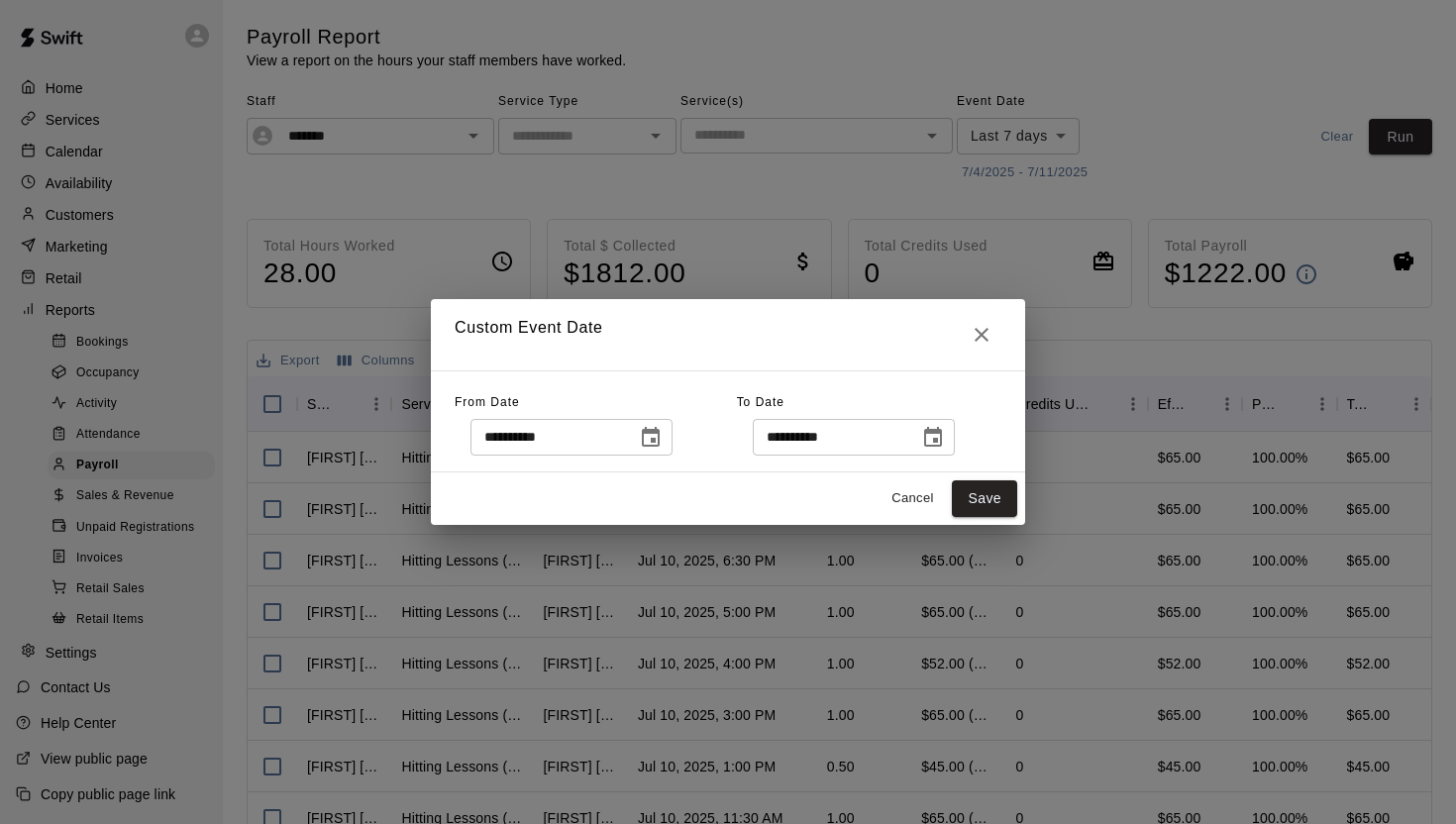 click 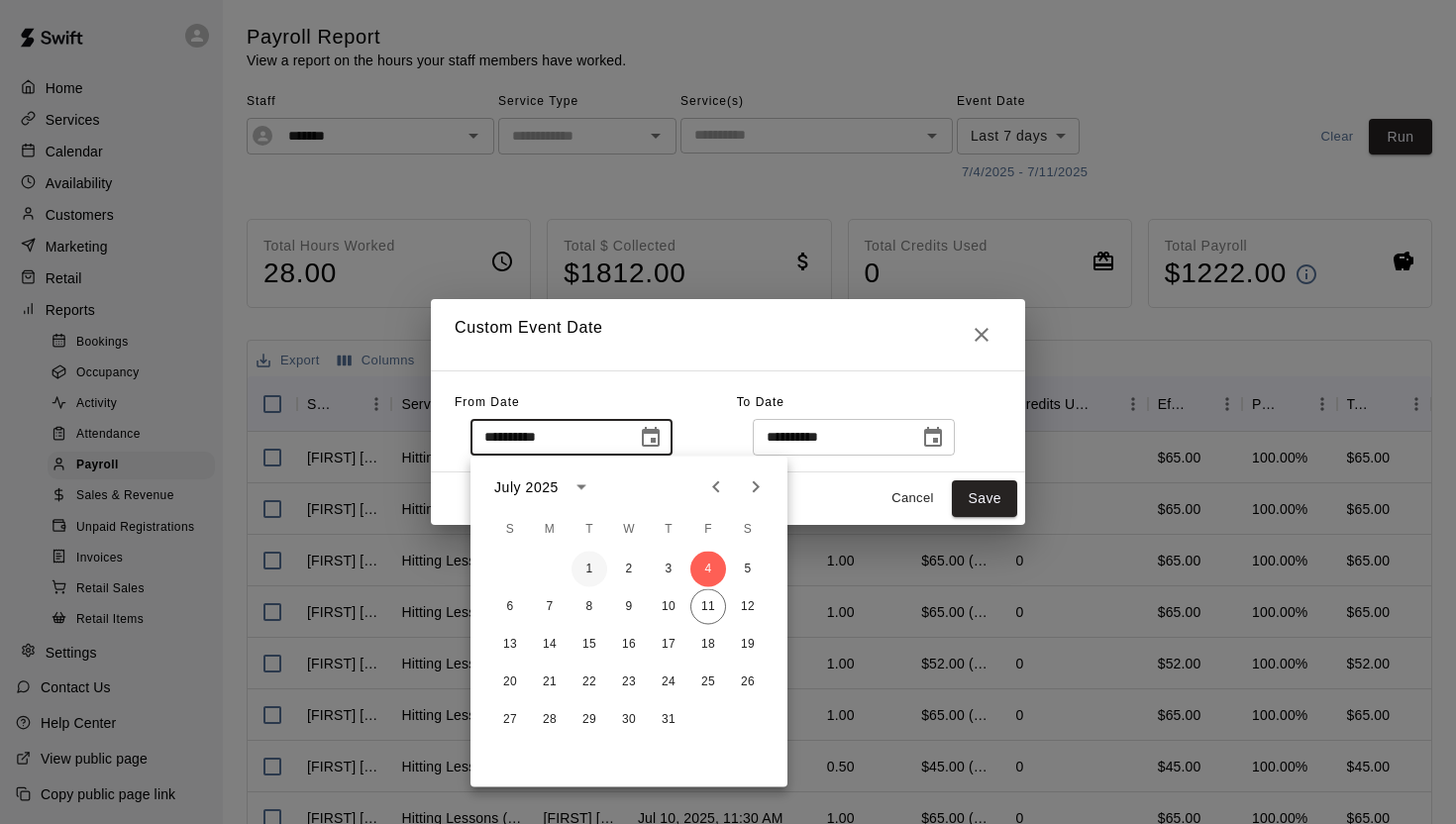 click on "1" at bounding box center (589, 569) 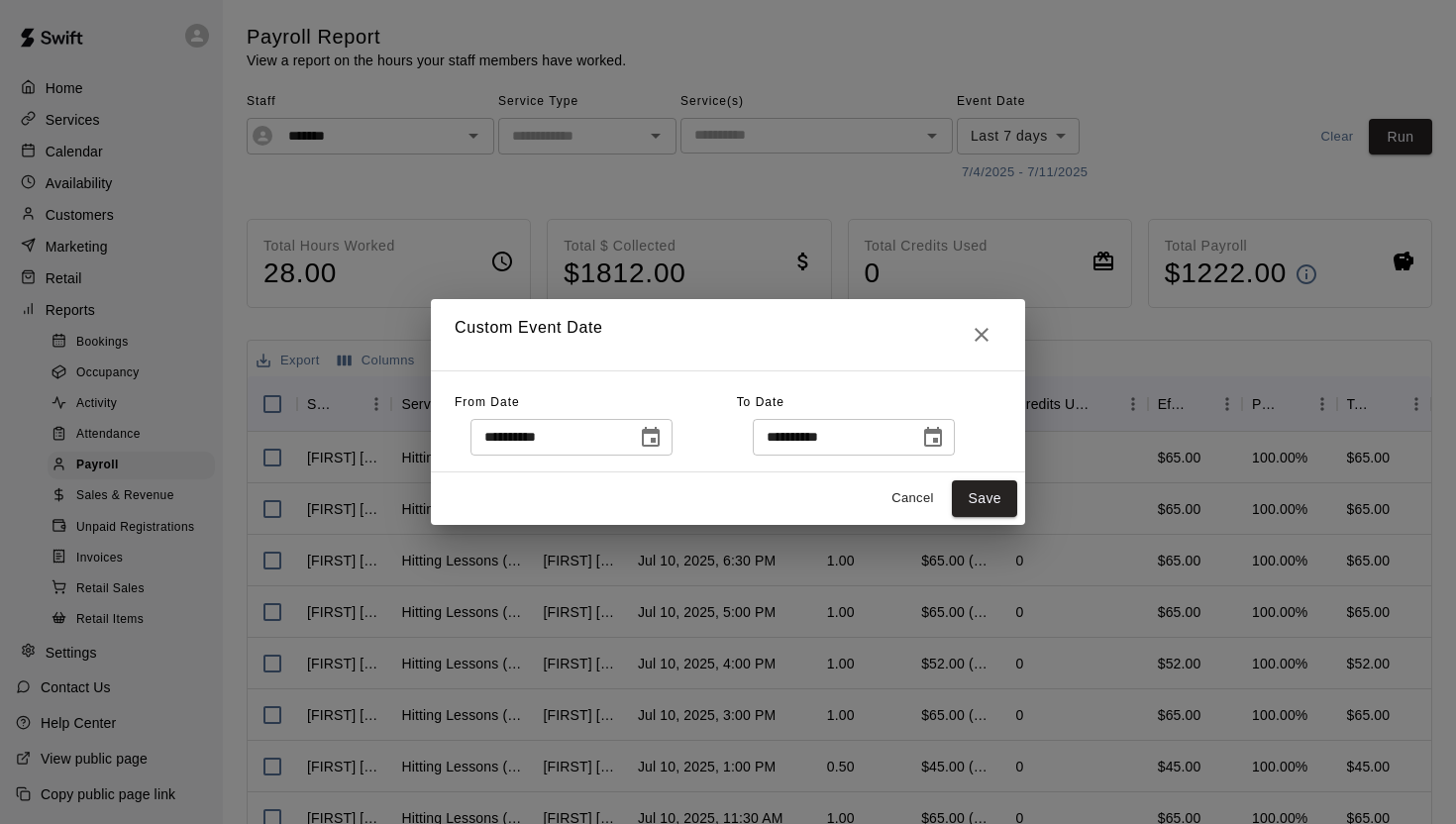 click at bounding box center [933, 438] 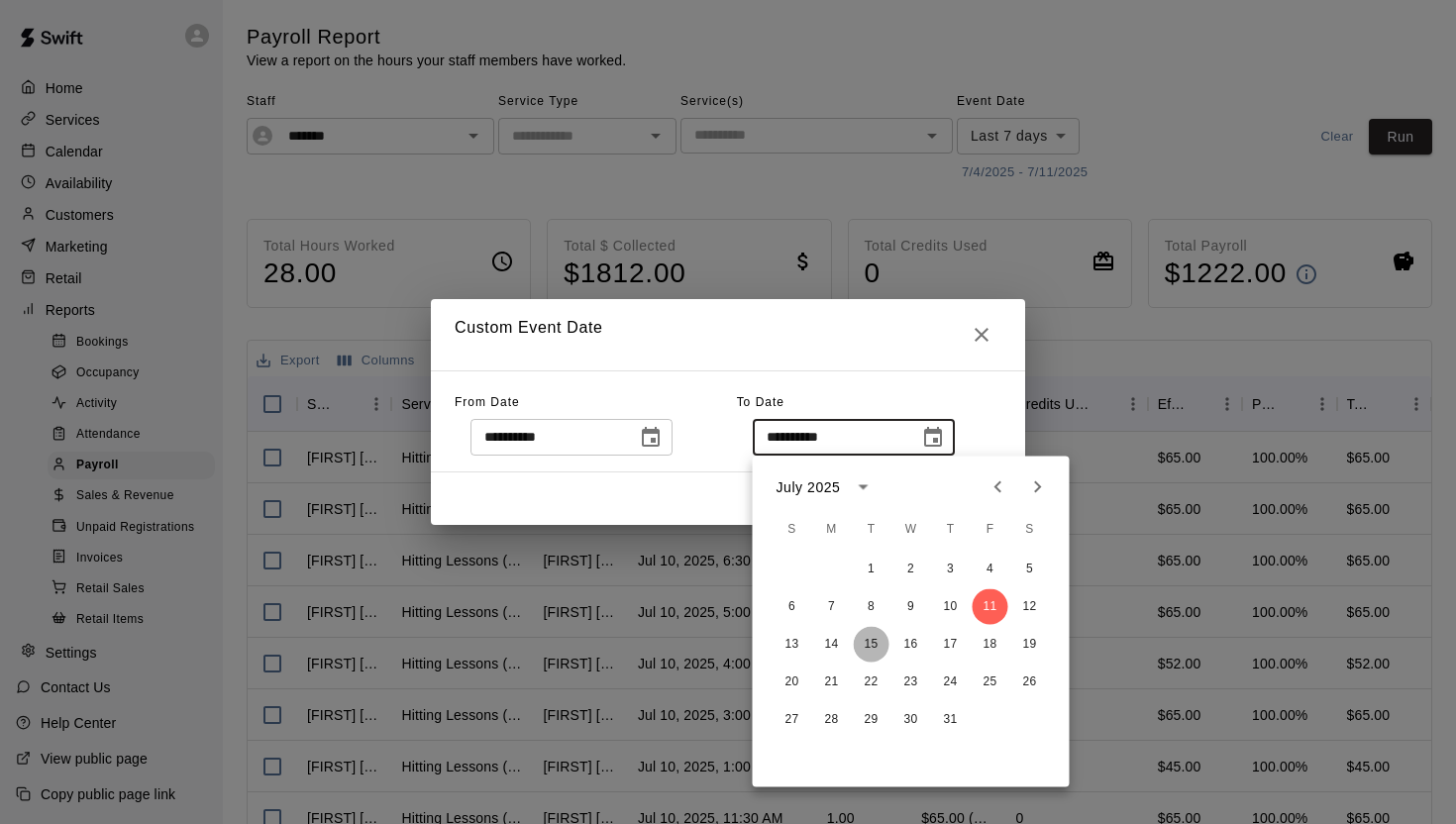 click on "15" at bounding box center [872, 645] 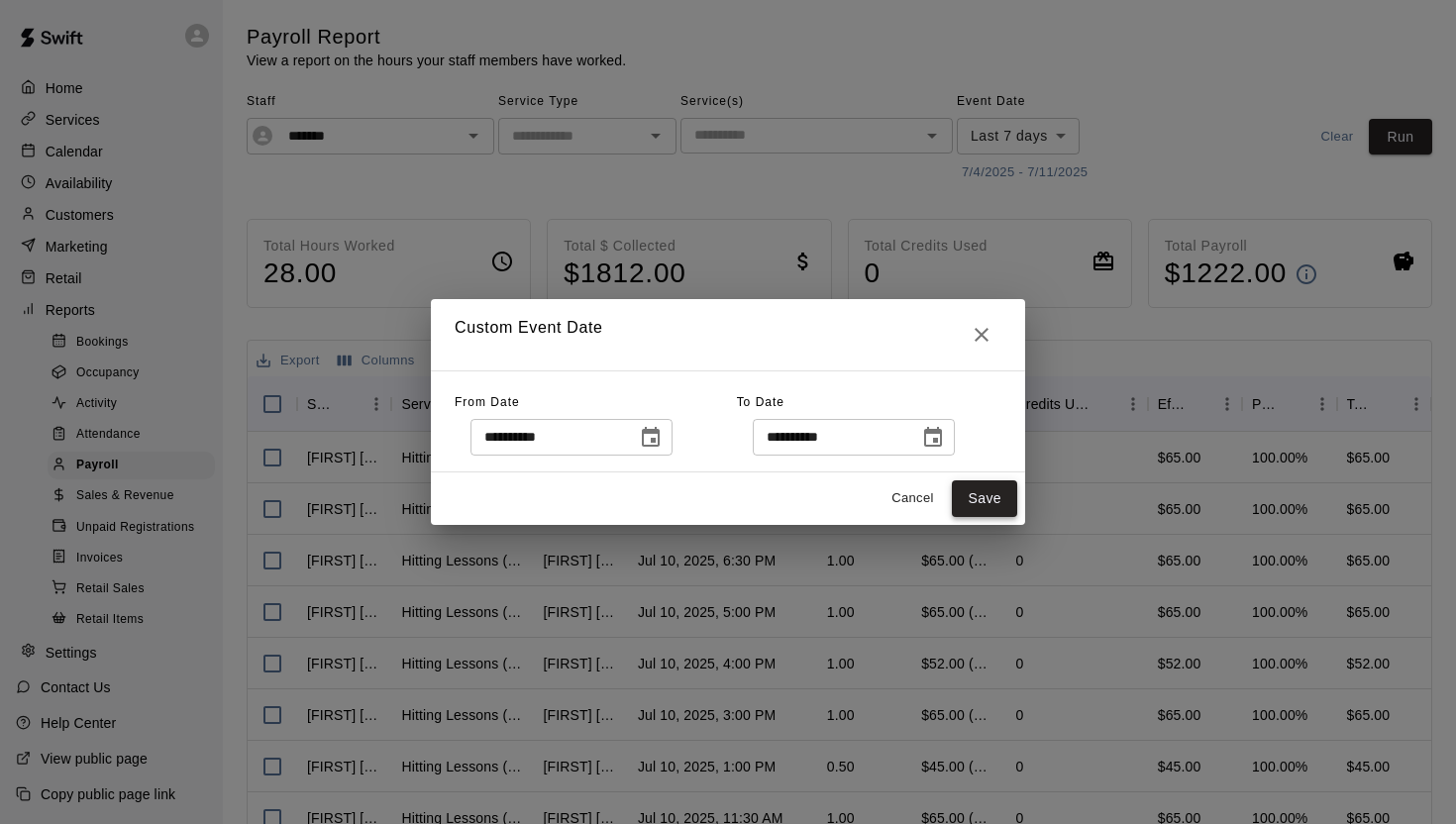 click on "Save" at bounding box center [985, 498] 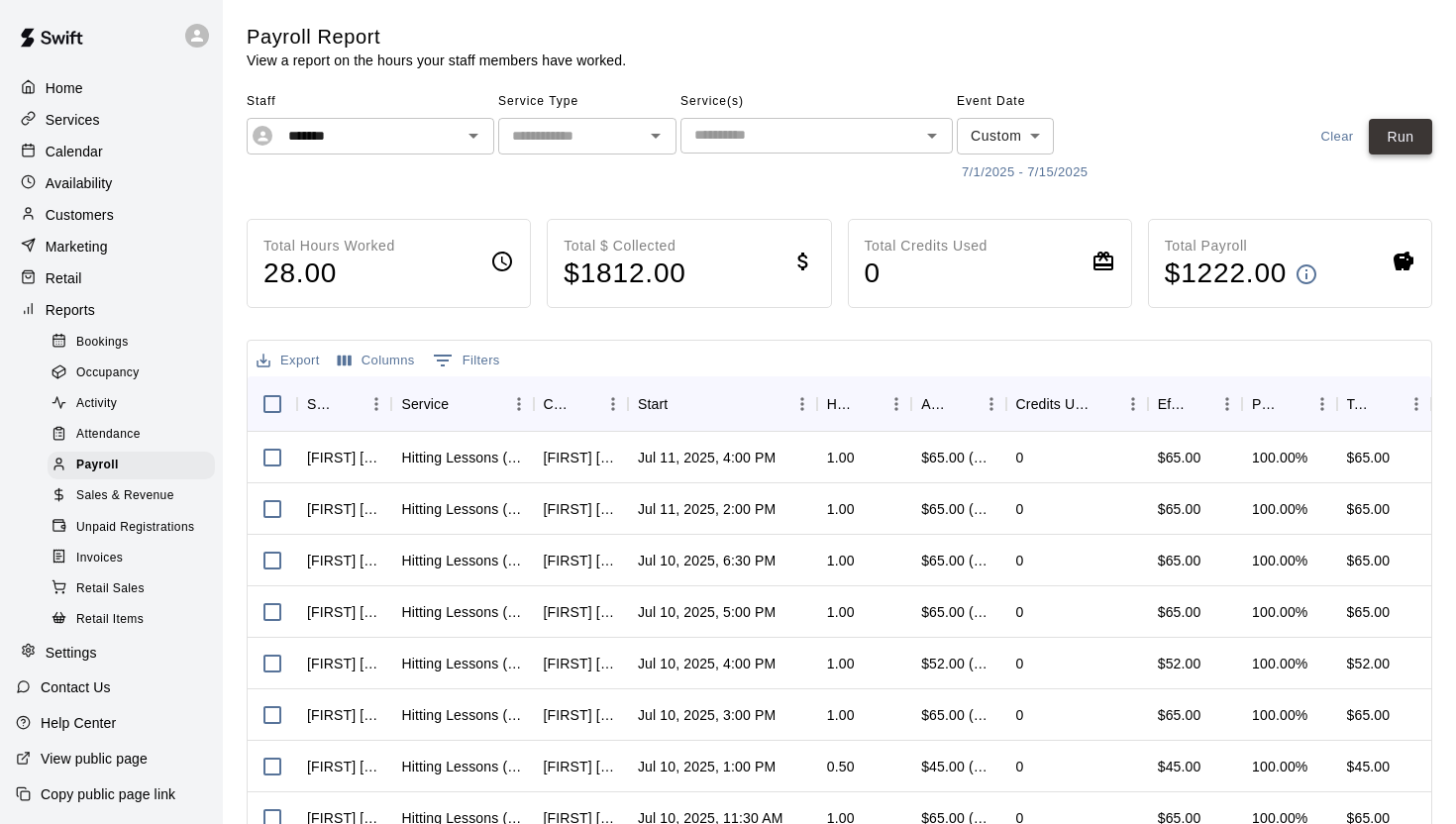 click on "Run" at bounding box center [1401, 137] 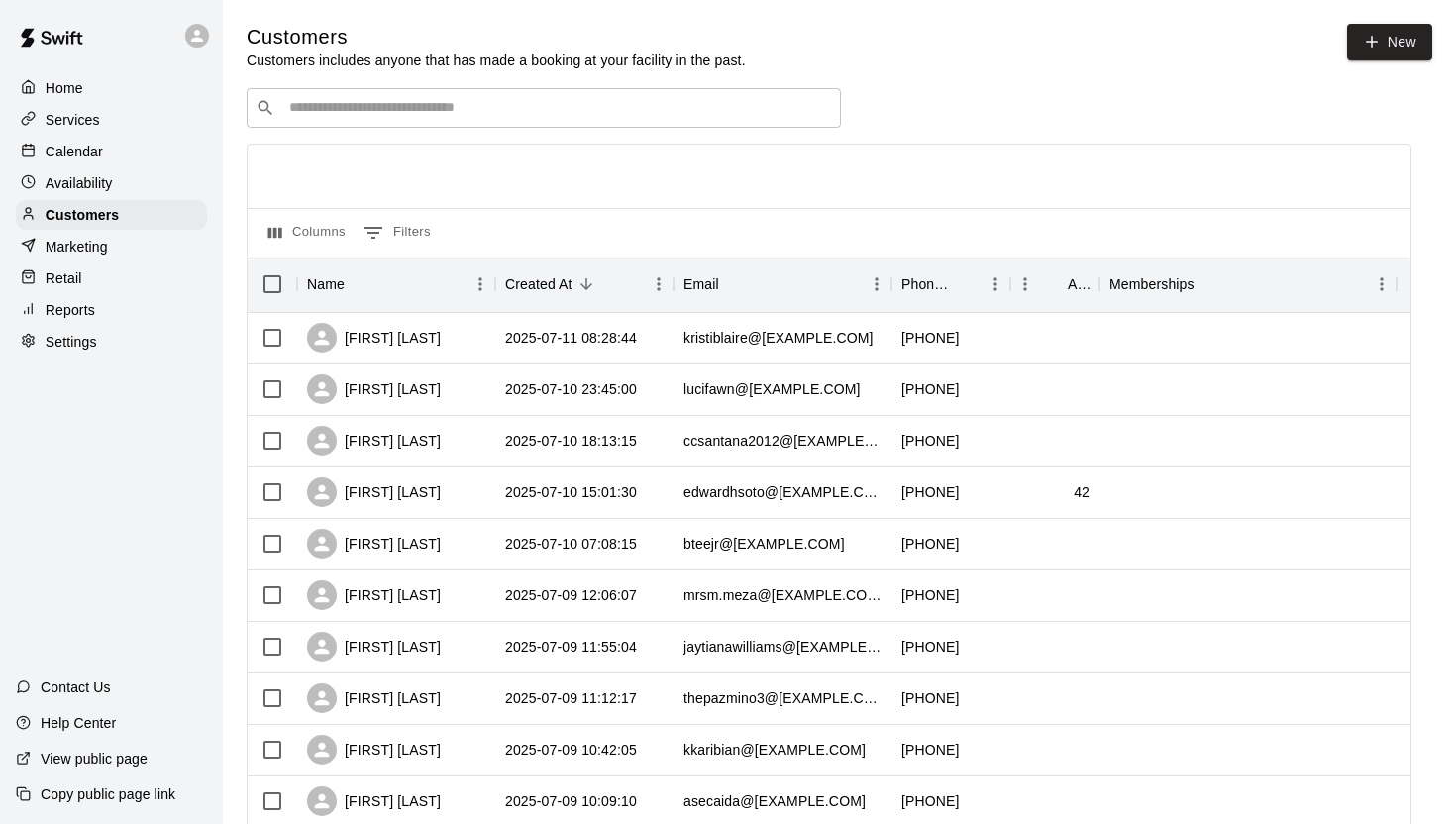 click on "Home" at bounding box center [111, 88] 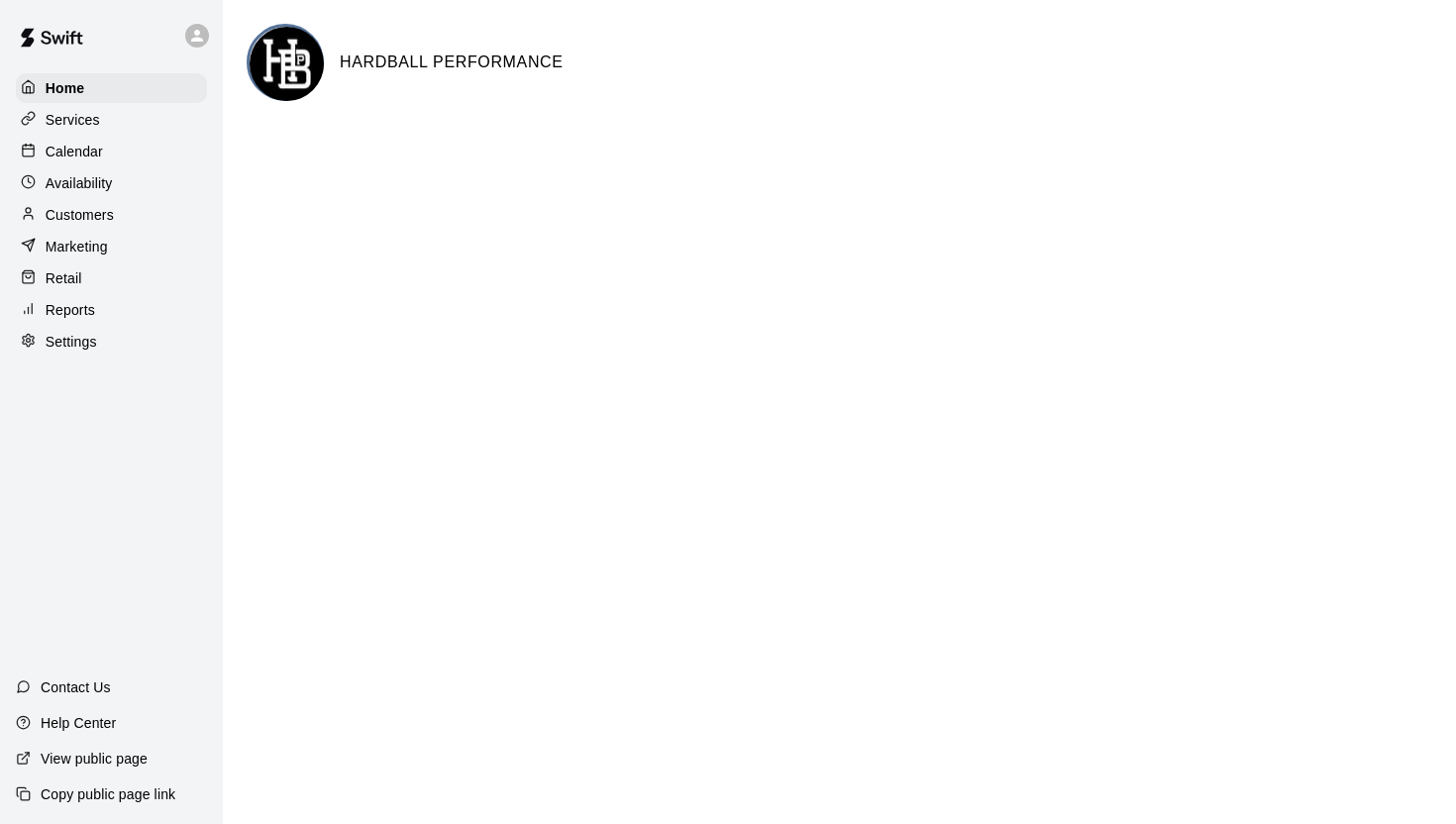 click on "Services" at bounding box center [72, 120] 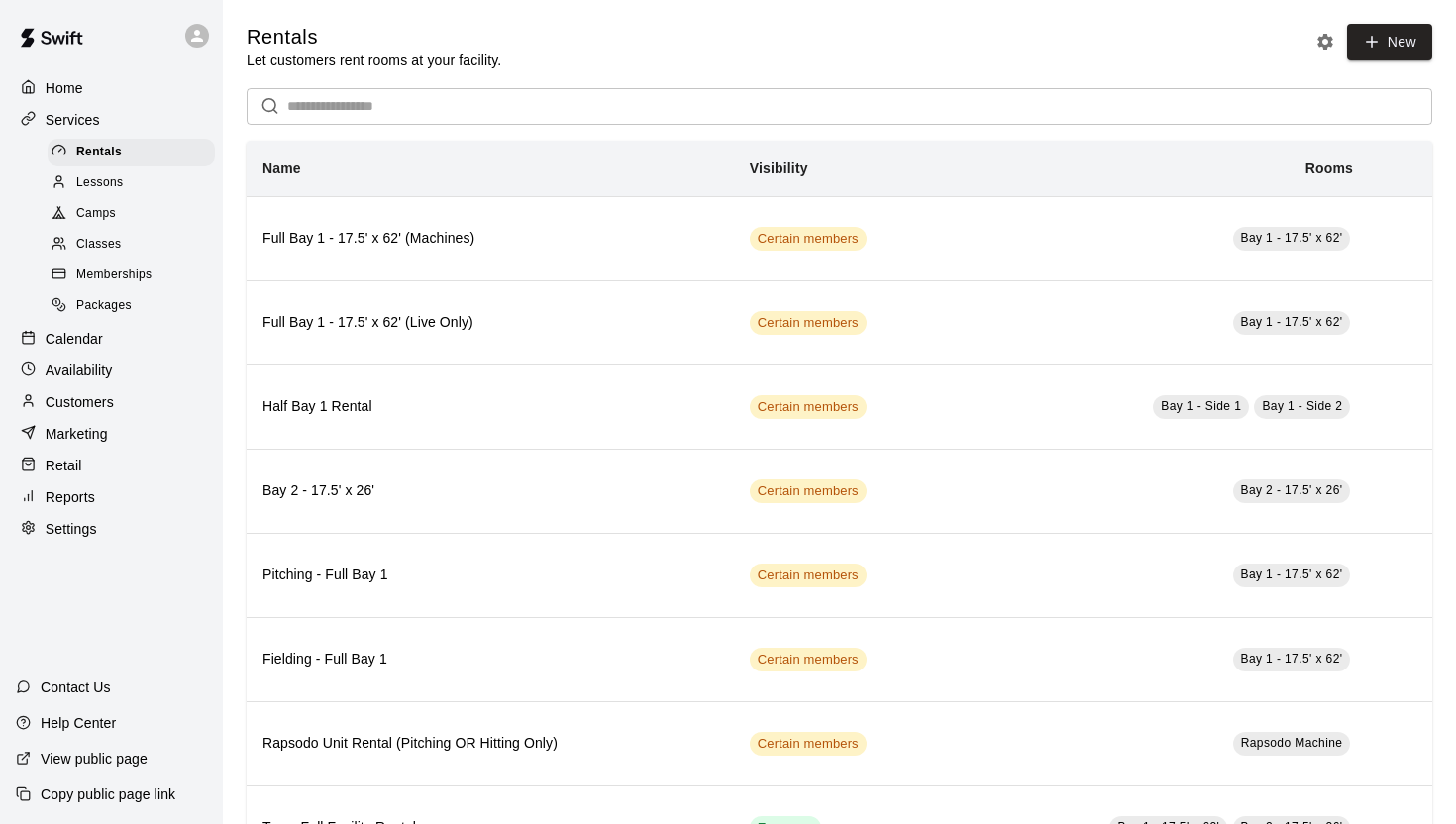 click on "Availability" at bounding box center (111, 370) 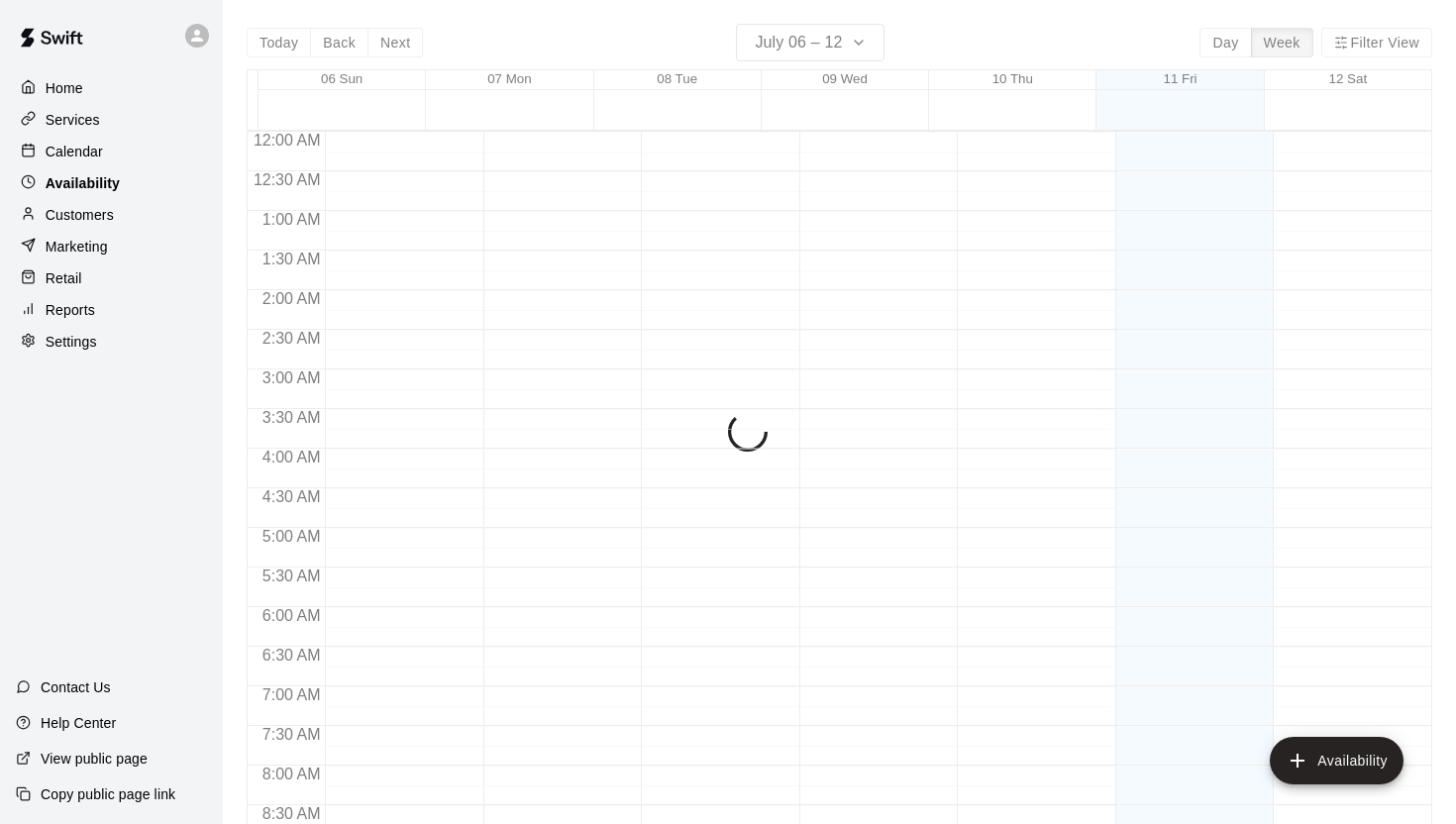 scroll, scrollTop: 848, scrollLeft: 0, axis: vertical 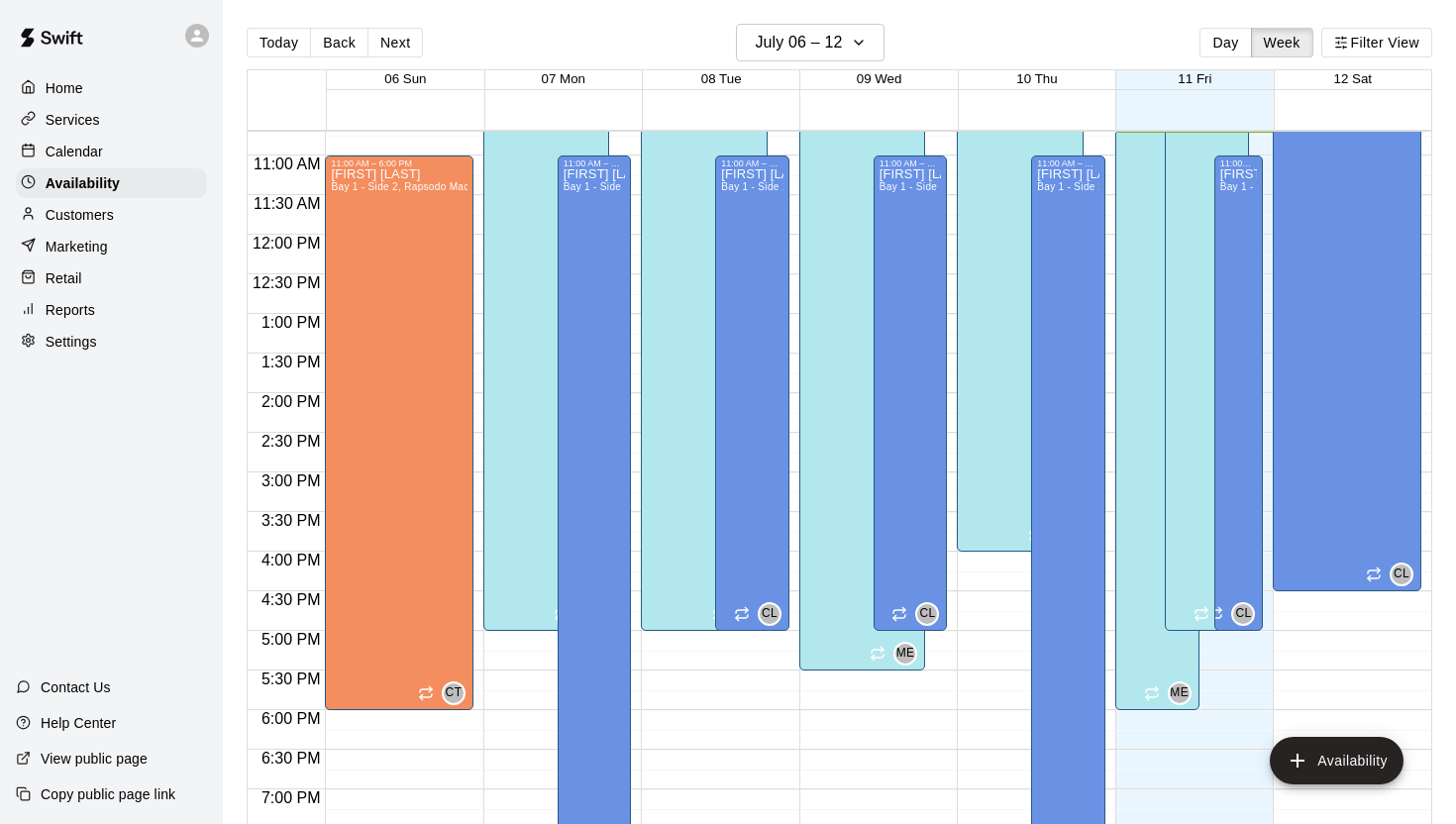 click on "Calendar" at bounding box center (74, 152) 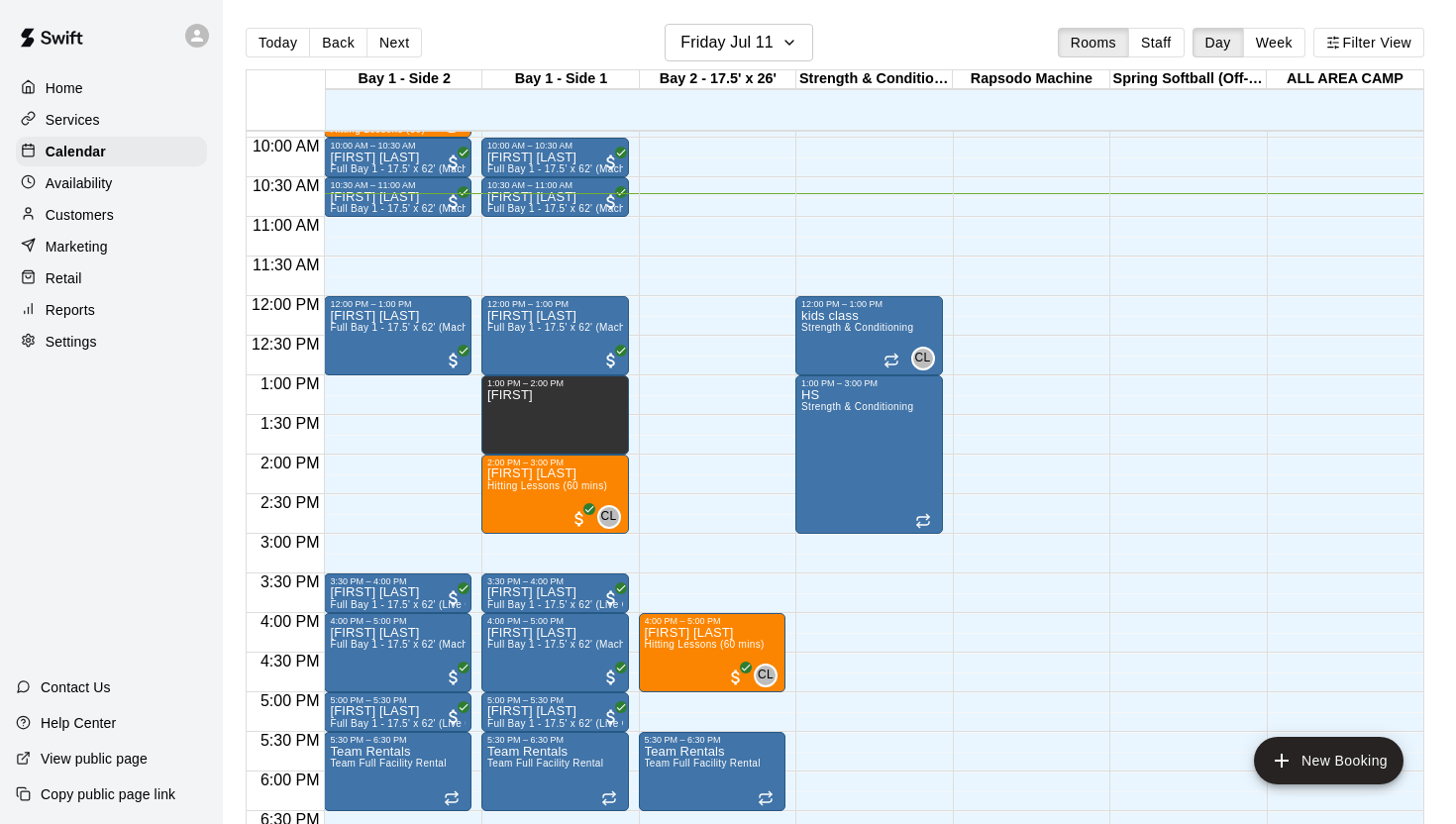 scroll, scrollTop: 756, scrollLeft: 0, axis: vertical 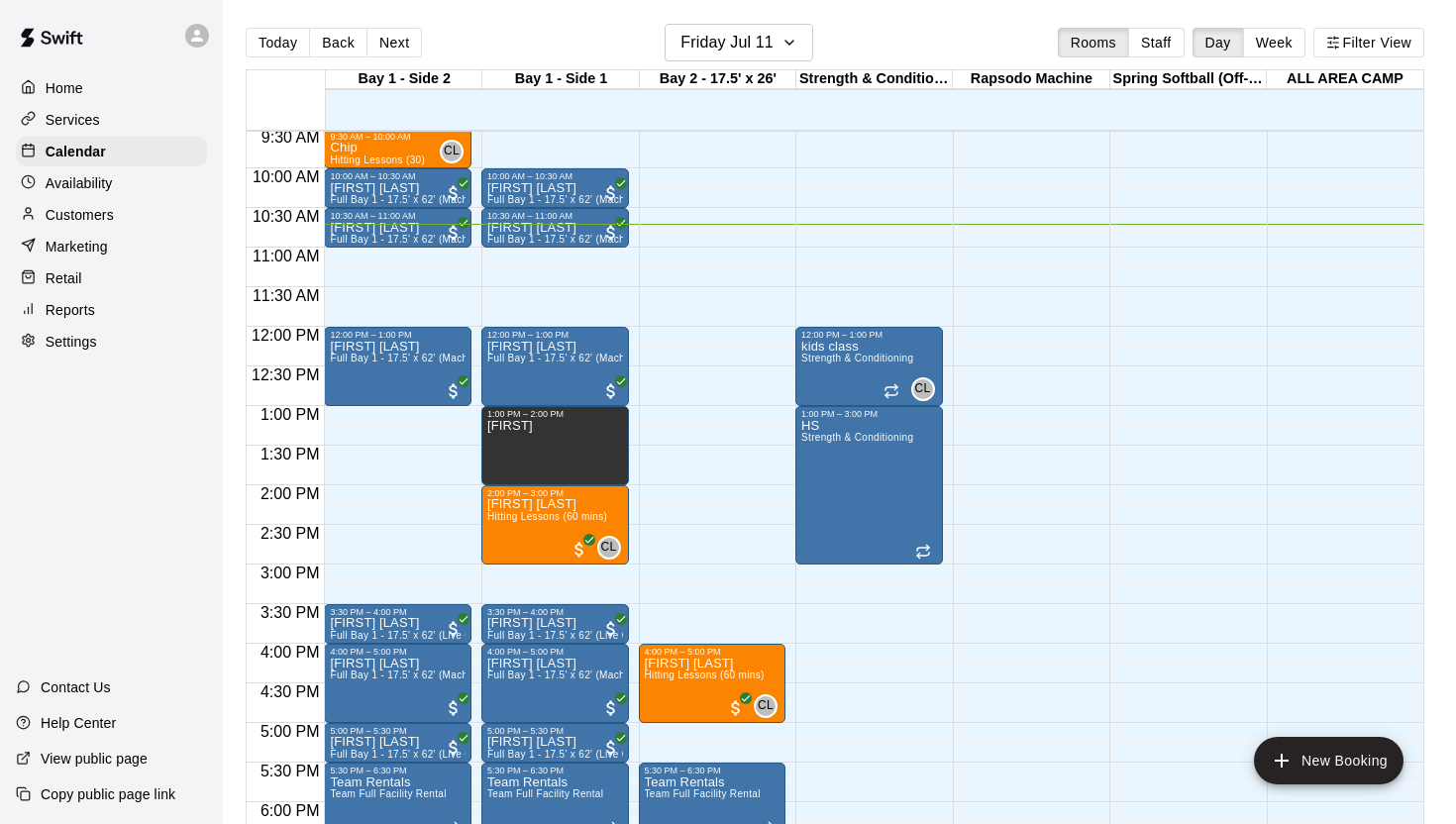 click on "Customers" at bounding box center (111, 215) 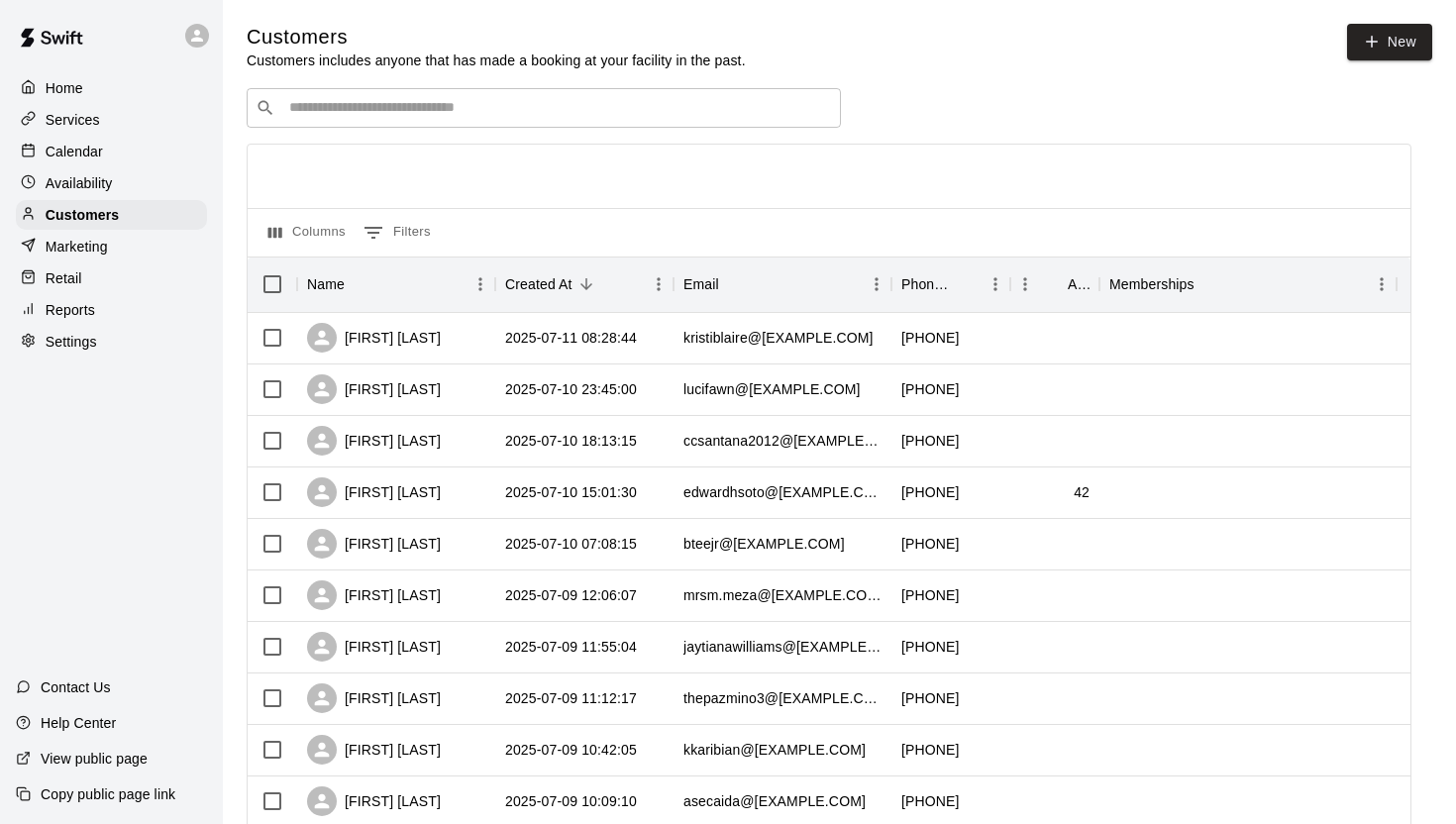 click on "Marketing" at bounding box center (111, 247) 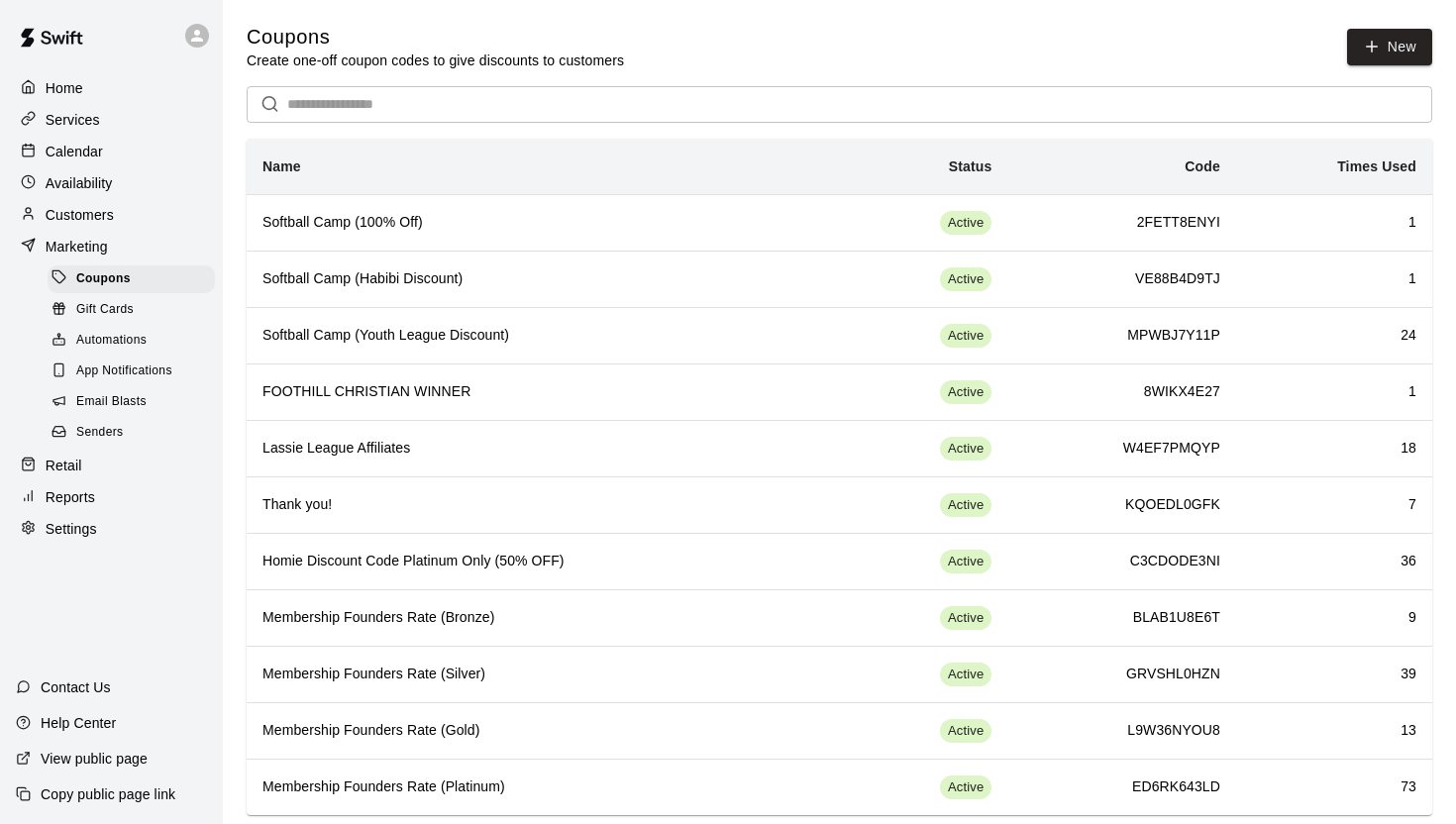 click on "Calendar" at bounding box center [111, 152] 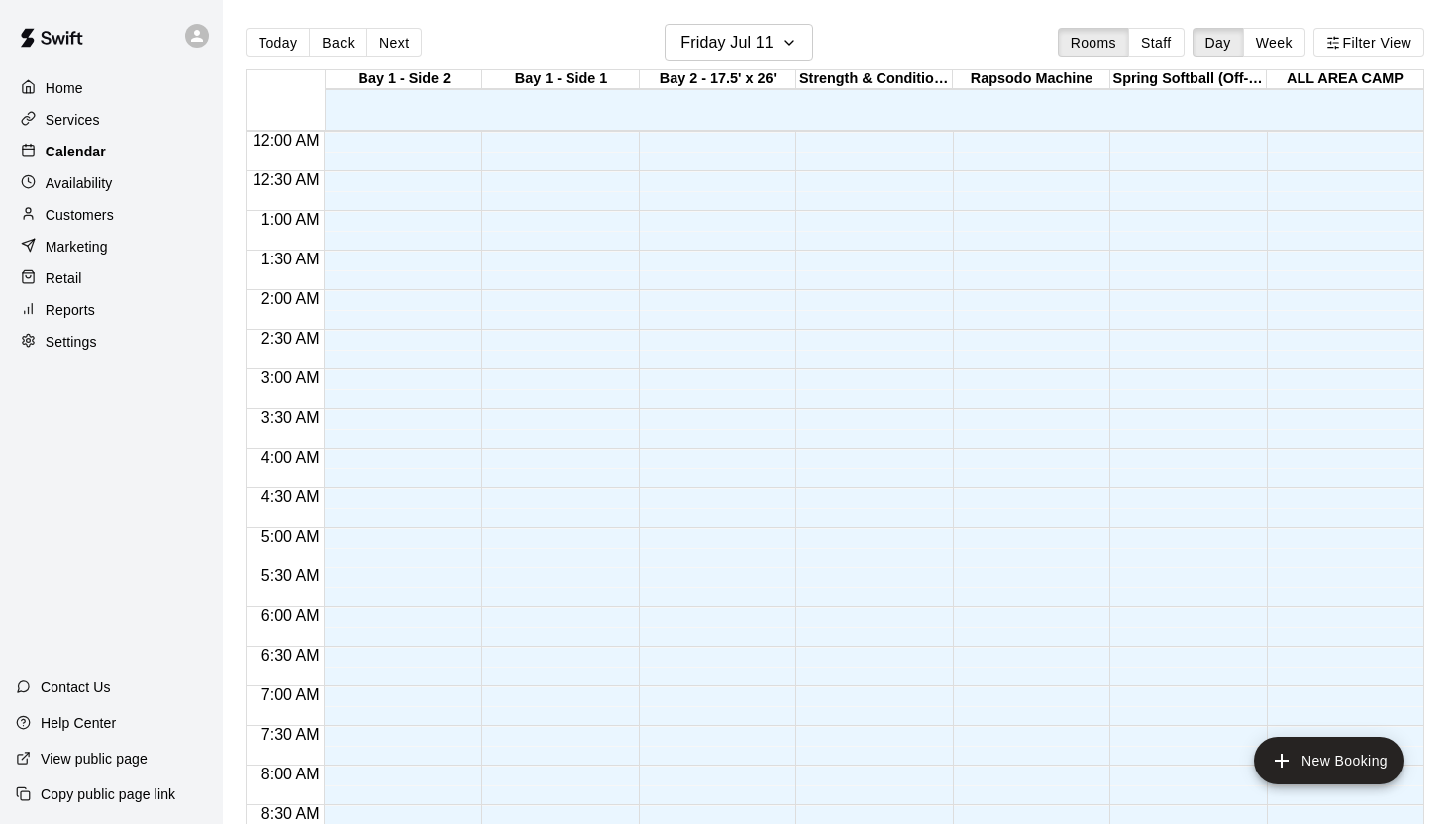 scroll, scrollTop: 849, scrollLeft: 0, axis: vertical 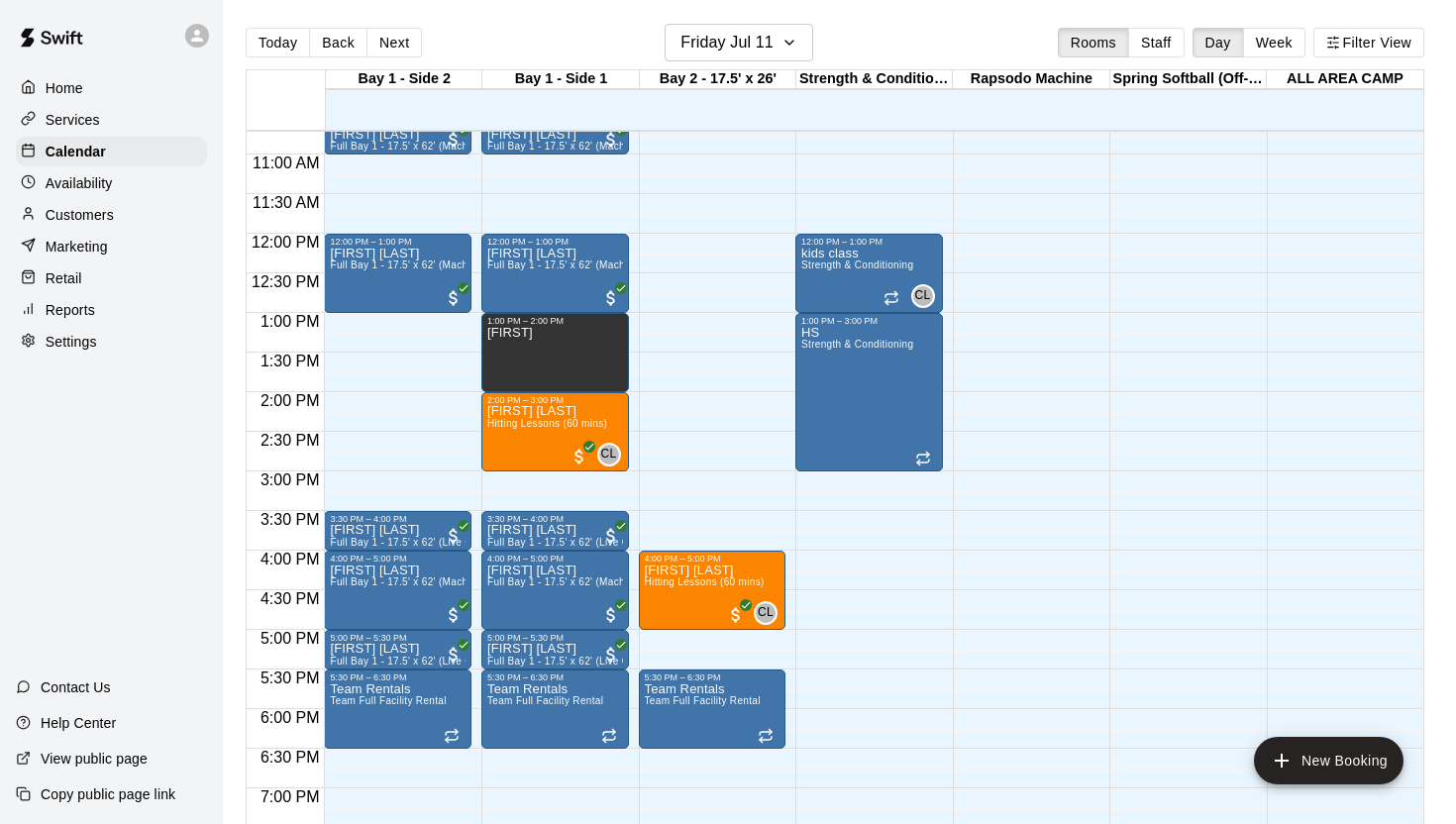 click on "Availability" at bounding box center [79, 183] 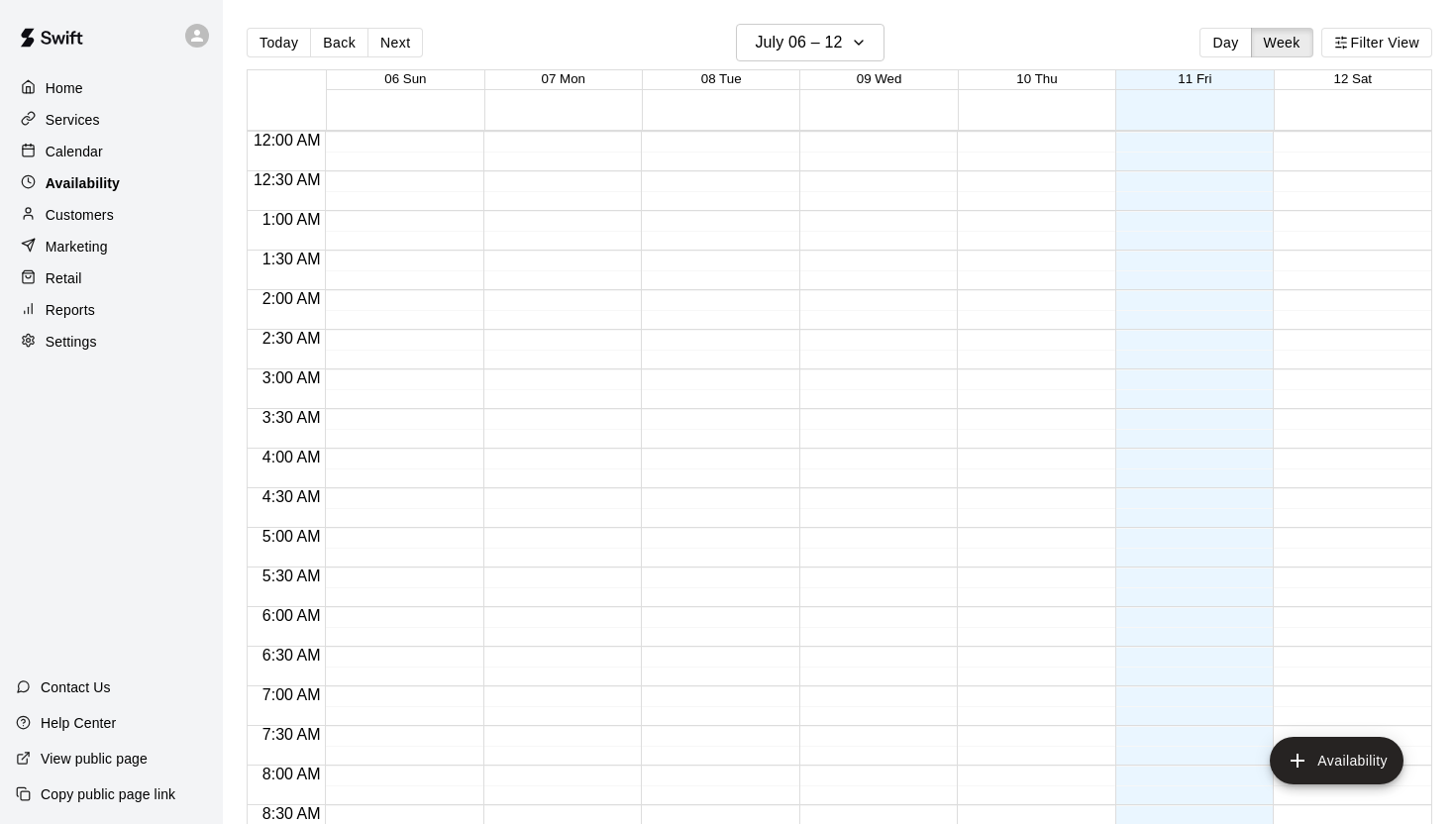 scroll, scrollTop: 849, scrollLeft: 0, axis: vertical 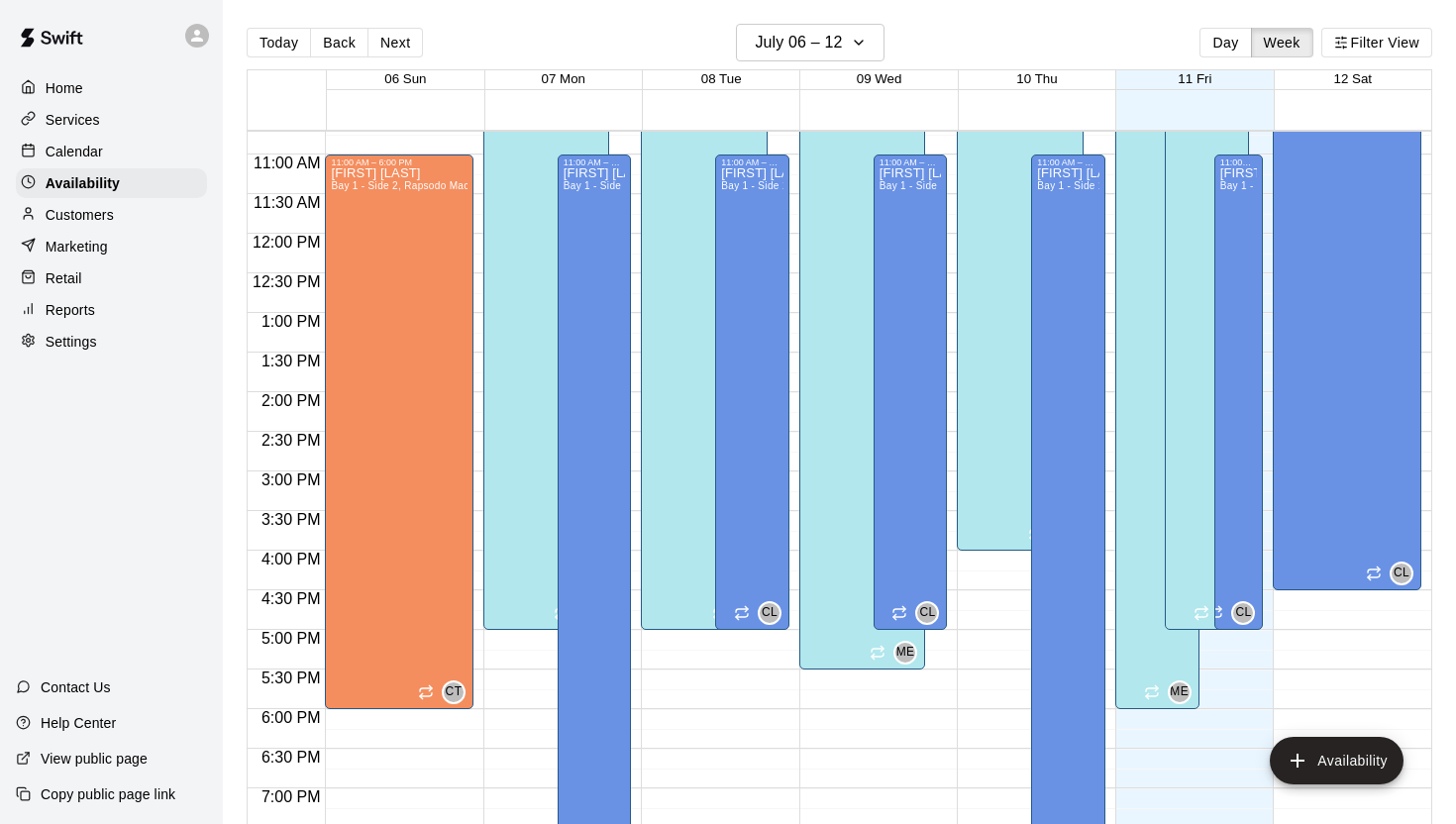 click on "Customers" at bounding box center (111, 215) 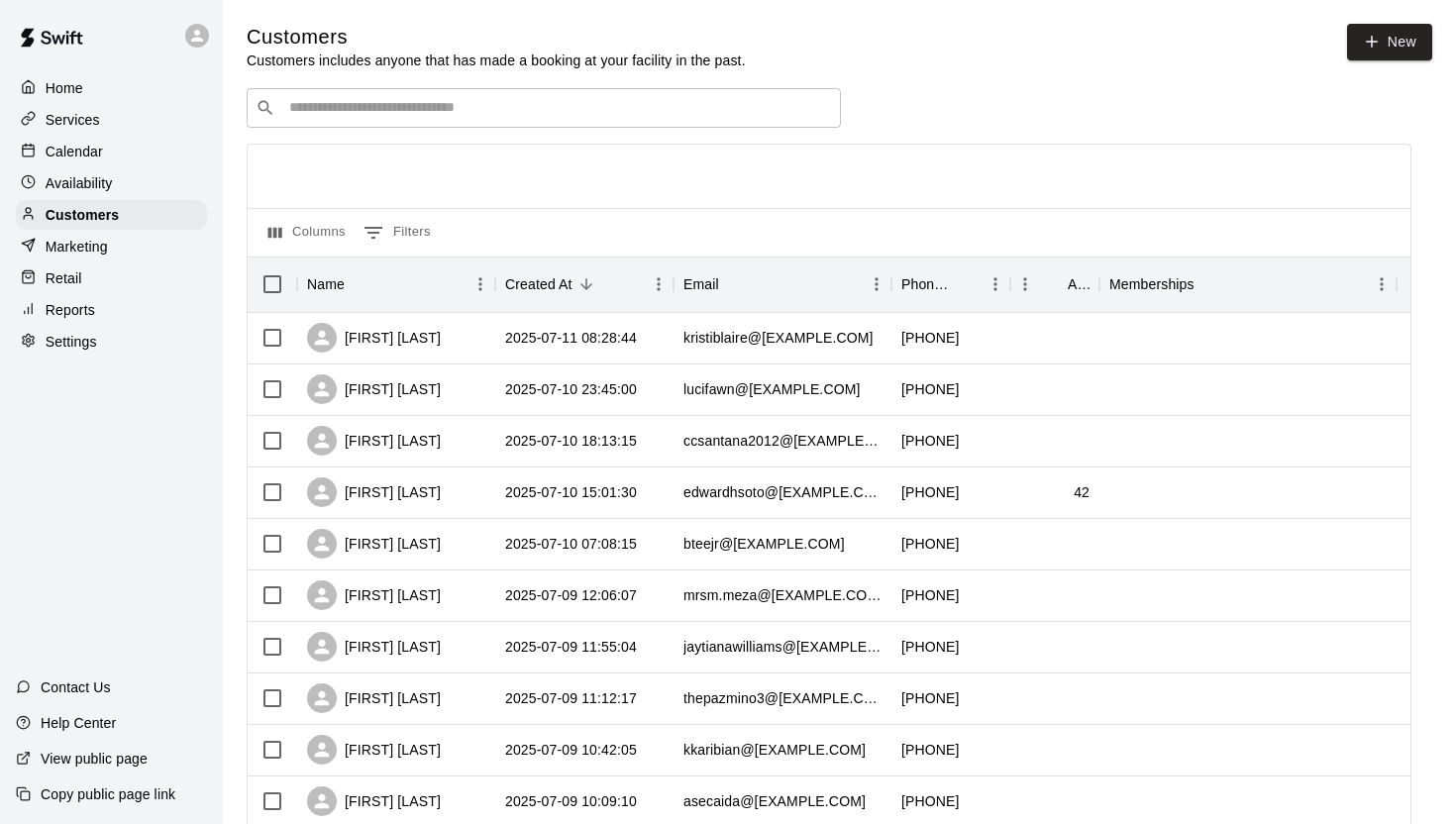click on "Marketing" at bounding box center (76, 247) 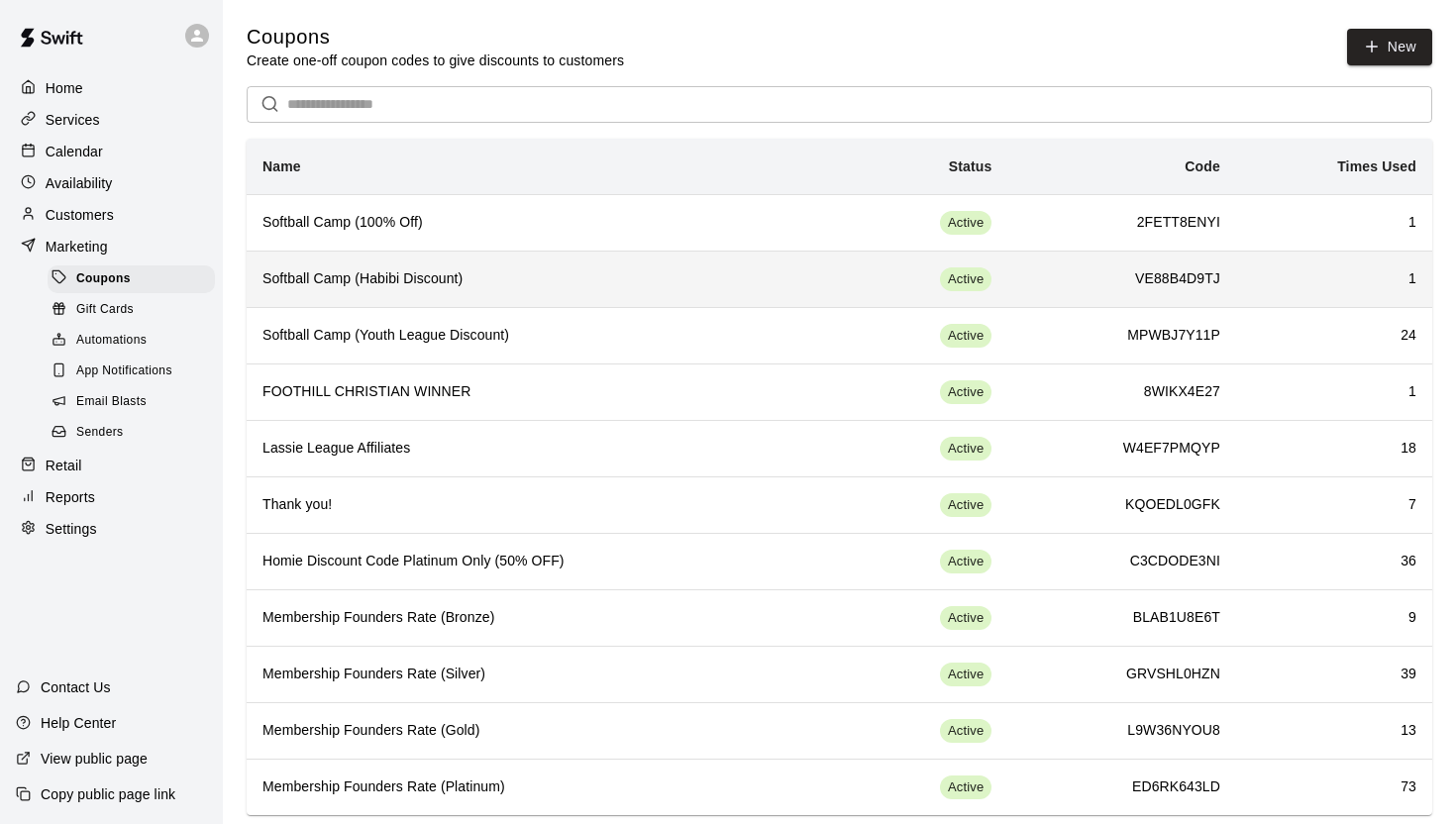 click on "Softball Camp (Habibi Discount)" at bounding box center (542, 278) 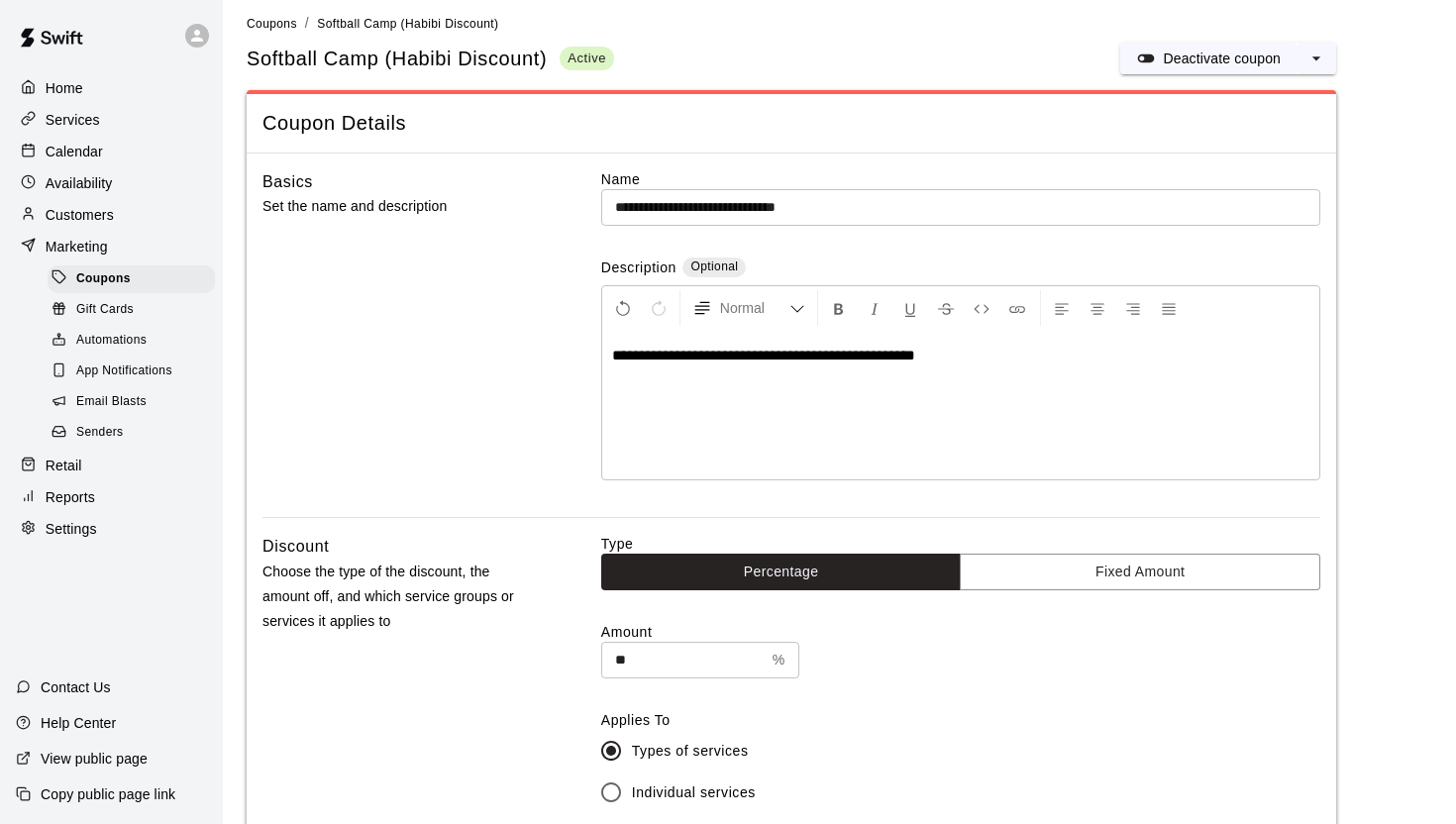 scroll, scrollTop: 0, scrollLeft: 0, axis: both 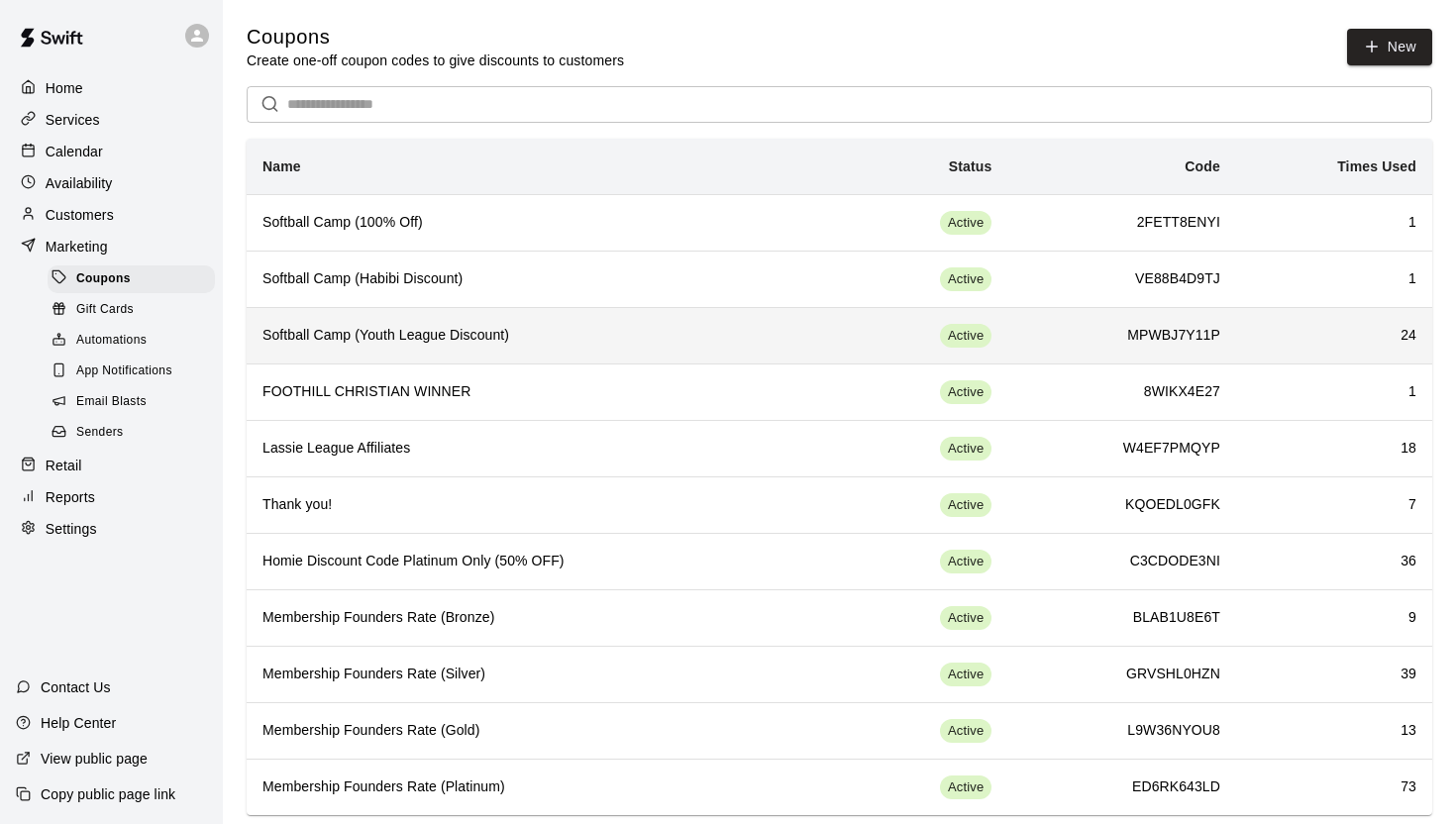 click on "Softball Camp (Youth League Discount)" at bounding box center (542, 335) 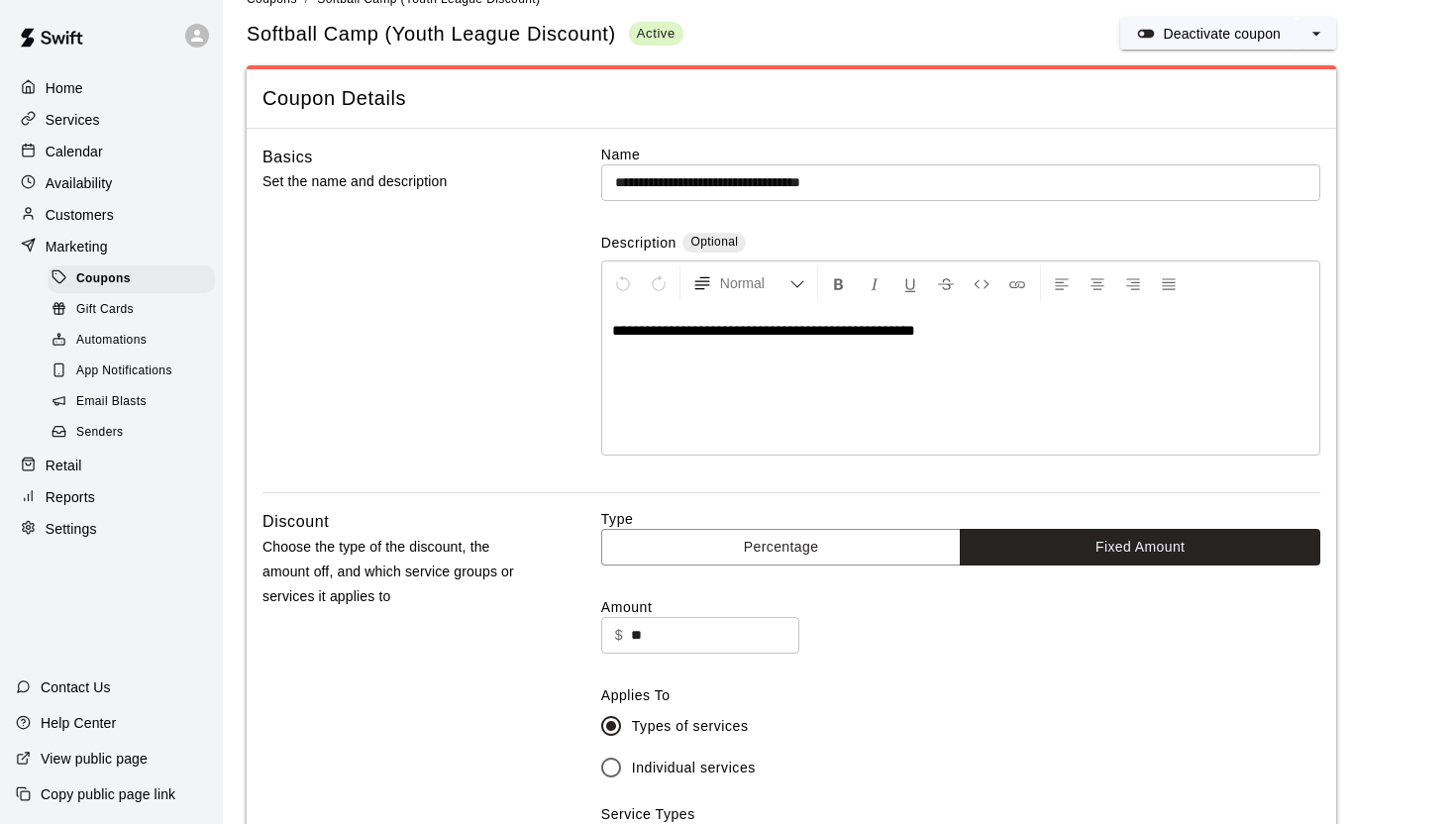 scroll, scrollTop: 0, scrollLeft: 0, axis: both 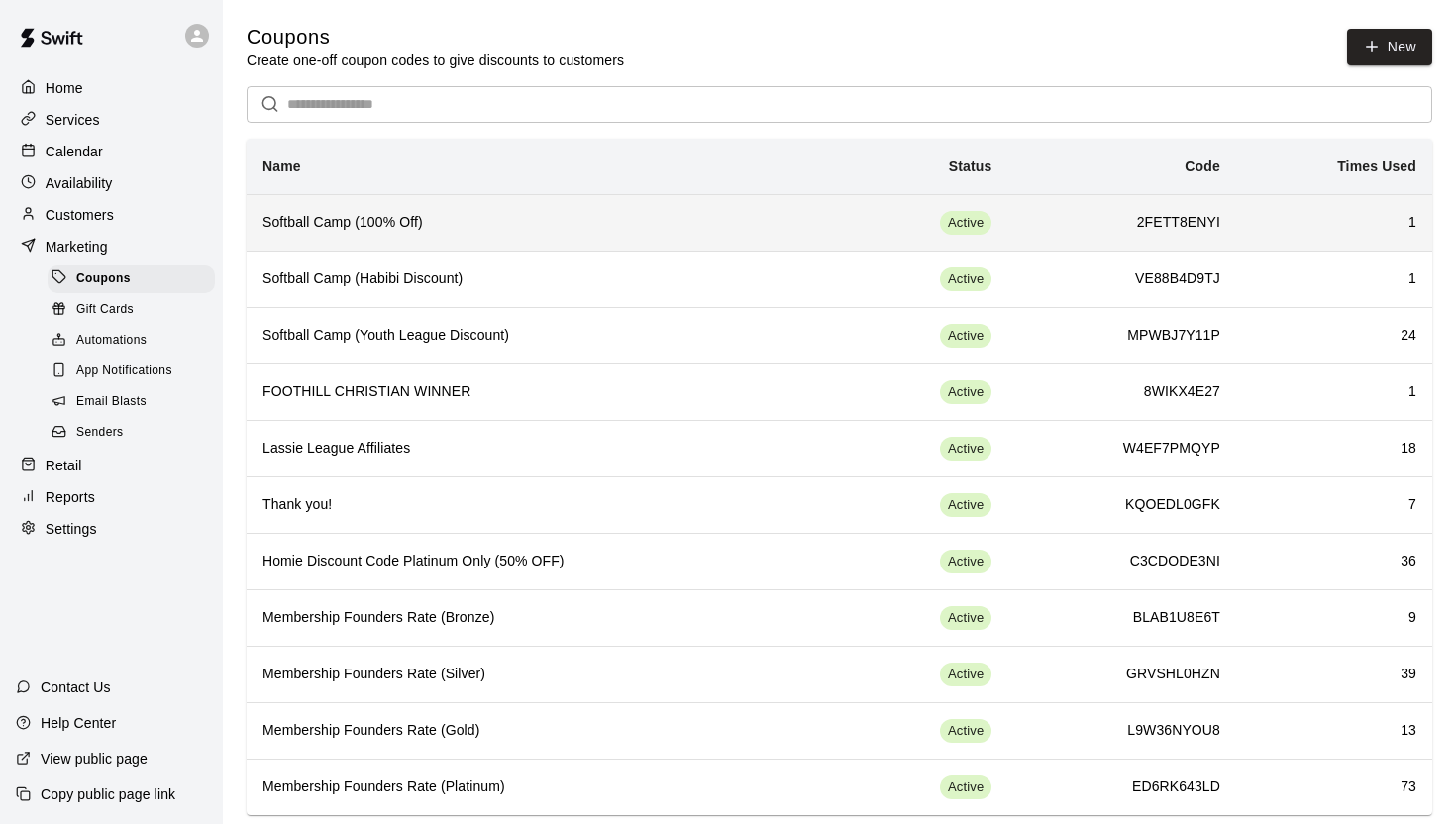 click on "Softball Camp (100% Off)" at bounding box center (542, 223) 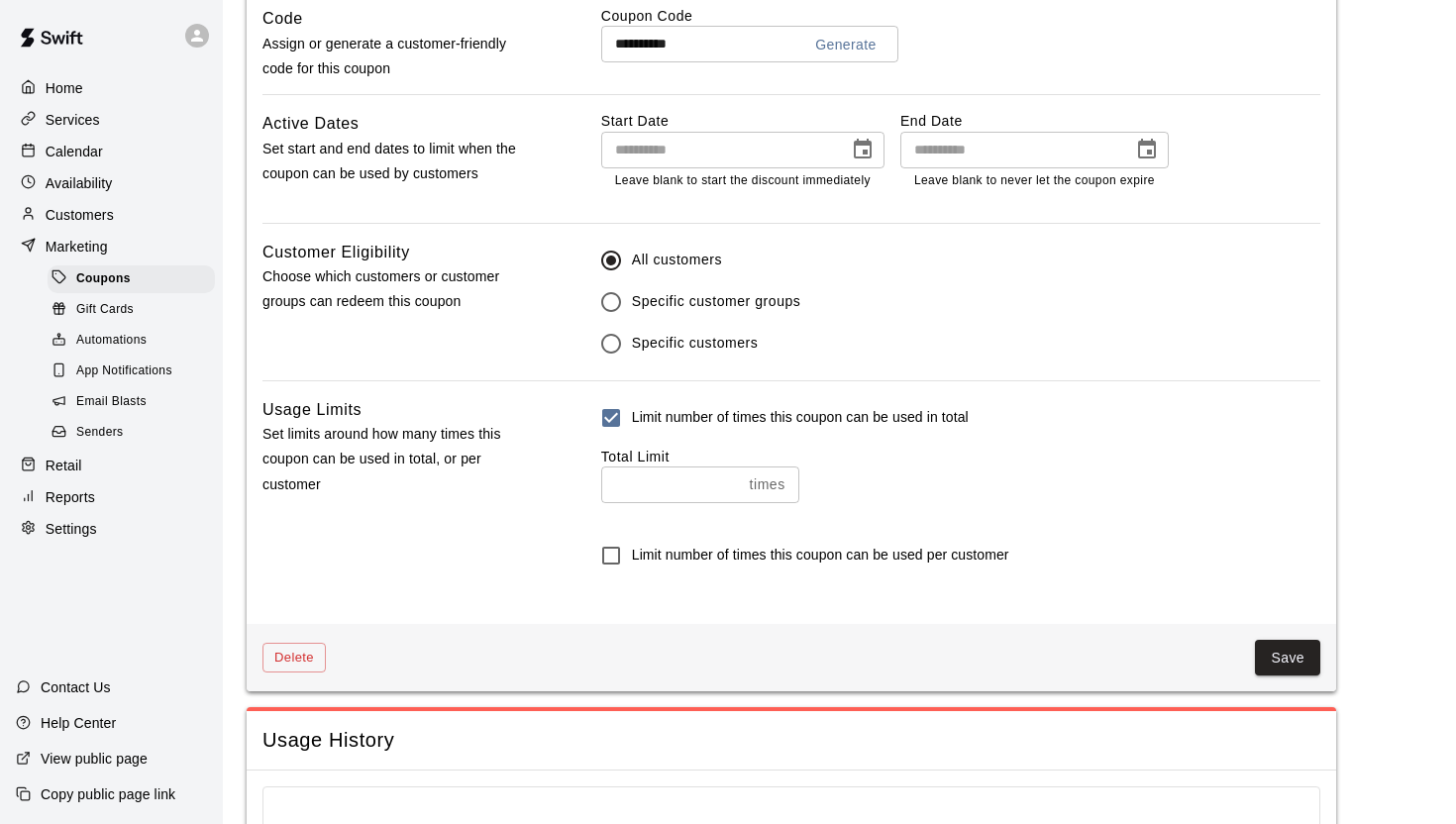 scroll, scrollTop: 1328, scrollLeft: 0, axis: vertical 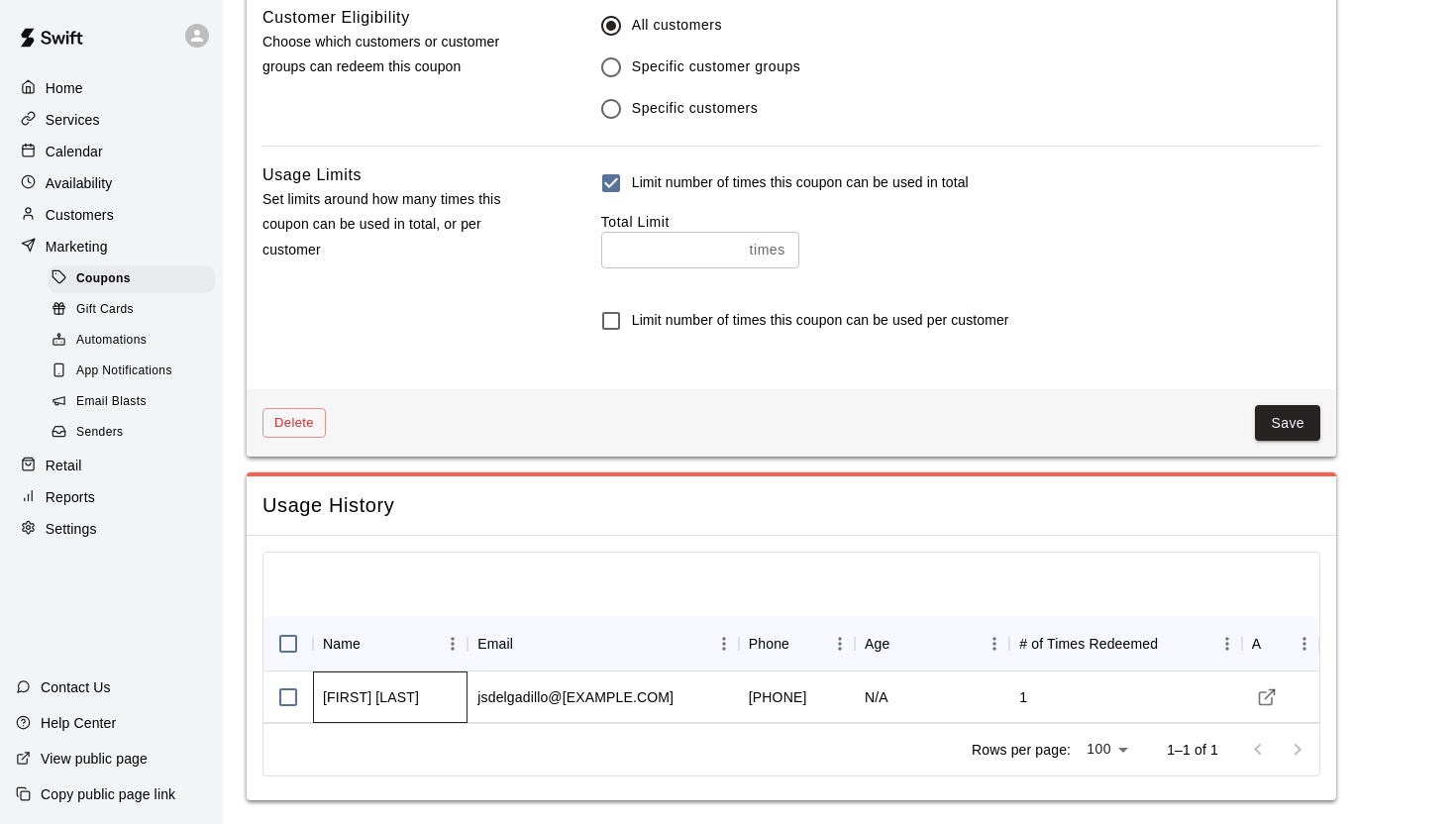 click on "[FIRST] [LAST]" at bounding box center [370, 697] 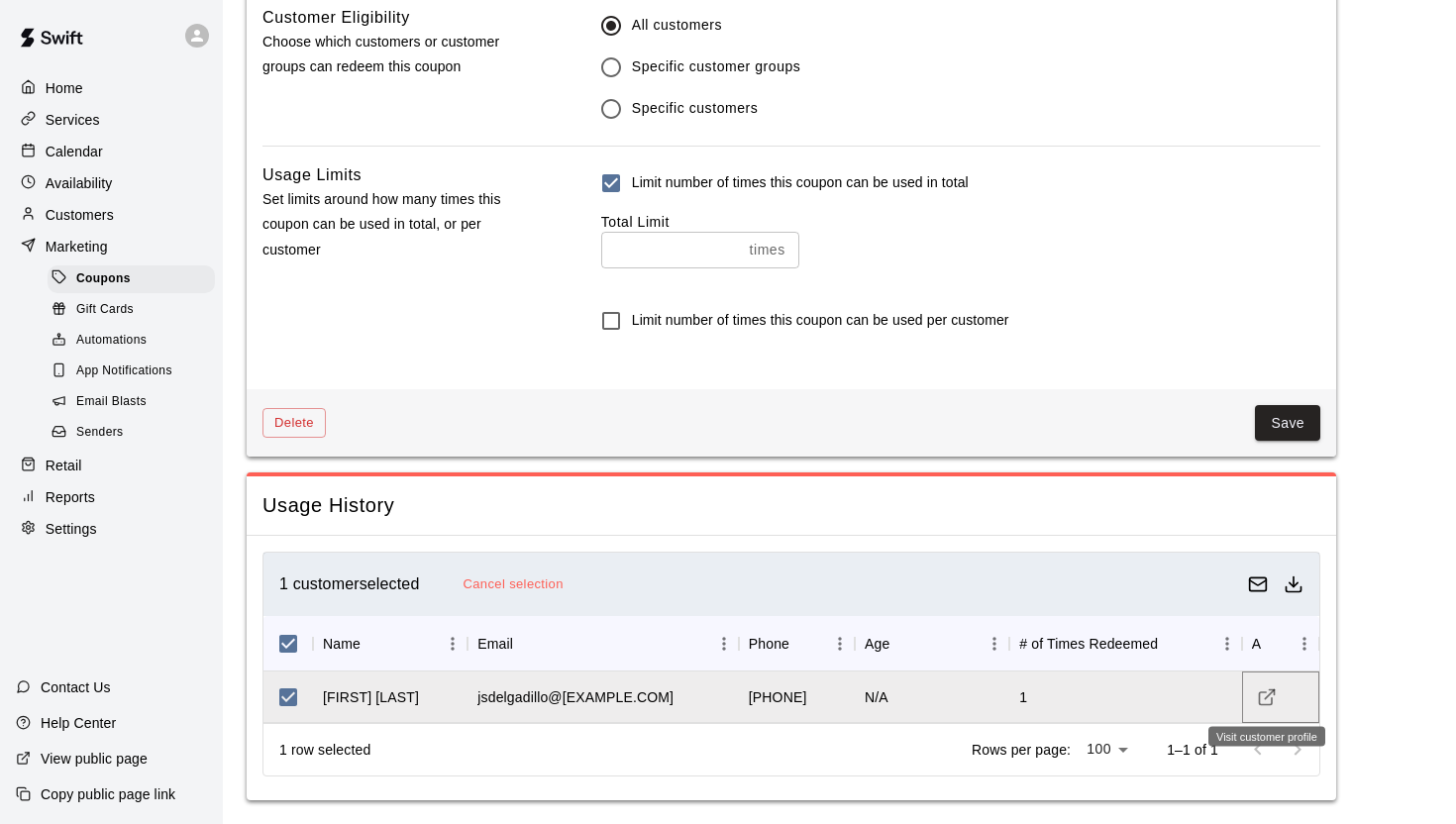 click at bounding box center (1267, 697) 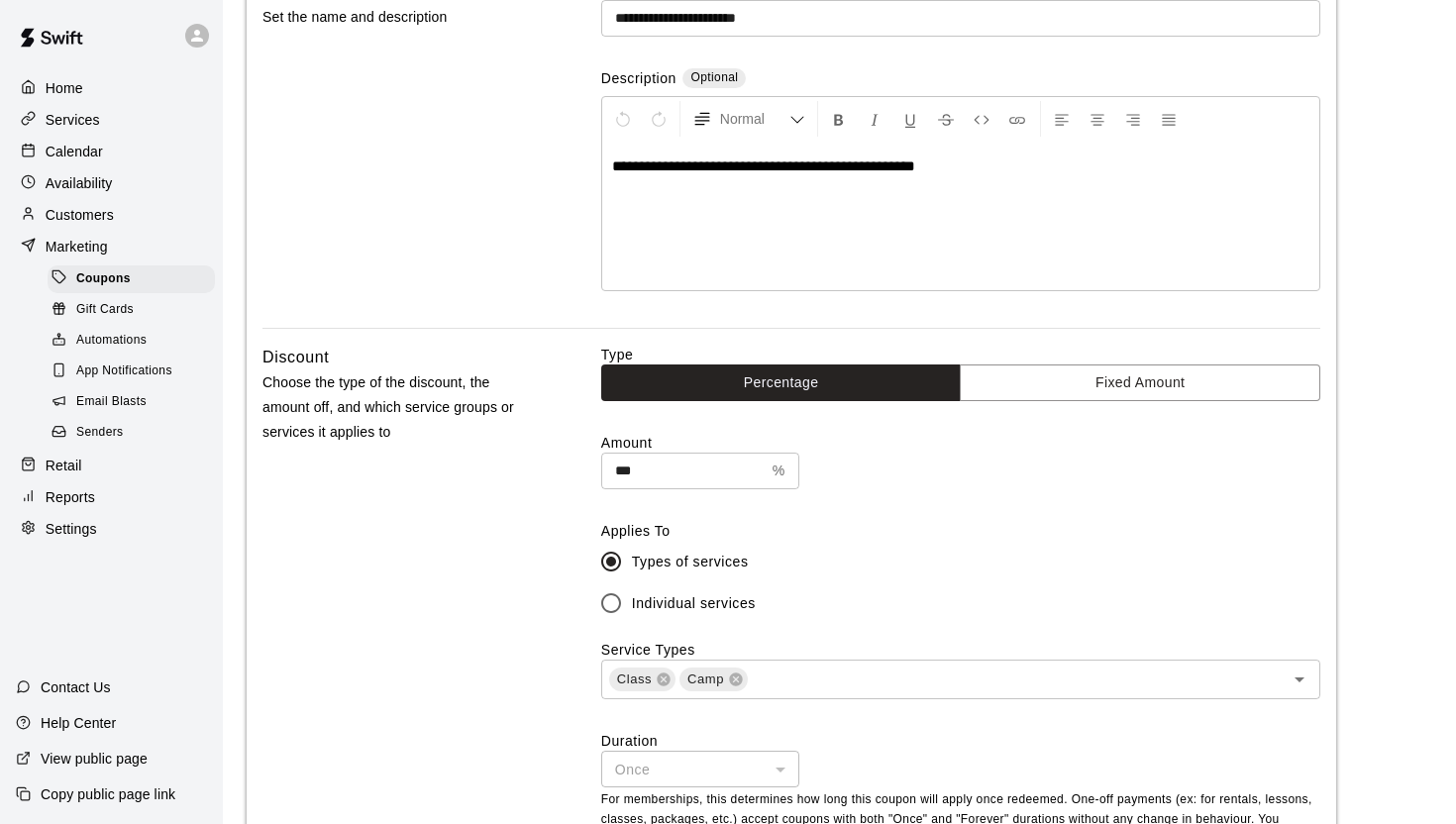 scroll, scrollTop: 0, scrollLeft: 0, axis: both 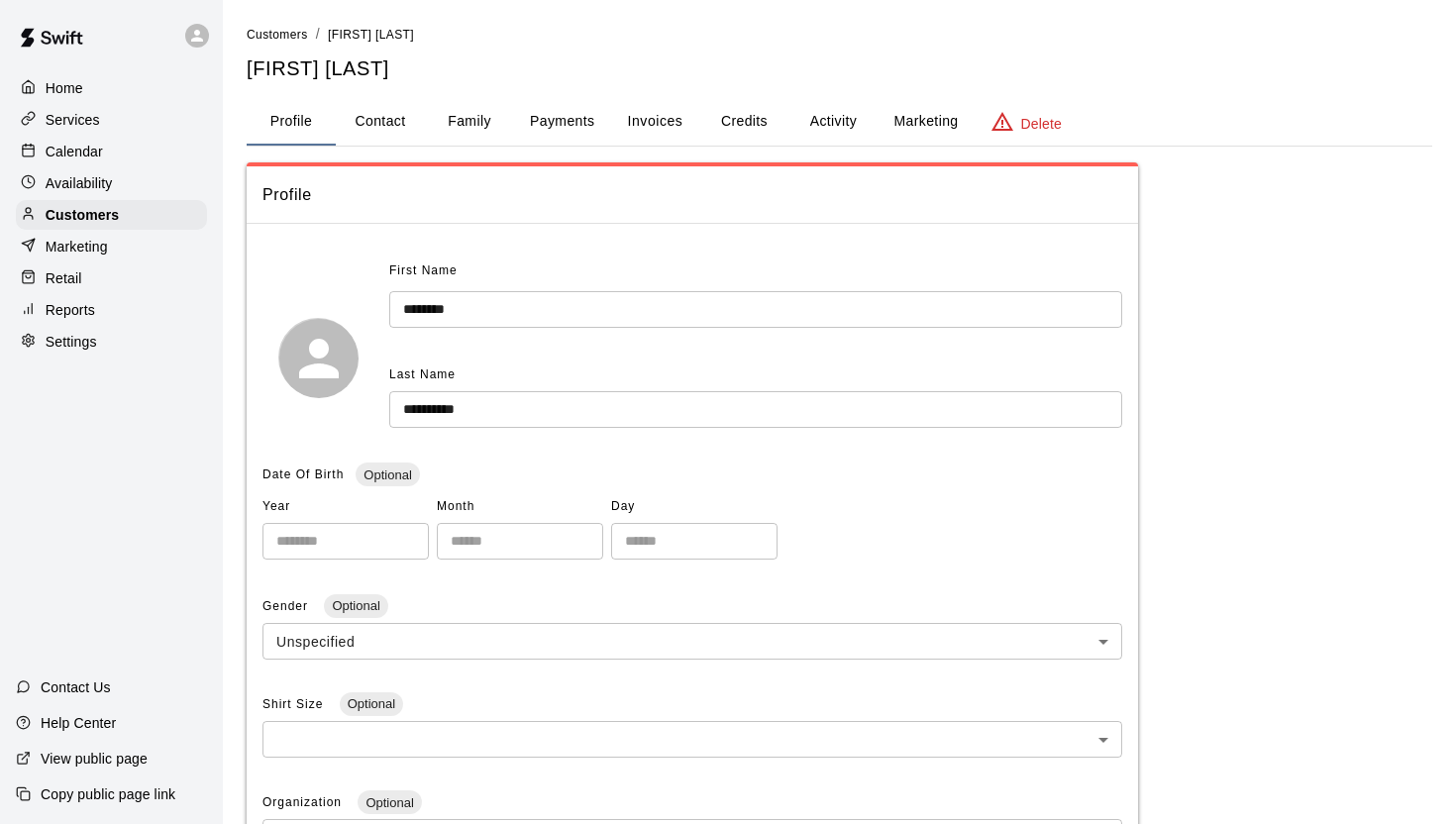 click on "Contact" at bounding box center [380, 122] 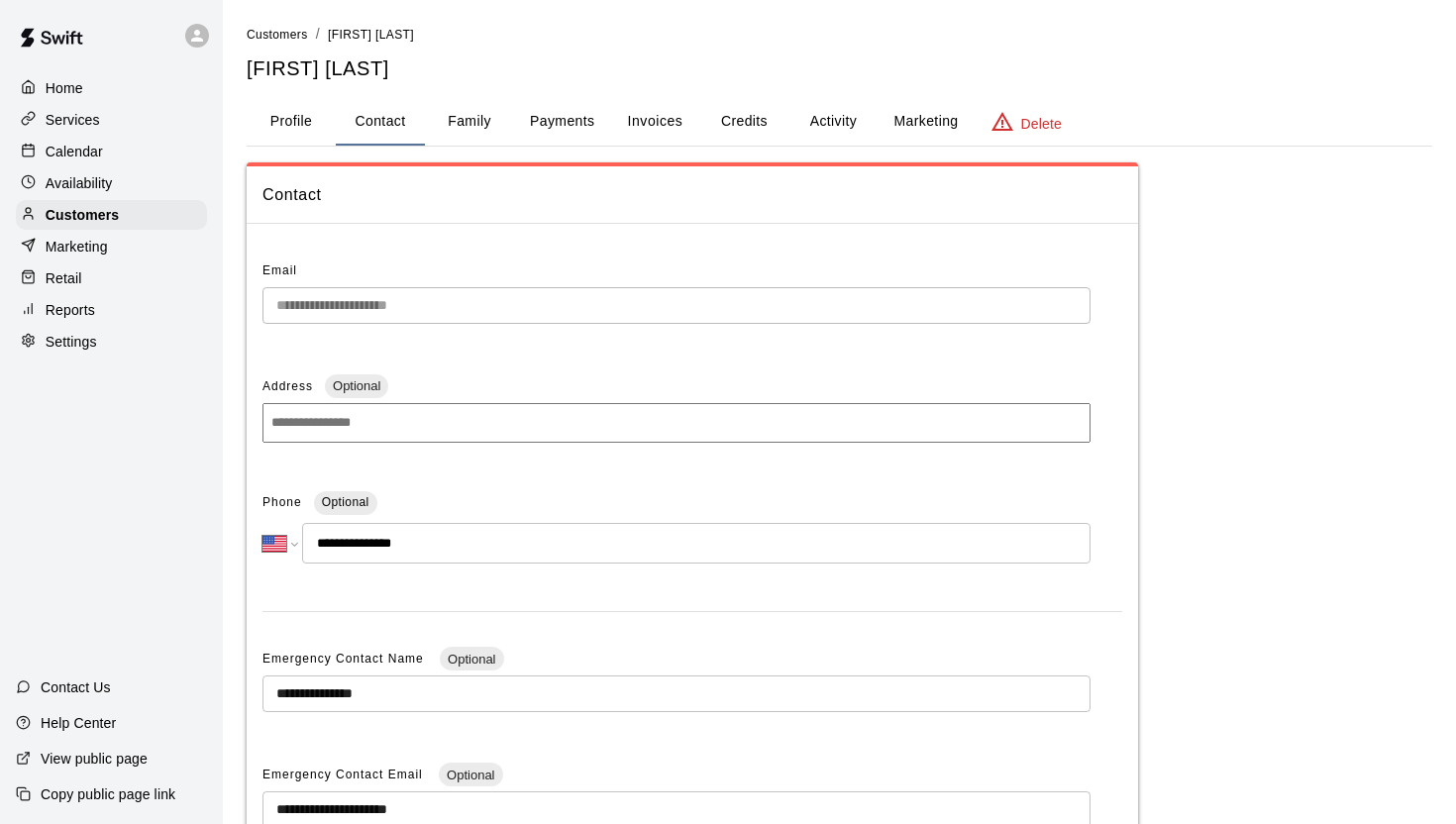 click on "Family" at bounding box center [469, 122] 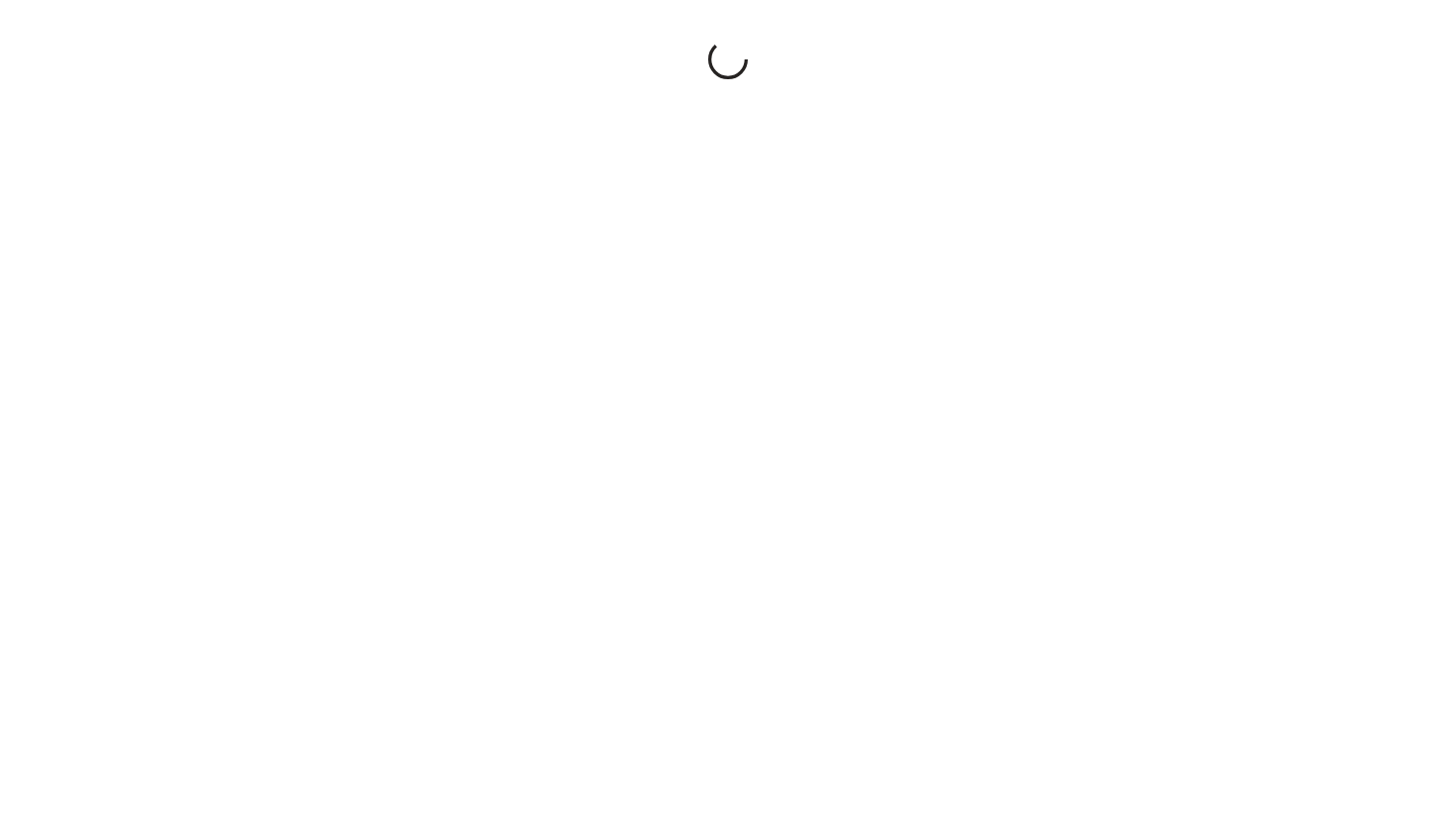 scroll, scrollTop: 0, scrollLeft: 0, axis: both 